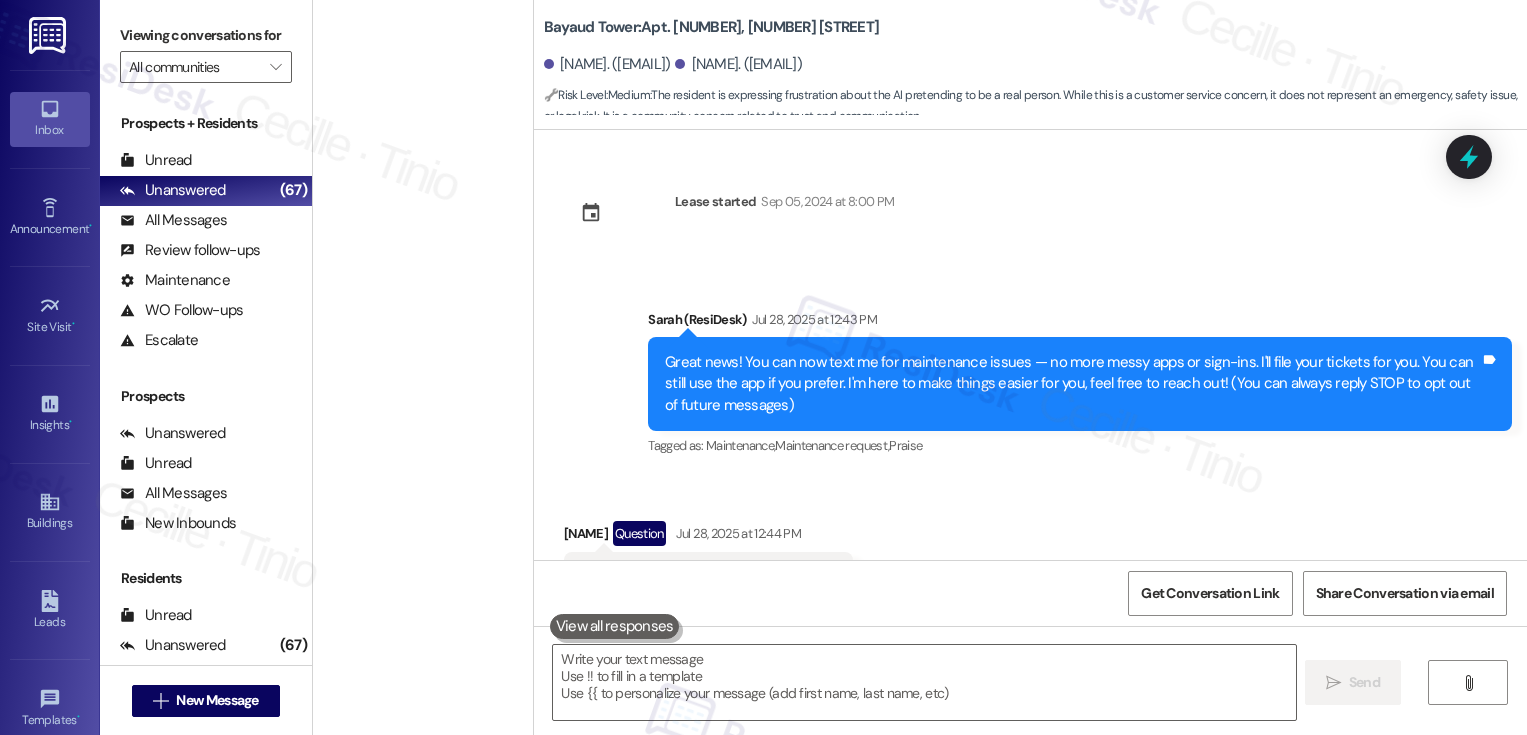 scroll, scrollTop: 0, scrollLeft: 0, axis: both 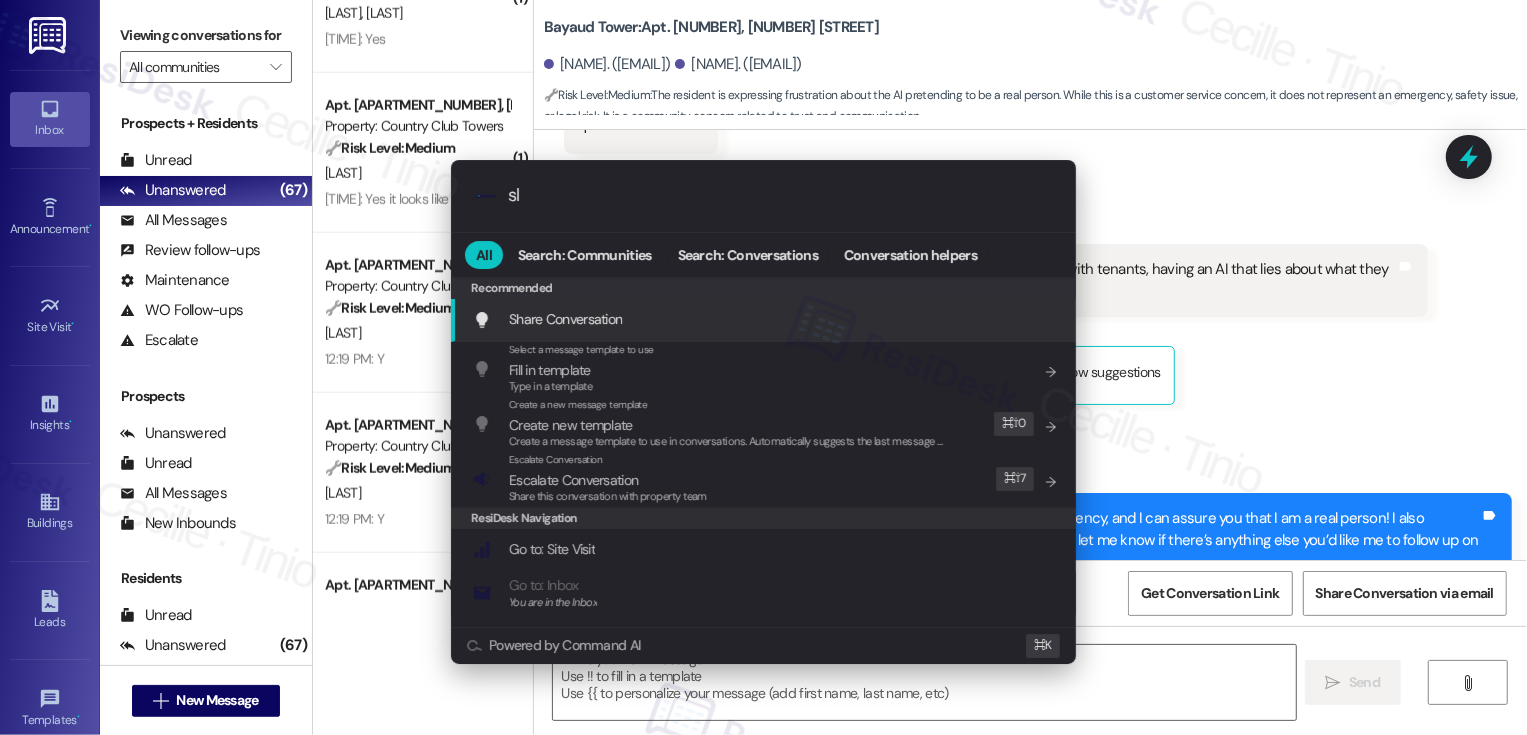 type on "sla" 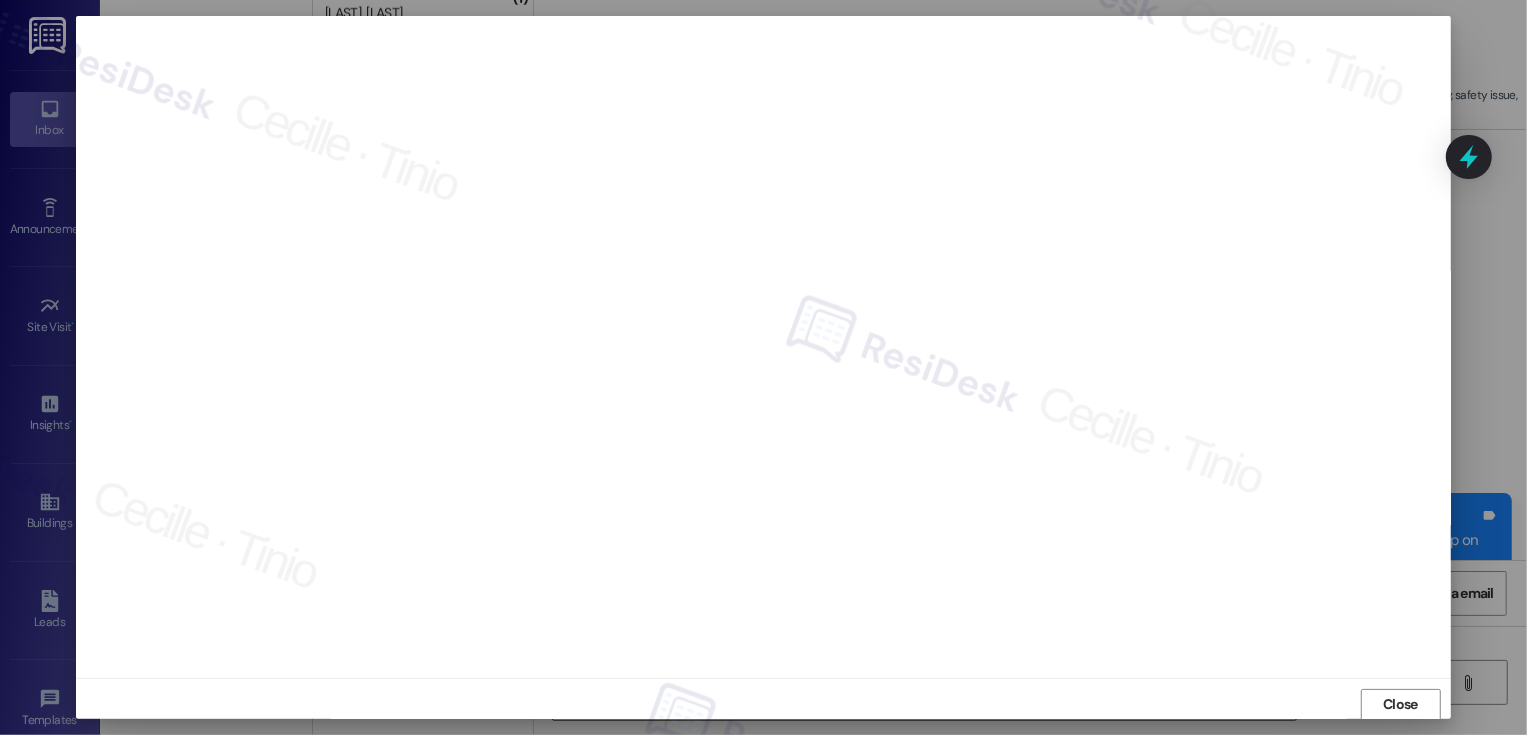 scroll, scrollTop: 1, scrollLeft: 0, axis: vertical 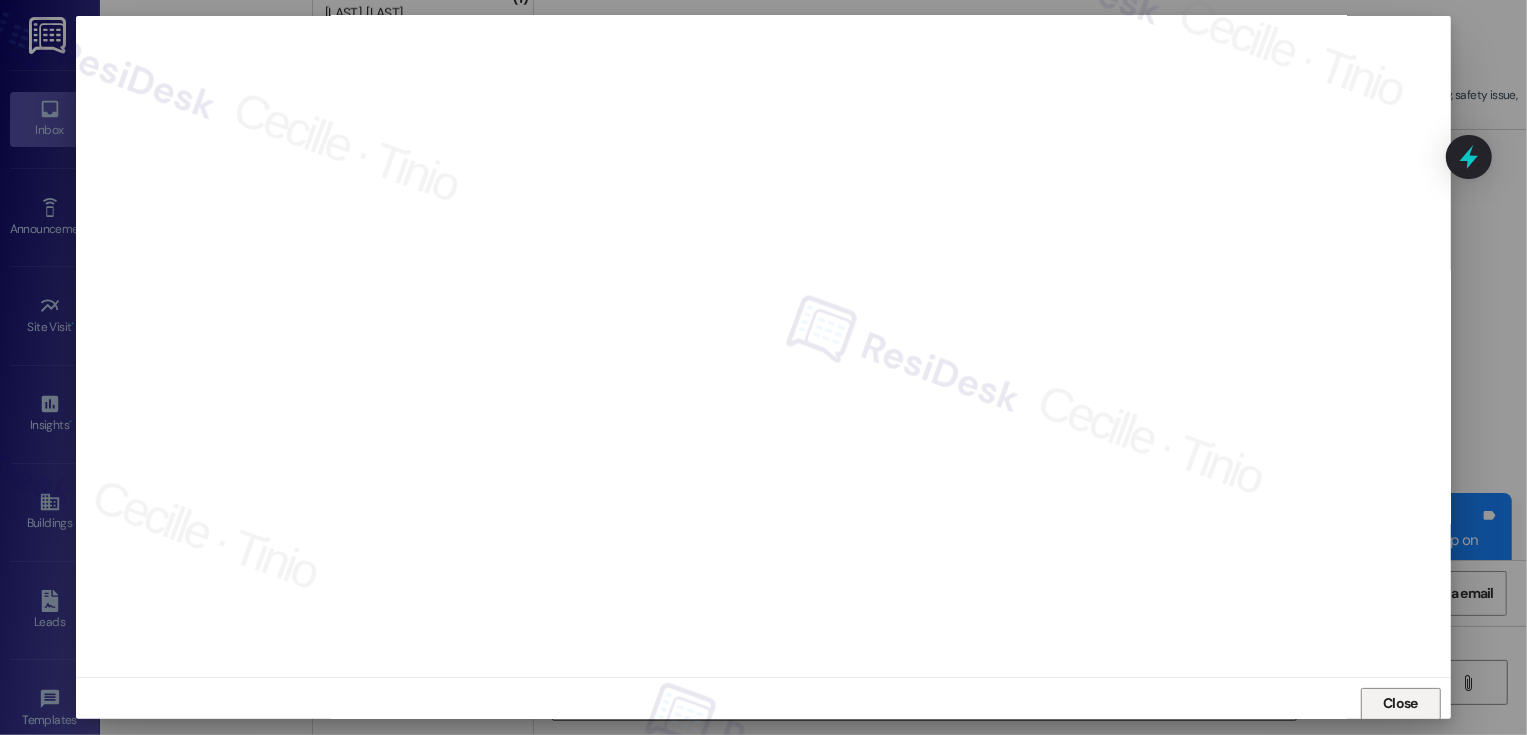 click on "Close" at bounding box center (1400, 704) 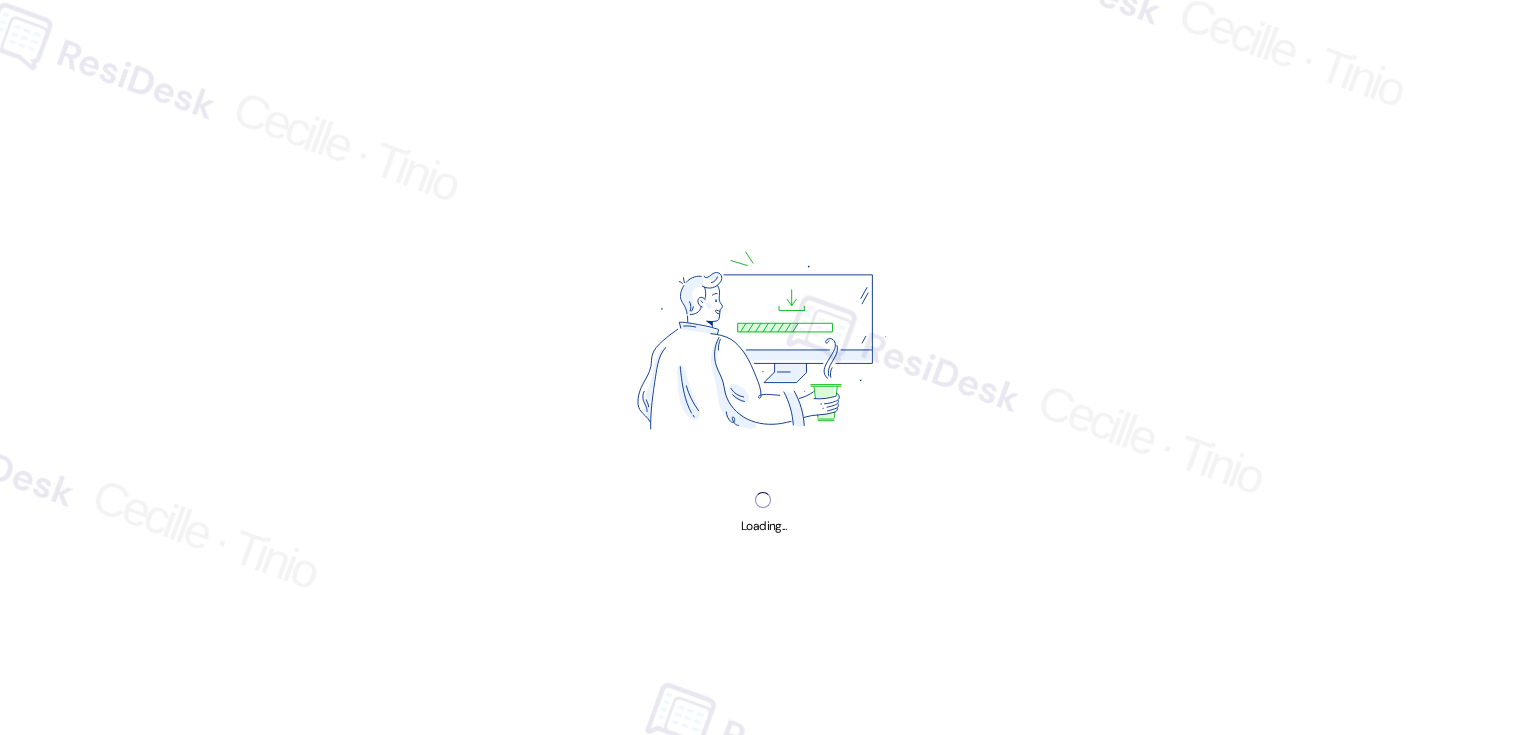 scroll, scrollTop: 0, scrollLeft: 0, axis: both 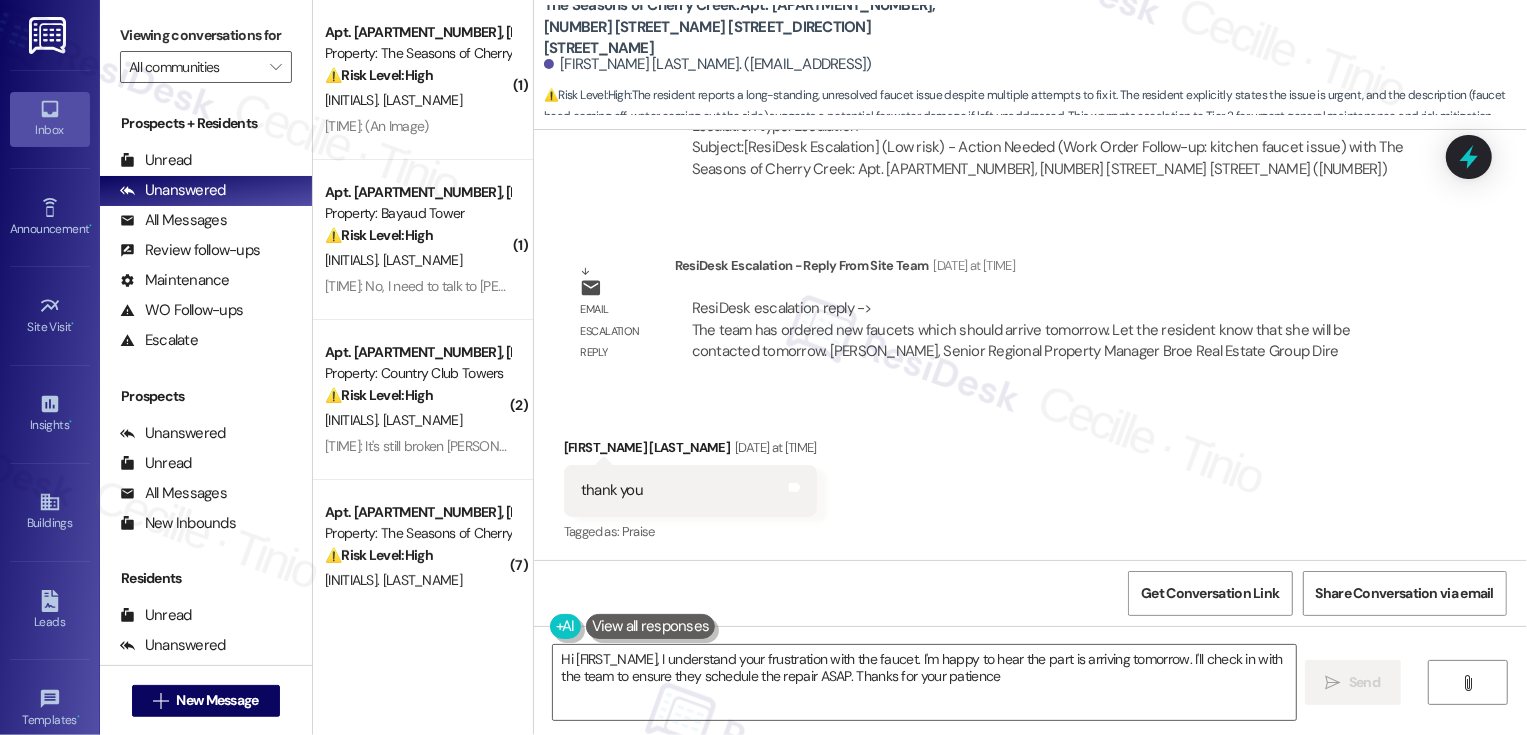 type on "Hi [FIRST_NAME], I understand your frustration with the faucet. I'm happy to hear the part is arriving tomorrow. I'll check in with the team to ensure they schedule the repair ASAP. Thanks for your patience!" 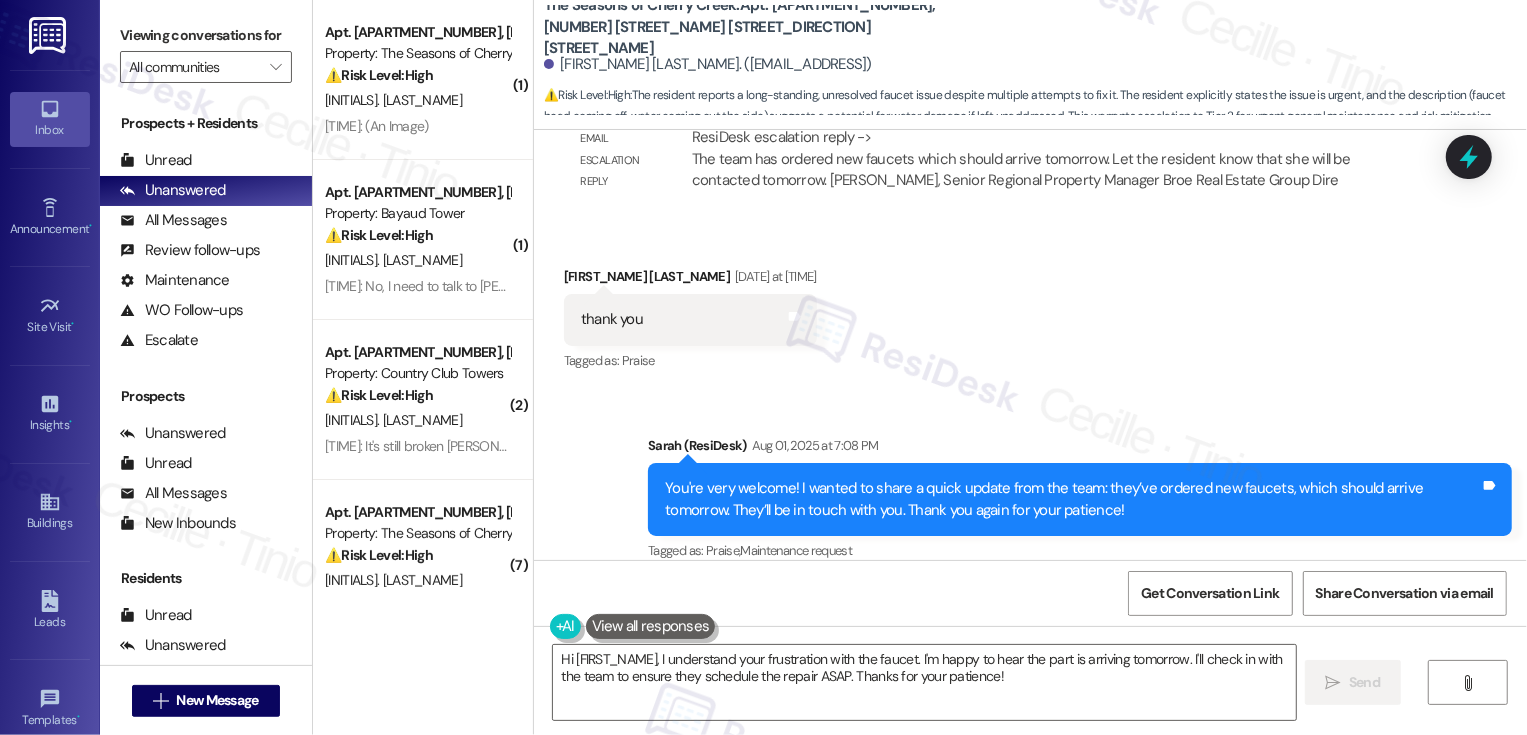 scroll, scrollTop: 1545, scrollLeft: 0, axis: vertical 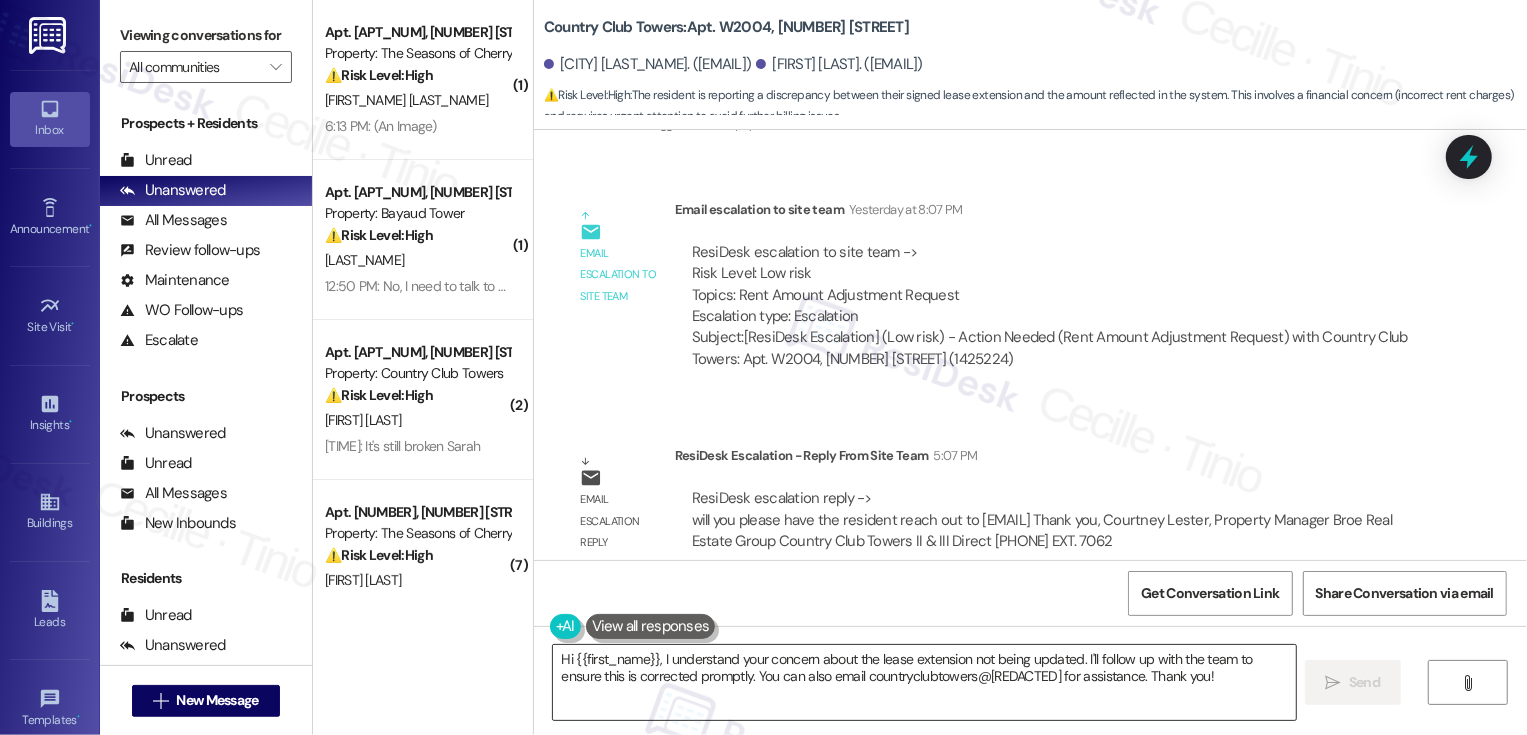 click on "Hi {{first_name}}, I understand your concern about the lease extension not being updated. I'll follow up with the team to ensure this is corrected promptly. You can also email countryclubtowers@[REDACTED] for assistance. Thank you!" at bounding box center [924, 682] 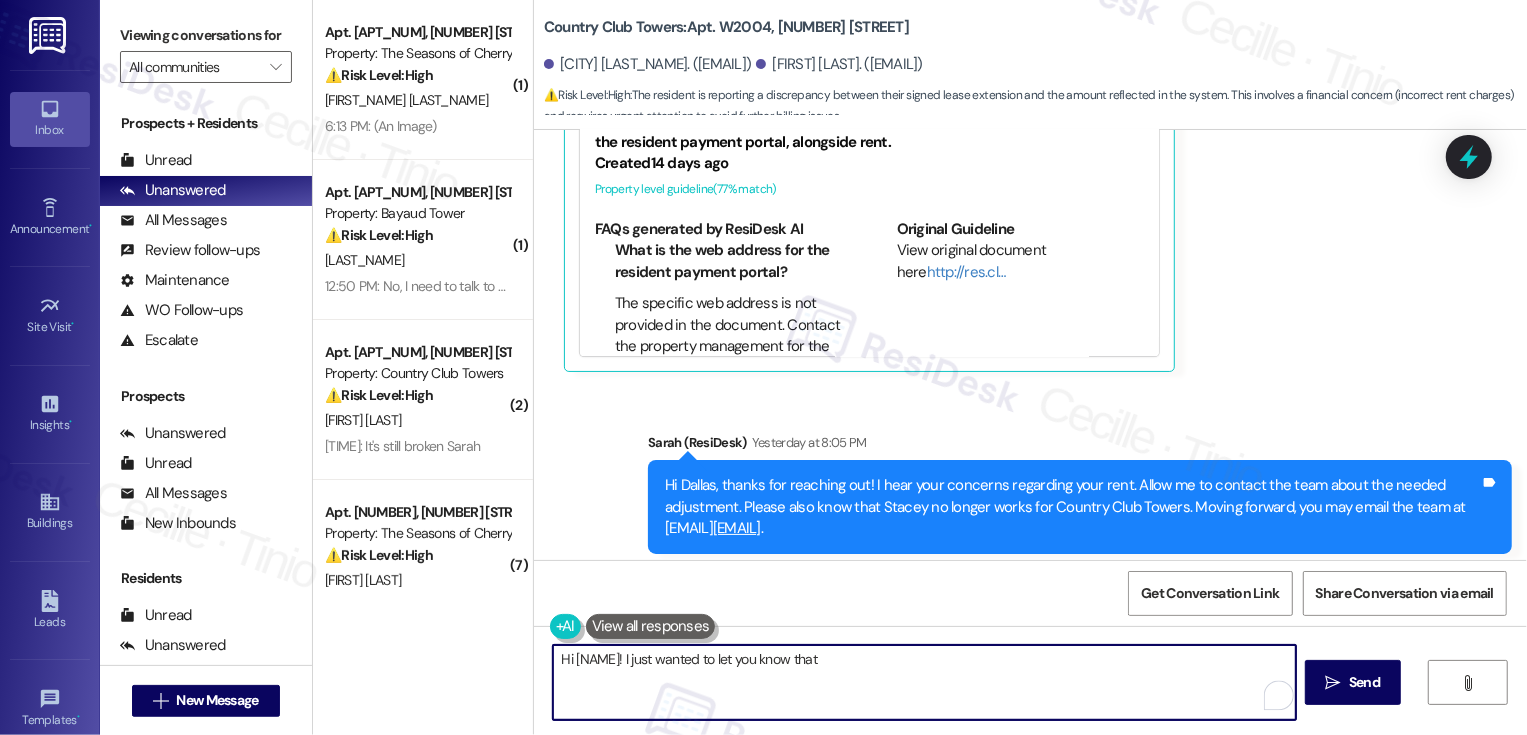 scroll, scrollTop: 4063, scrollLeft: 0, axis: vertical 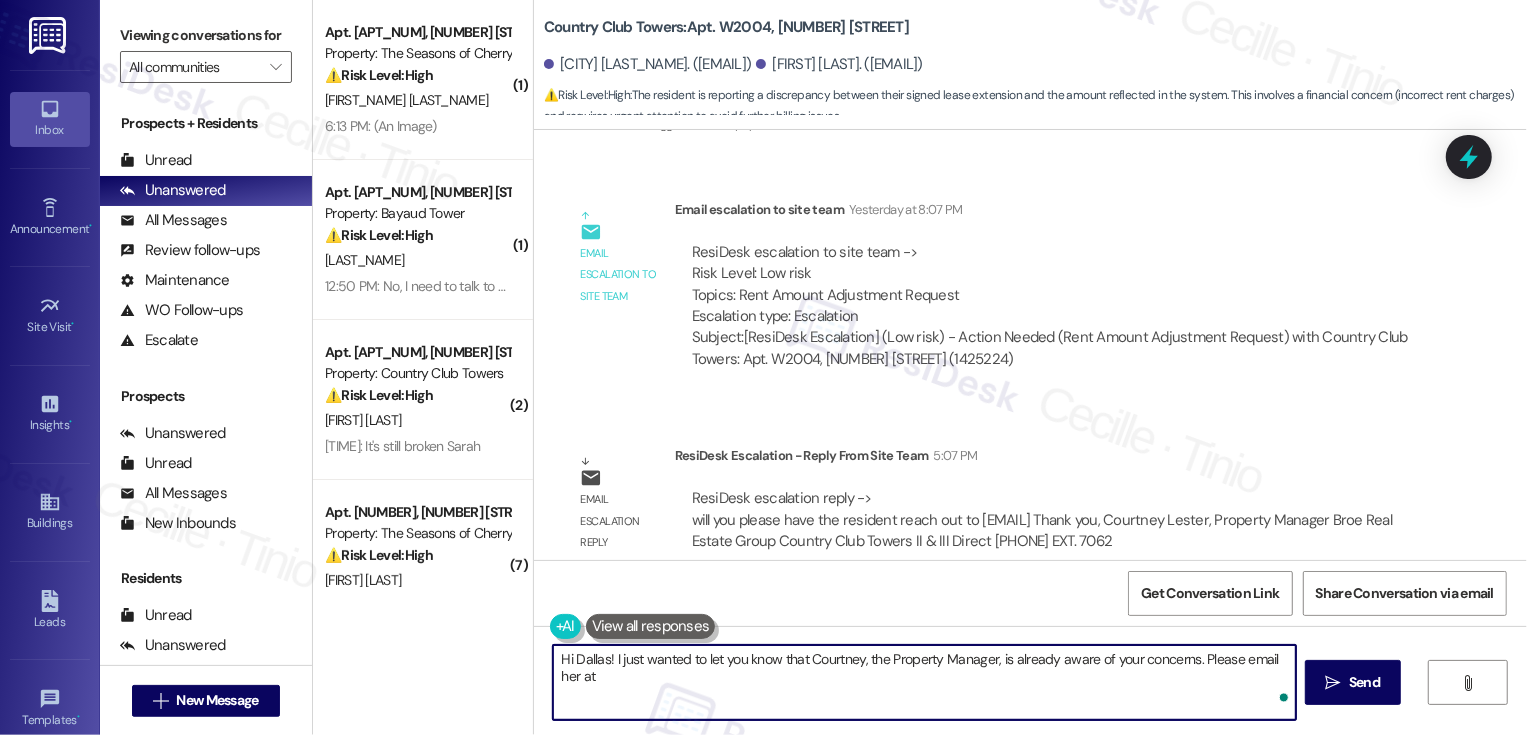 paste on "[EMAIL]" 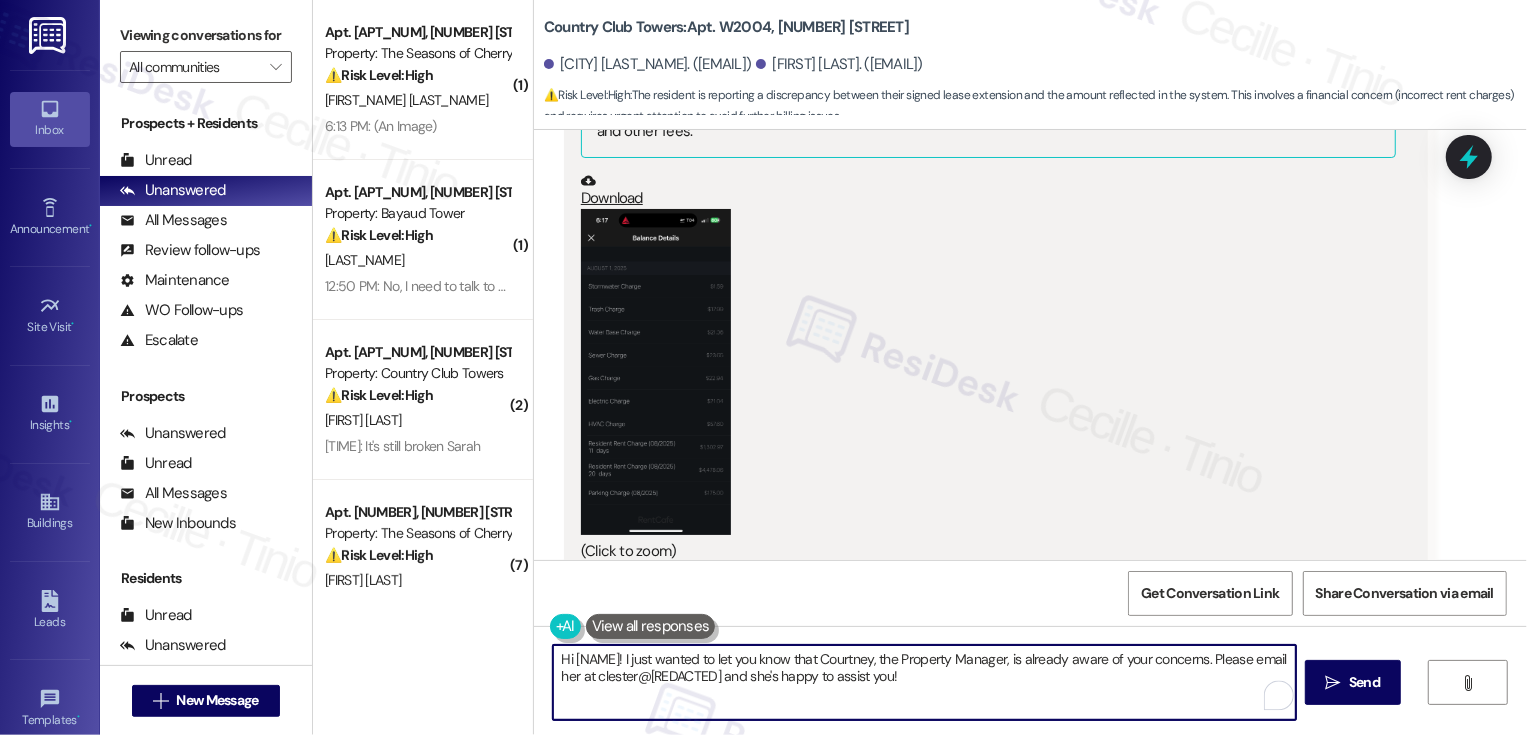 scroll, scrollTop: 2960, scrollLeft: 0, axis: vertical 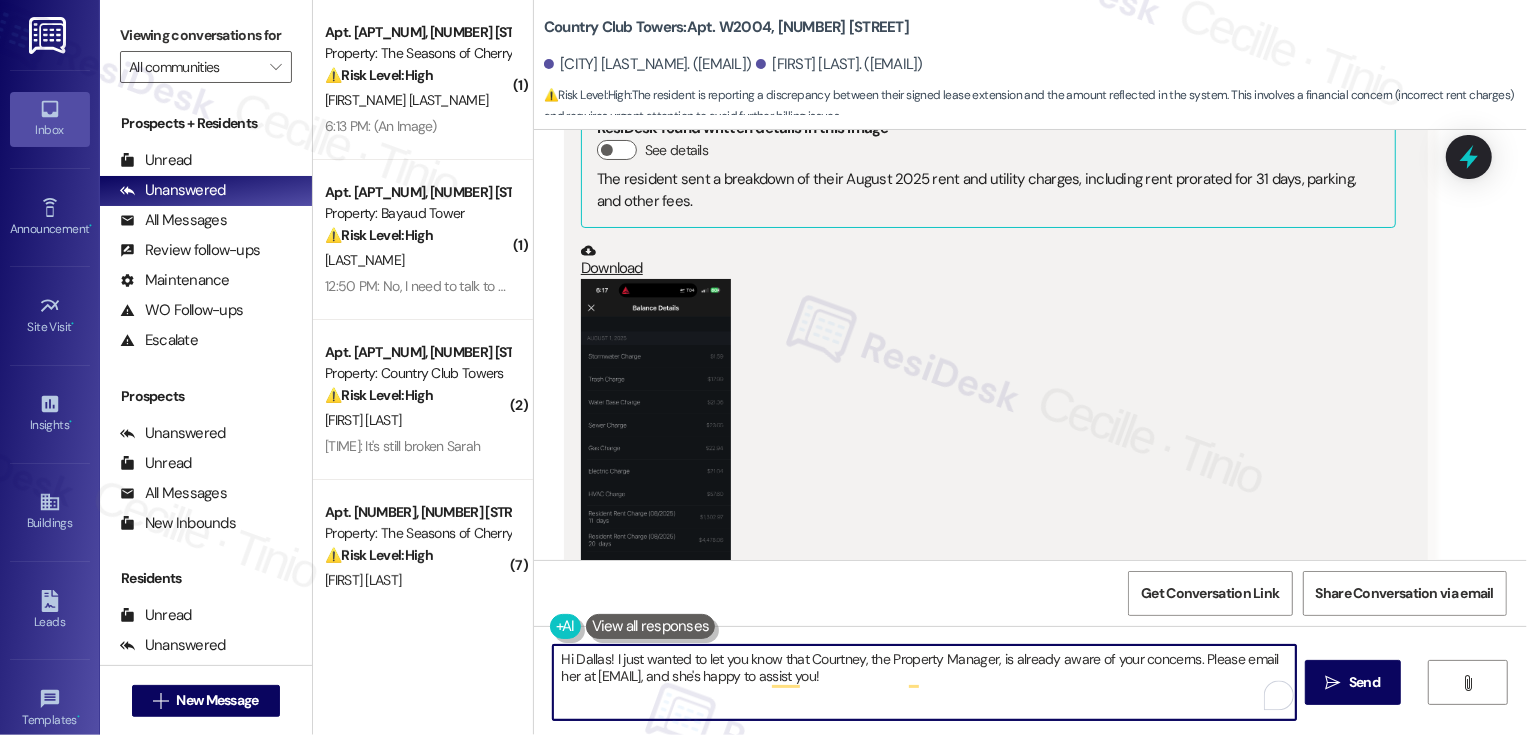 click on "Hi Dallas! I just wanted to let you know that Courtney, the Property Manager, is already aware of your concerns. Please email her at clester@broerealestate.com, and she's happy to assist you!" at bounding box center [924, 682] 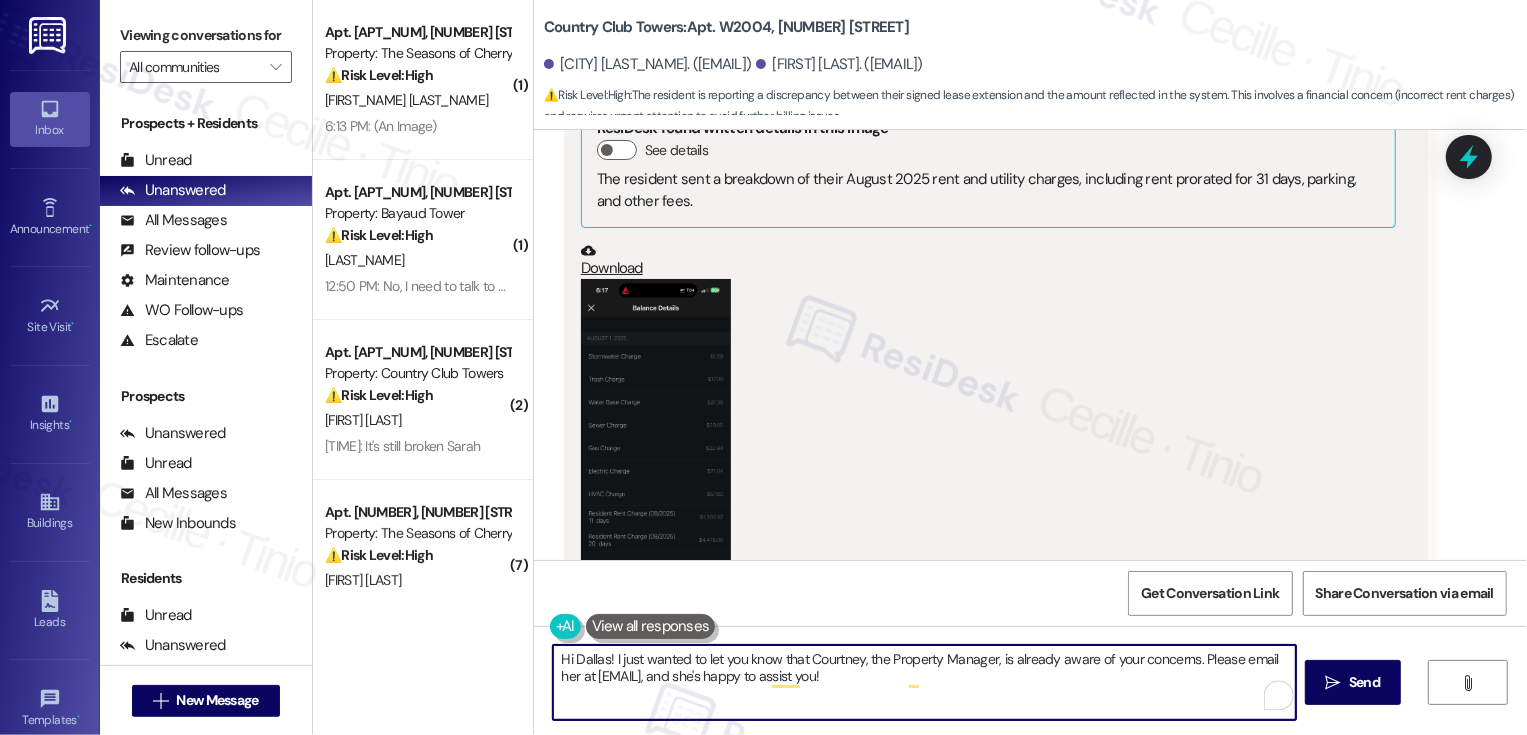 click on "Hi Dallas! I just wanted to let you know that Courtney, the Property Manager, is already aware of your concerns. Please email her at clester@broerealestate.com, and she's happy to assist you!" at bounding box center [924, 682] 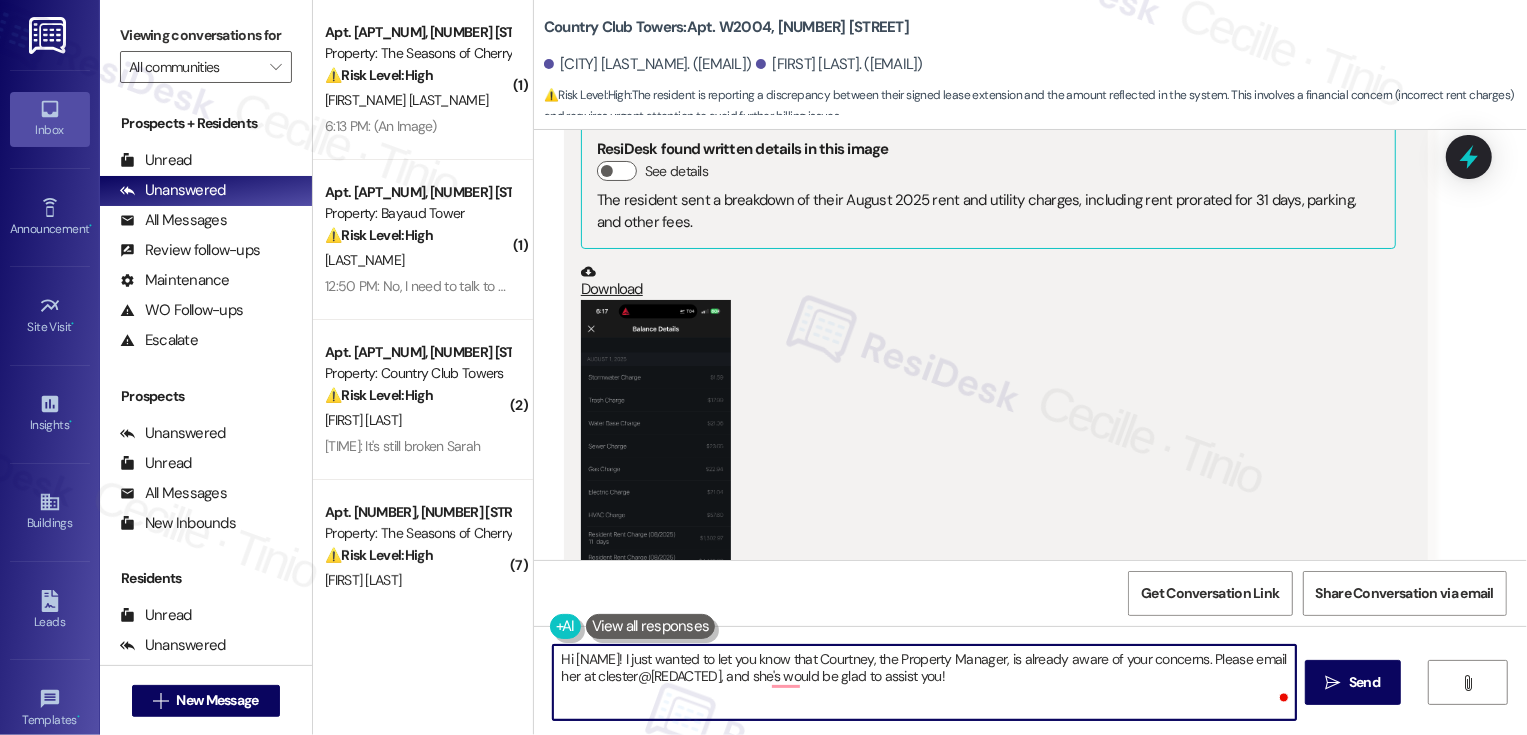 scroll, scrollTop: 2935, scrollLeft: 0, axis: vertical 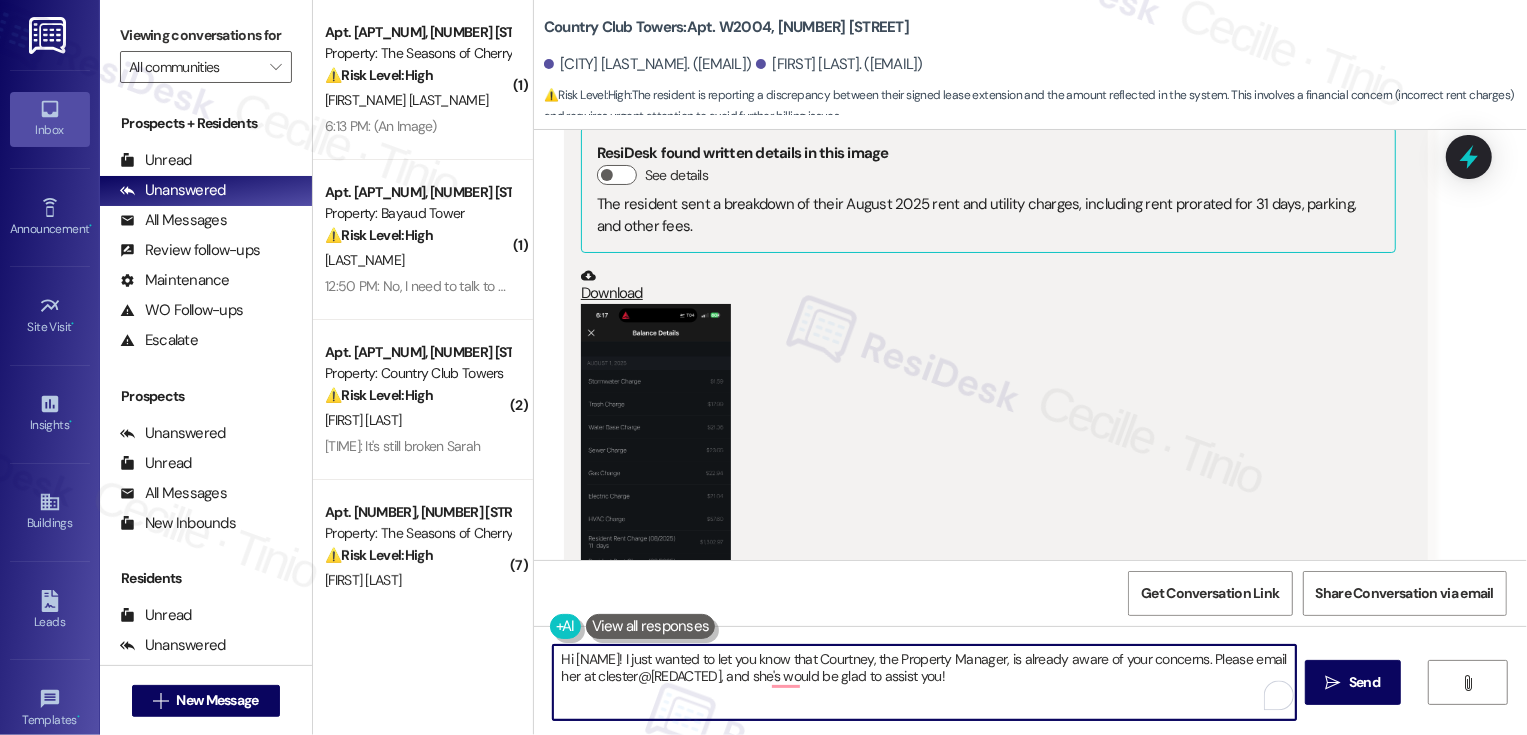 click on "Hi Dallas! I just wanted to let you know that Courtney, the Property Manager, is already aware of your concerns. Please email her at clester@broerealestate.com, and she's would be glad to assist you!" at bounding box center [924, 682] 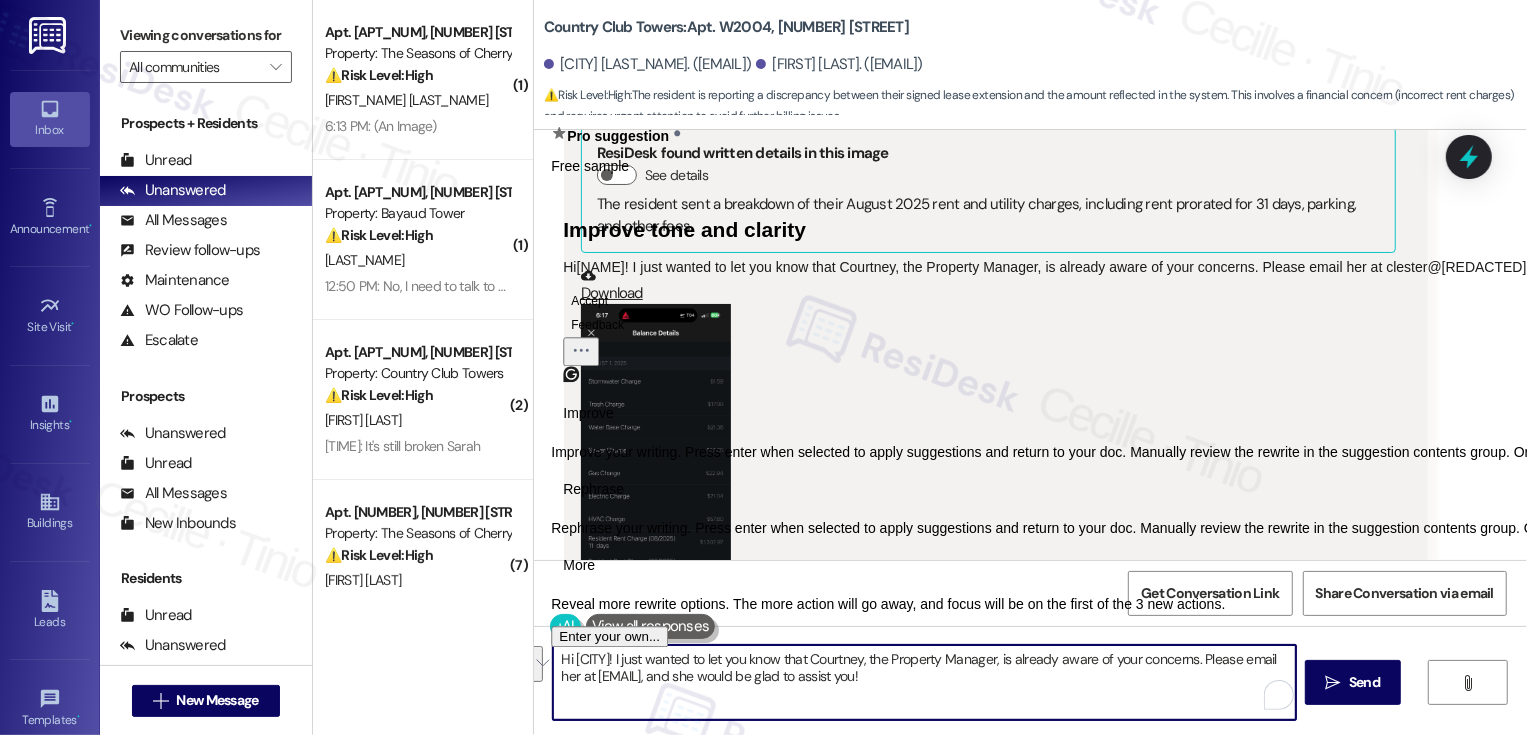 click on "Rephrase" at bounding box center [593, 489] 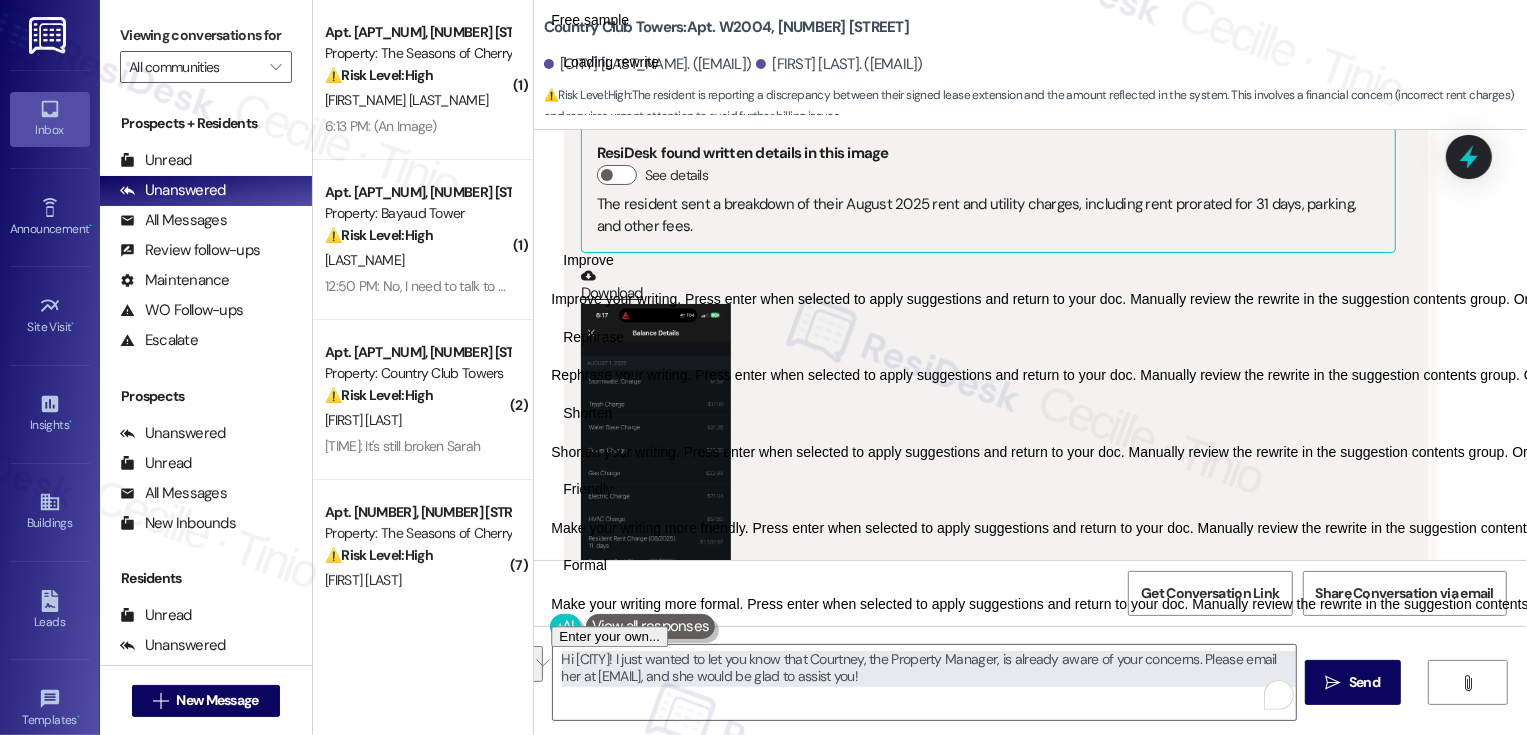 click on "Friendly" at bounding box center (588, 489) 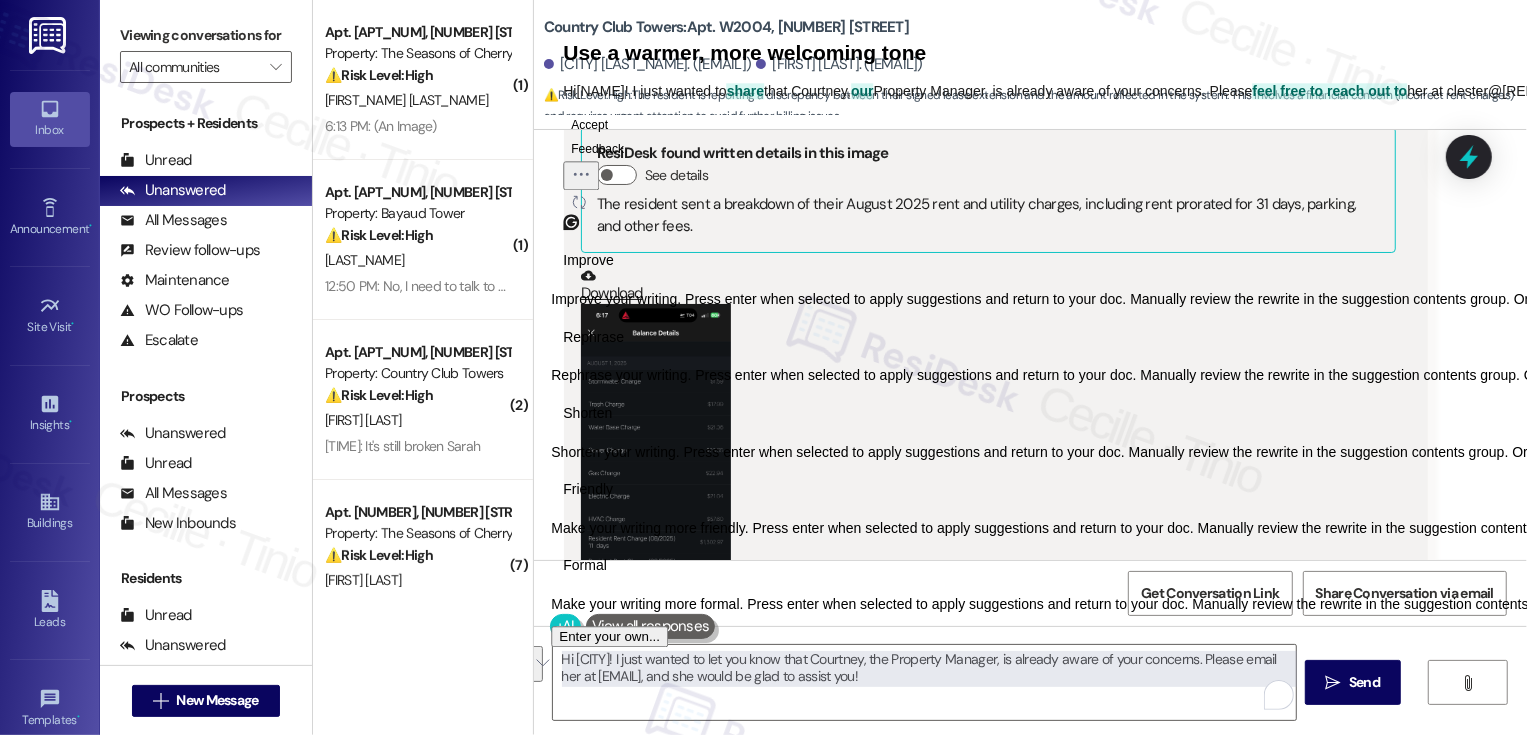 click on "Accept" 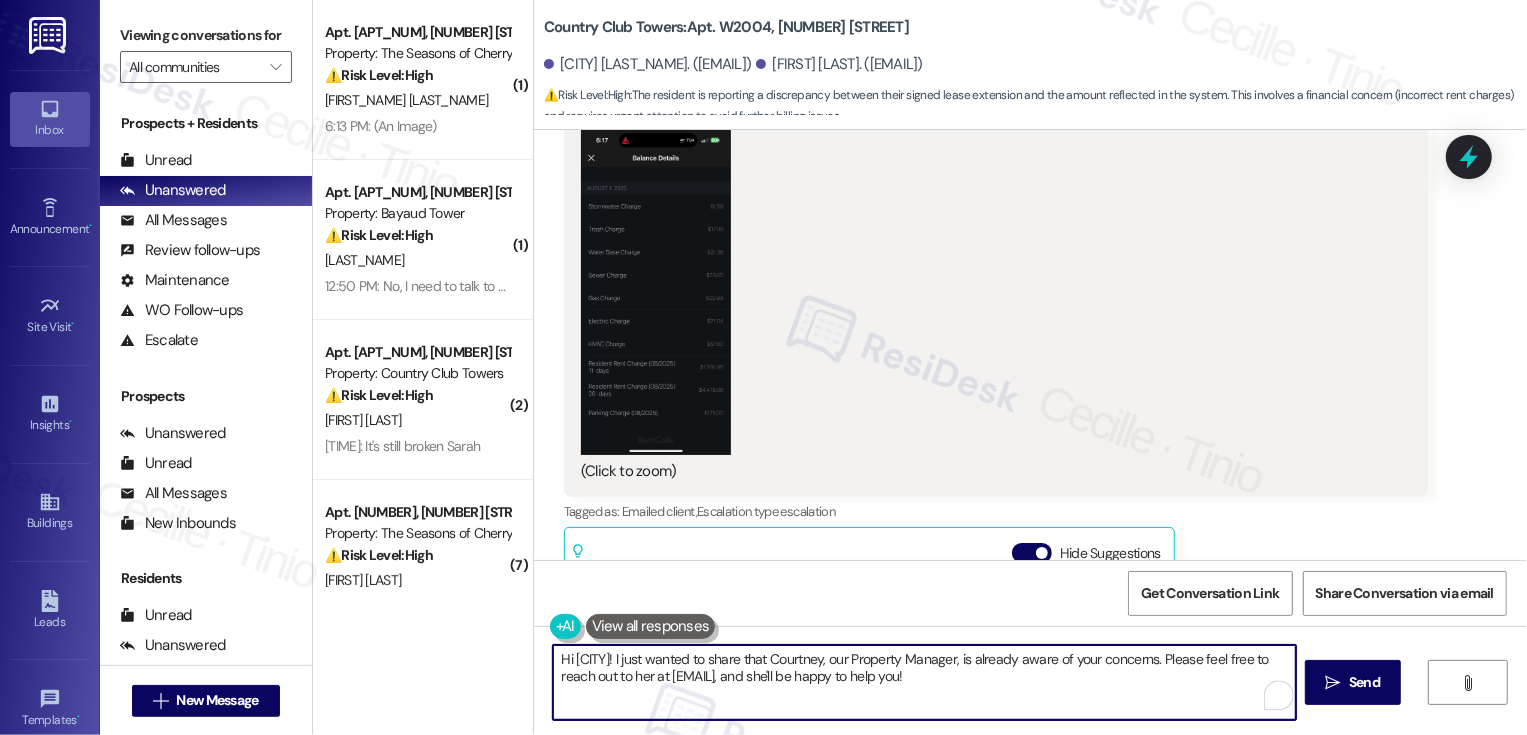 scroll, scrollTop: 3334, scrollLeft: 0, axis: vertical 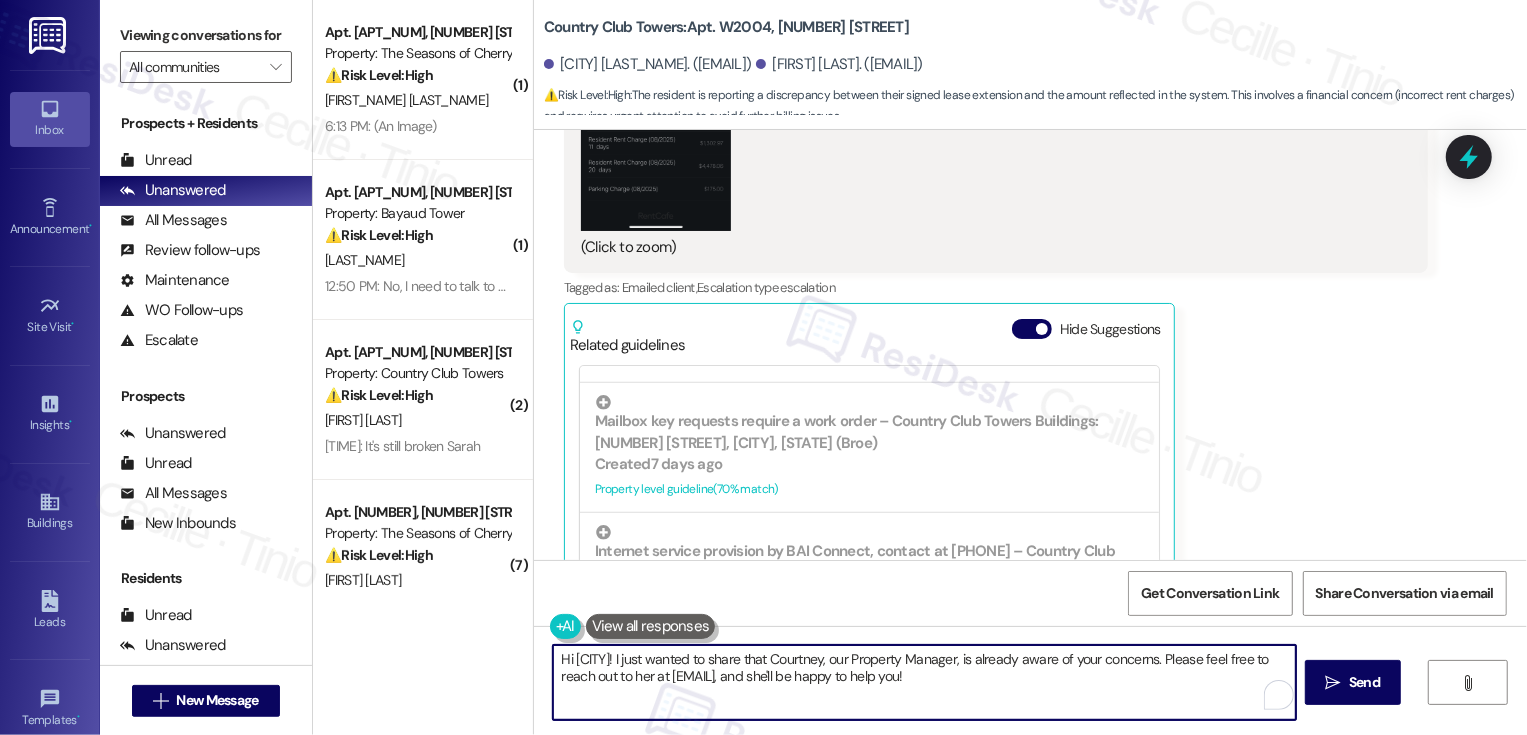 click on "Hi Dallas! I just wanted to share that Courtney, our Property Manager, is already aware of your concerns. Please feel free to reach out to her at clester@broerealestate.com, and she'll be happy to help you!" at bounding box center (924, 682) 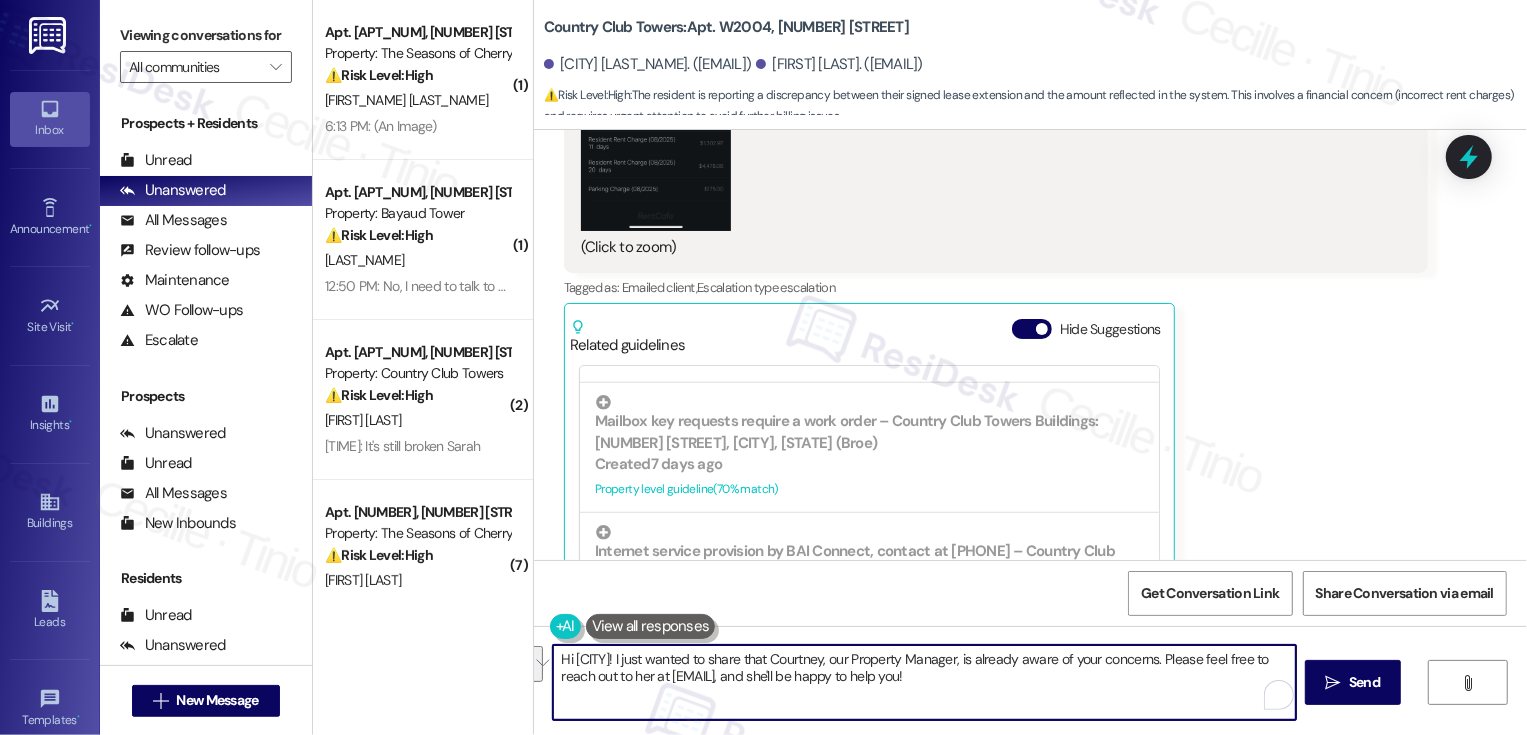 drag, startPoint x: 1188, startPoint y: 659, endPoint x: 585, endPoint y: 673, distance: 603.1625 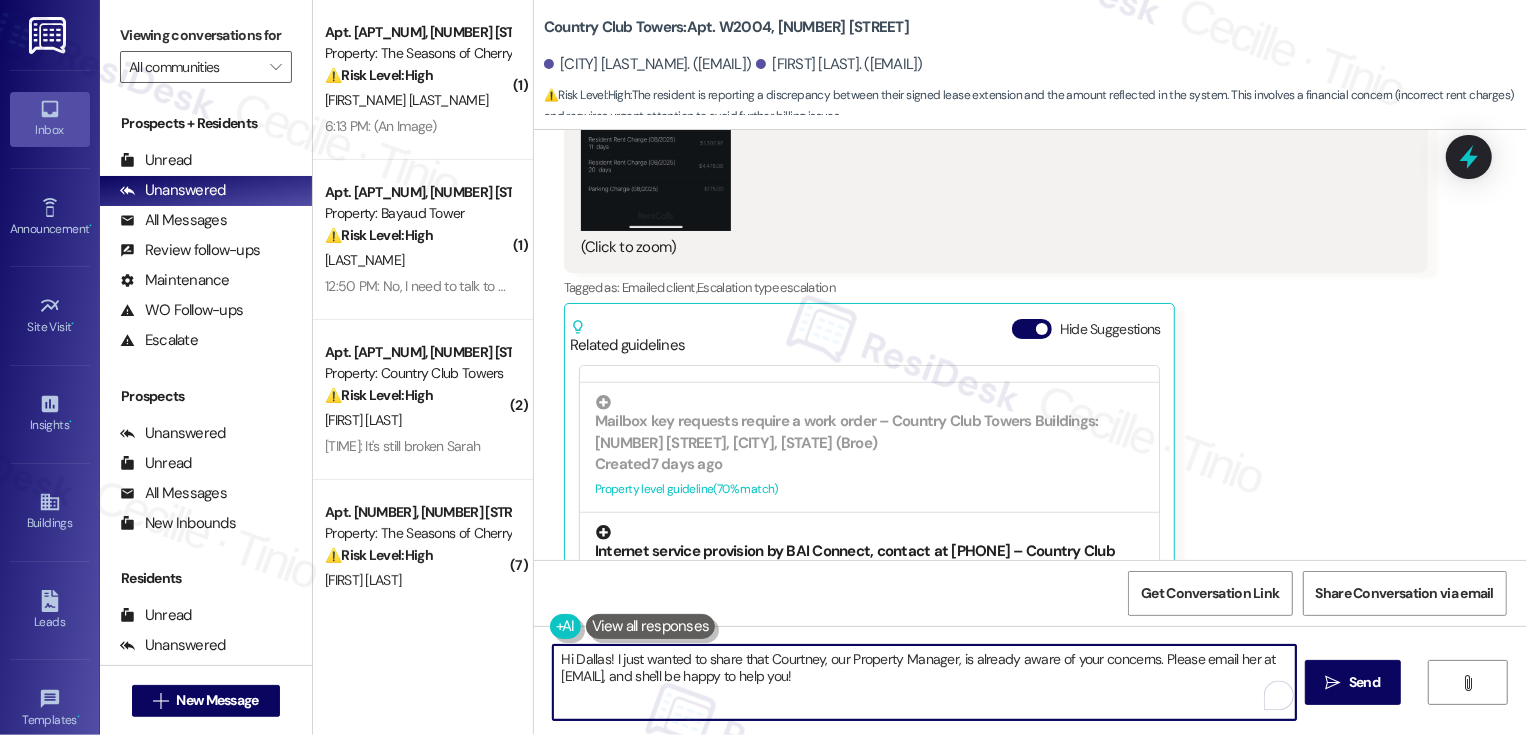 type on "Hi Dallas! I just wanted to share that Courtney, our Property Manager, is already aware of your concerns. Please email her at clester@broerealestate.com, and she'll be happy to help you!" 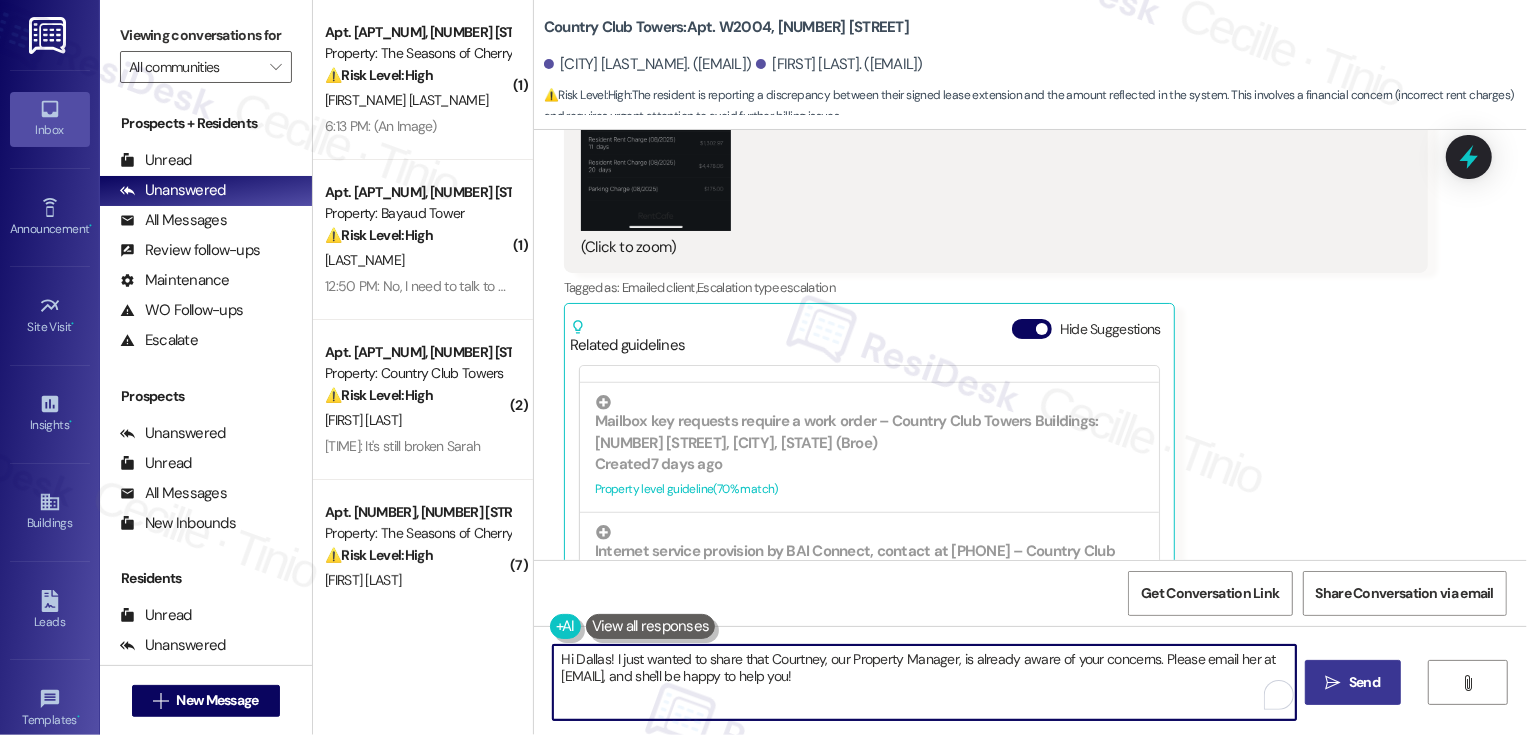 click on " Send" at bounding box center [1353, 682] 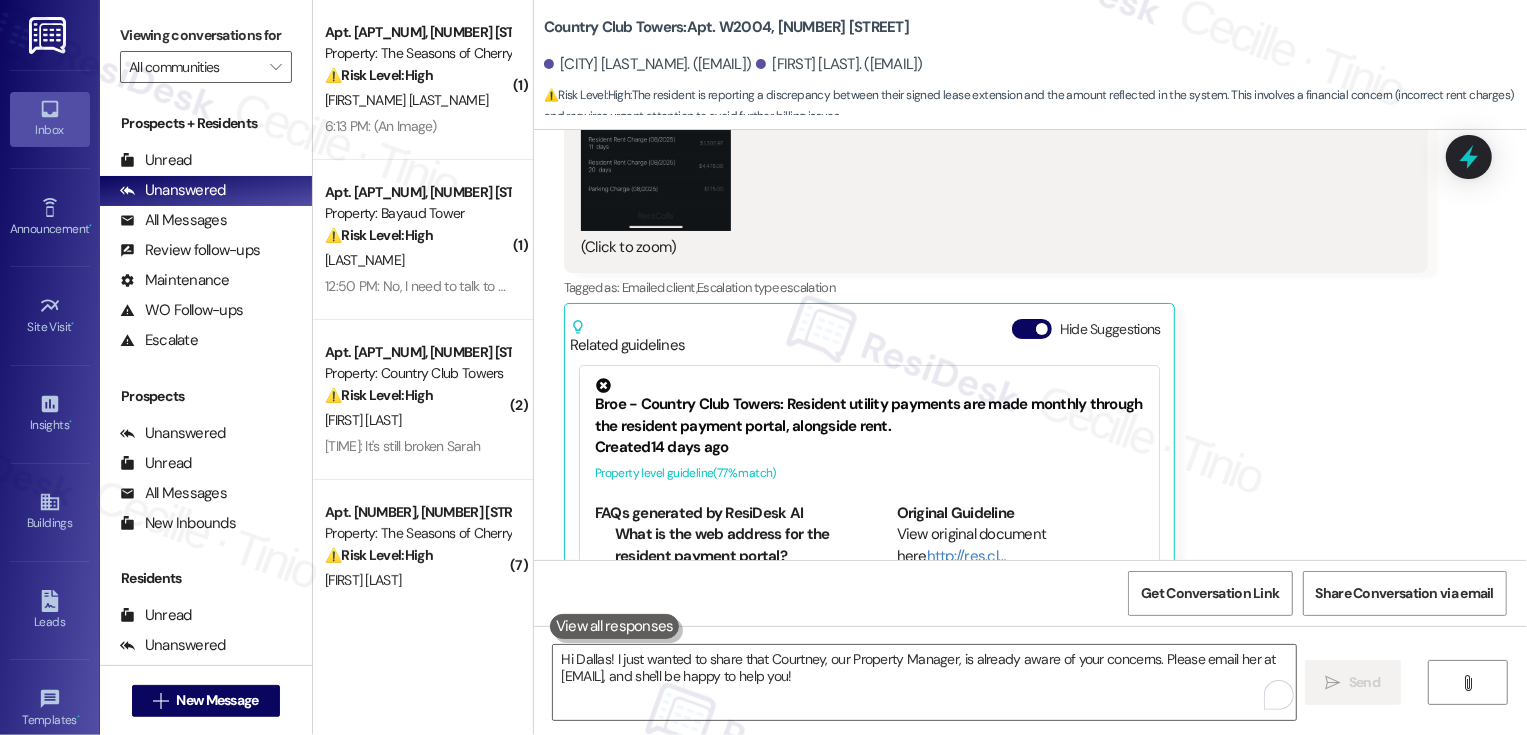 type 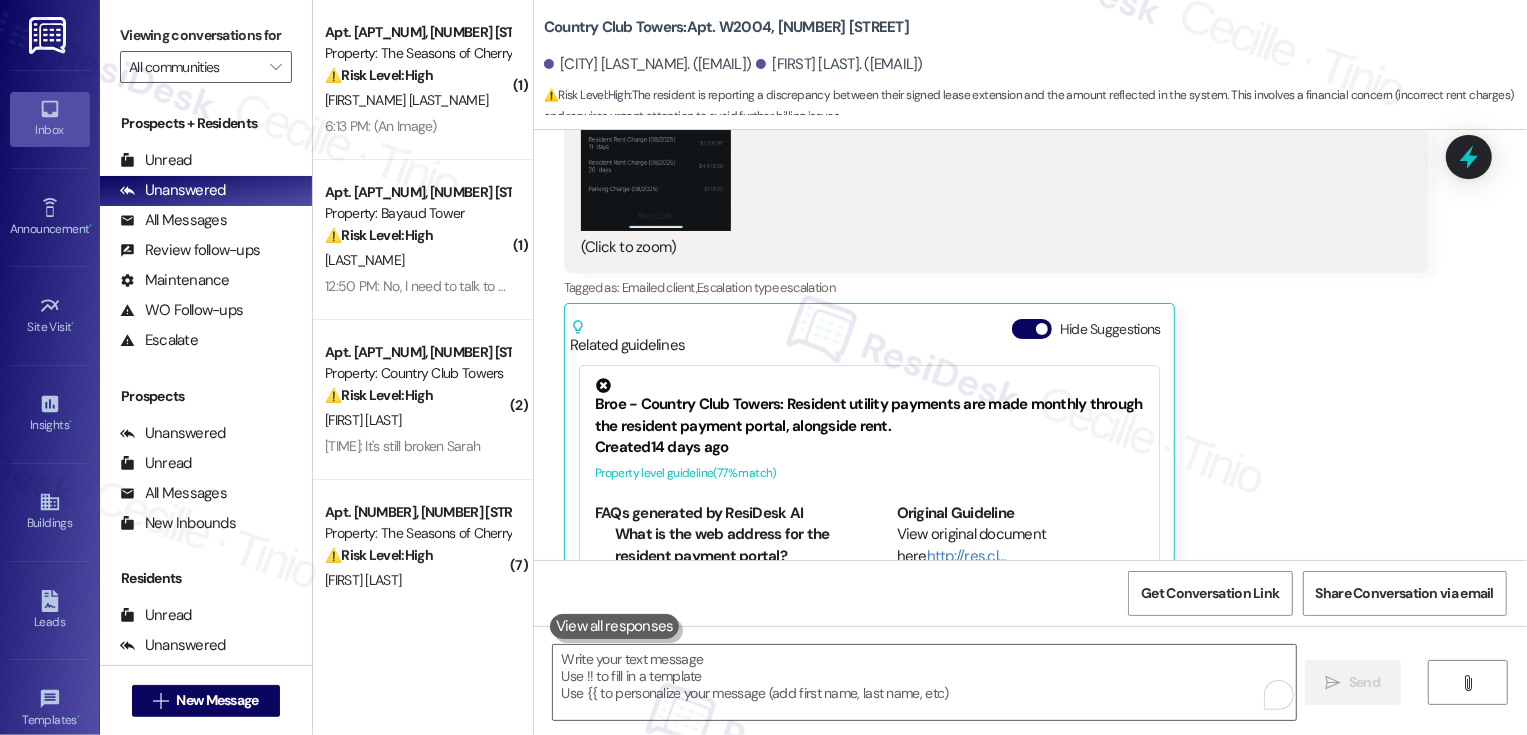 scroll, scrollTop: 3422, scrollLeft: 0, axis: vertical 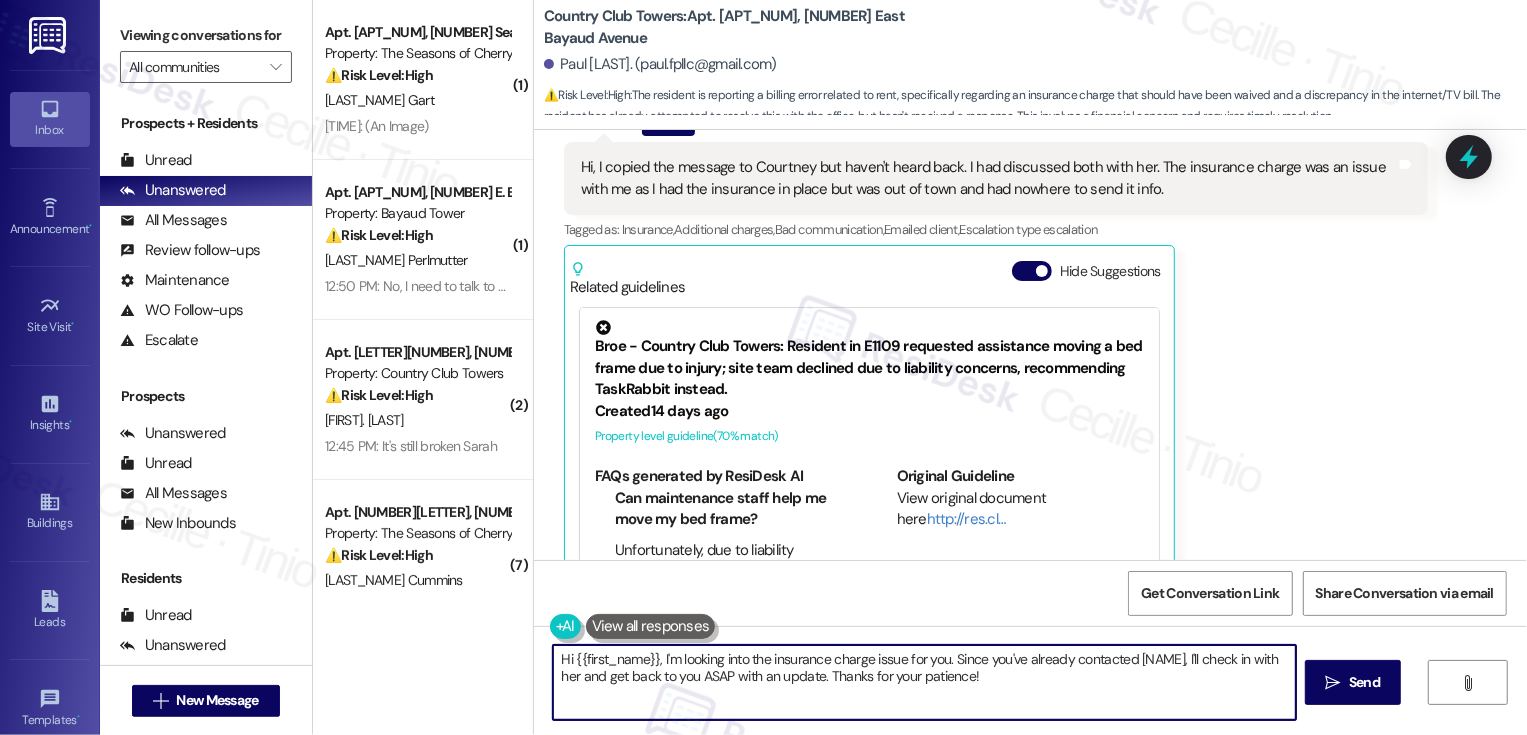 click on "Hi {{first_name}}, I'm looking into the insurance charge issue for you. Since you've already contacted [NAME], I'll check in with her and get back to you ASAP with an update. Thanks for your patience!" at bounding box center (924, 682) 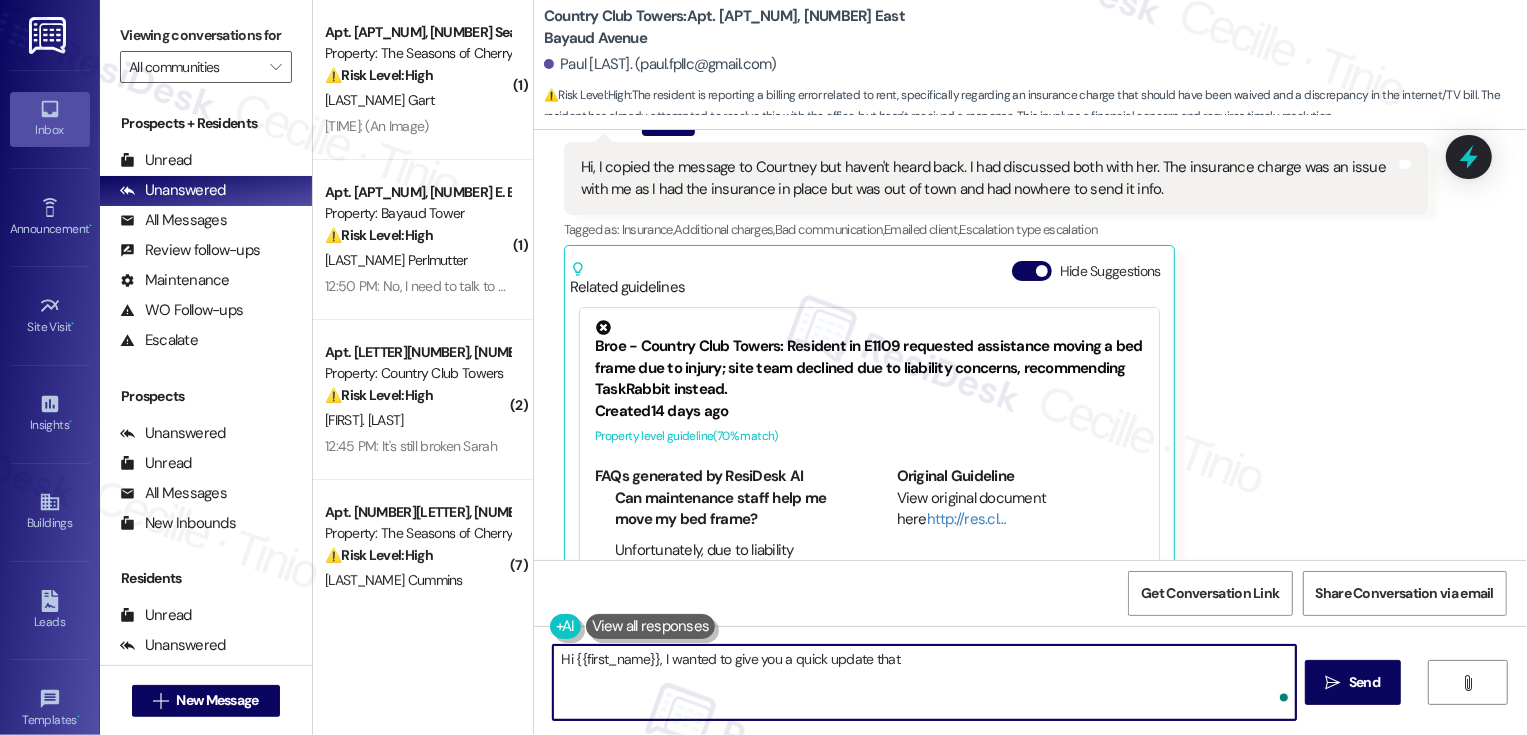 paste on "added these credits" 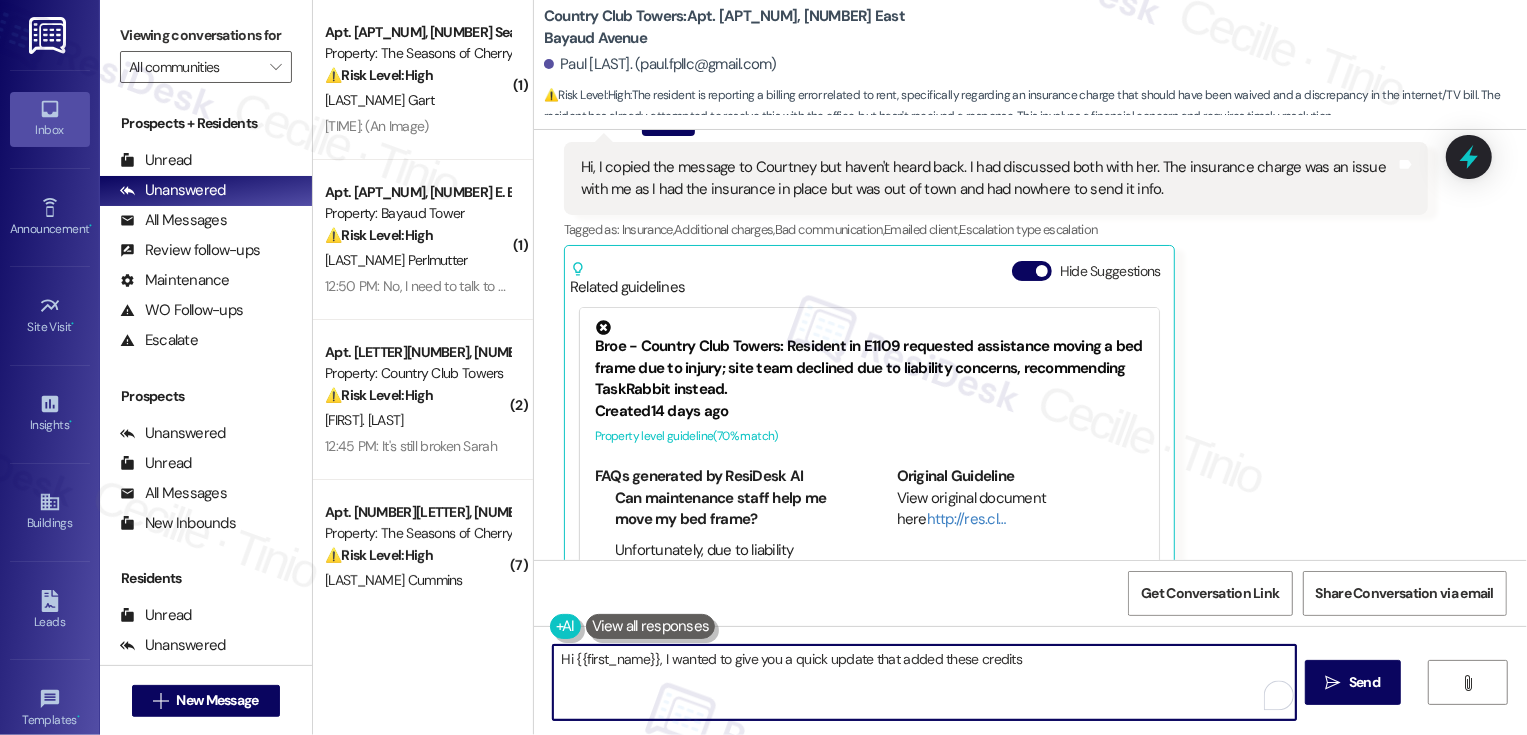 click on "Hi {{first_name}}, I wanted to give you a quick update that added these credits" at bounding box center [924, 682] 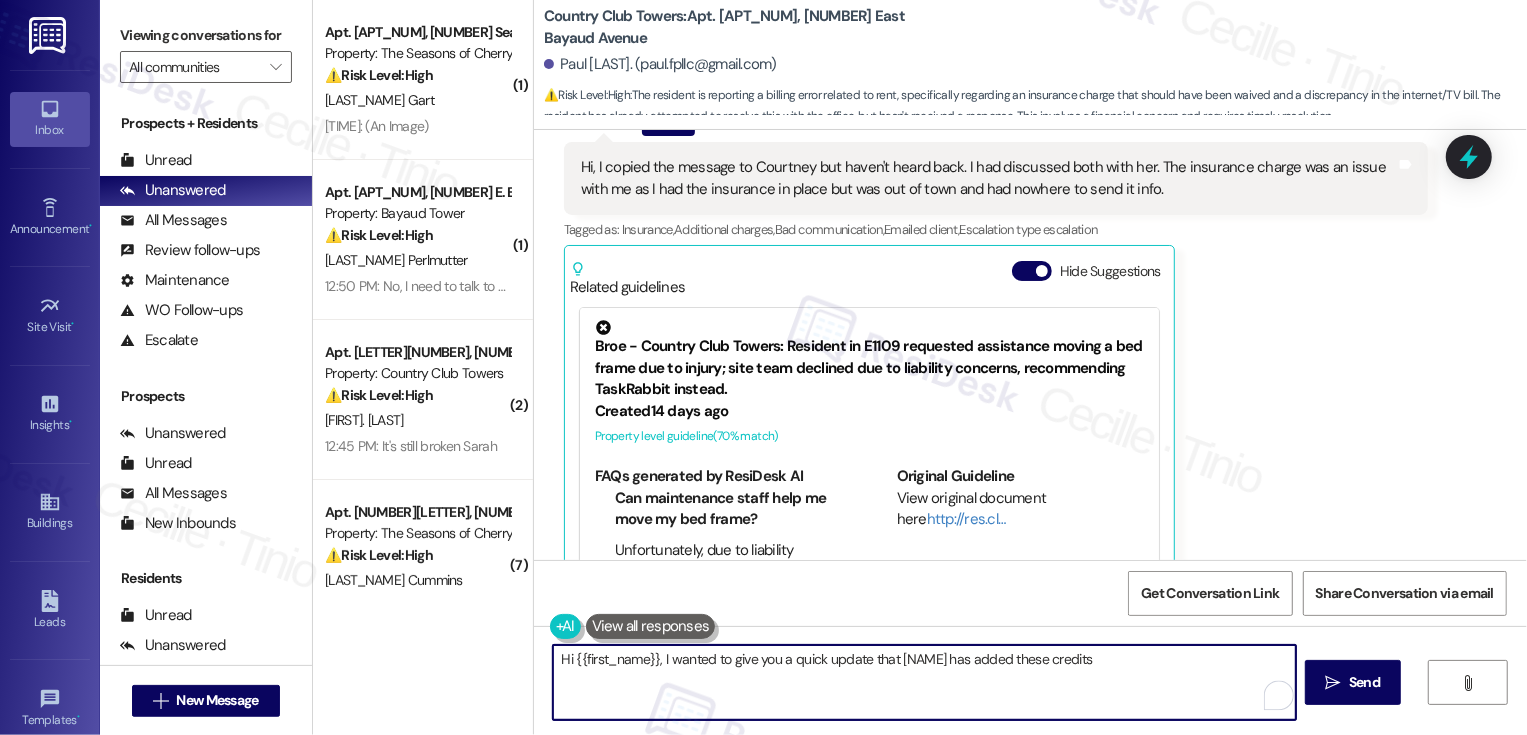 click on "Hi {{first_name}}, I wanted to give you a quick update that [NAME] has added these credits" at bounding box center [924, 682] 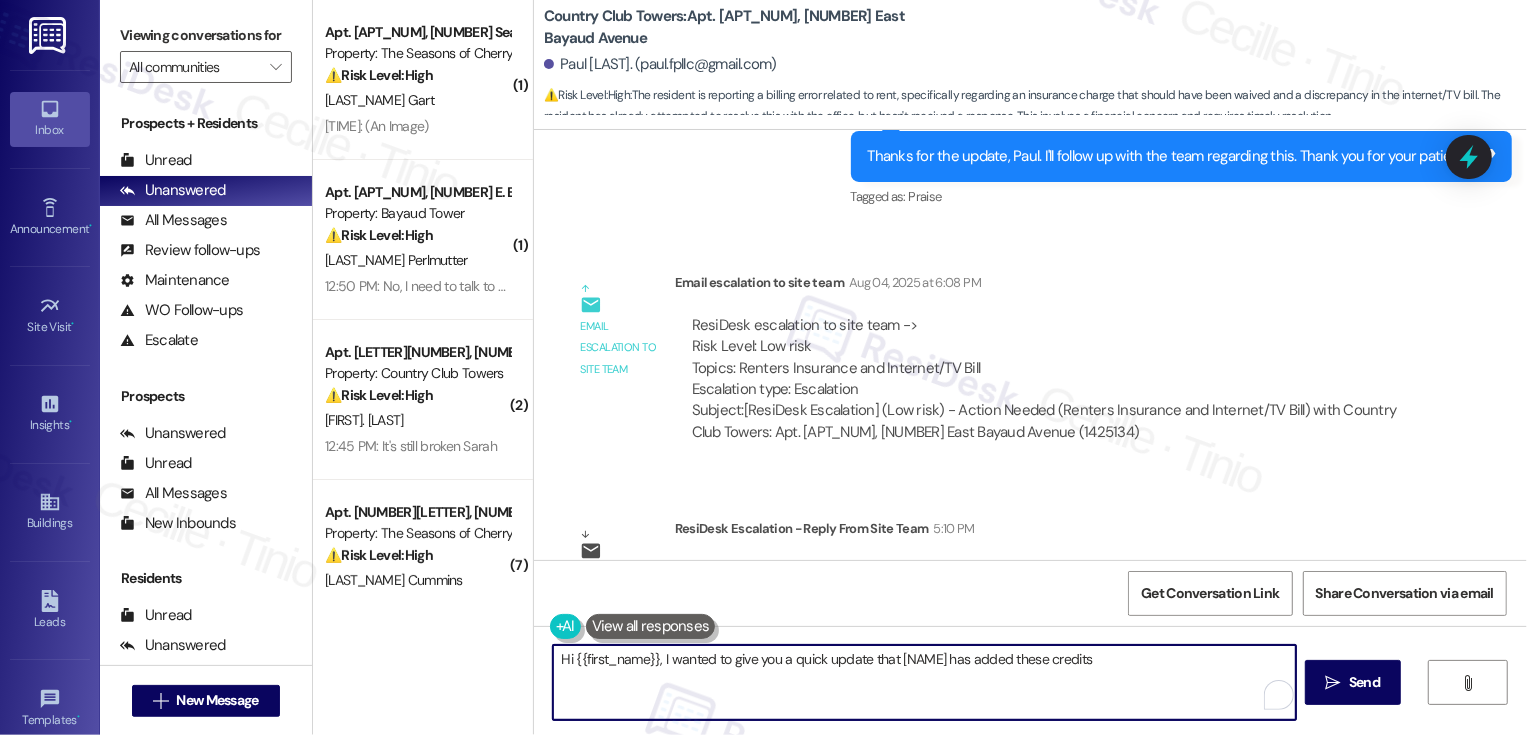 scroll, scrollTop: 2127, scrollLeft: 0, axis: vertical 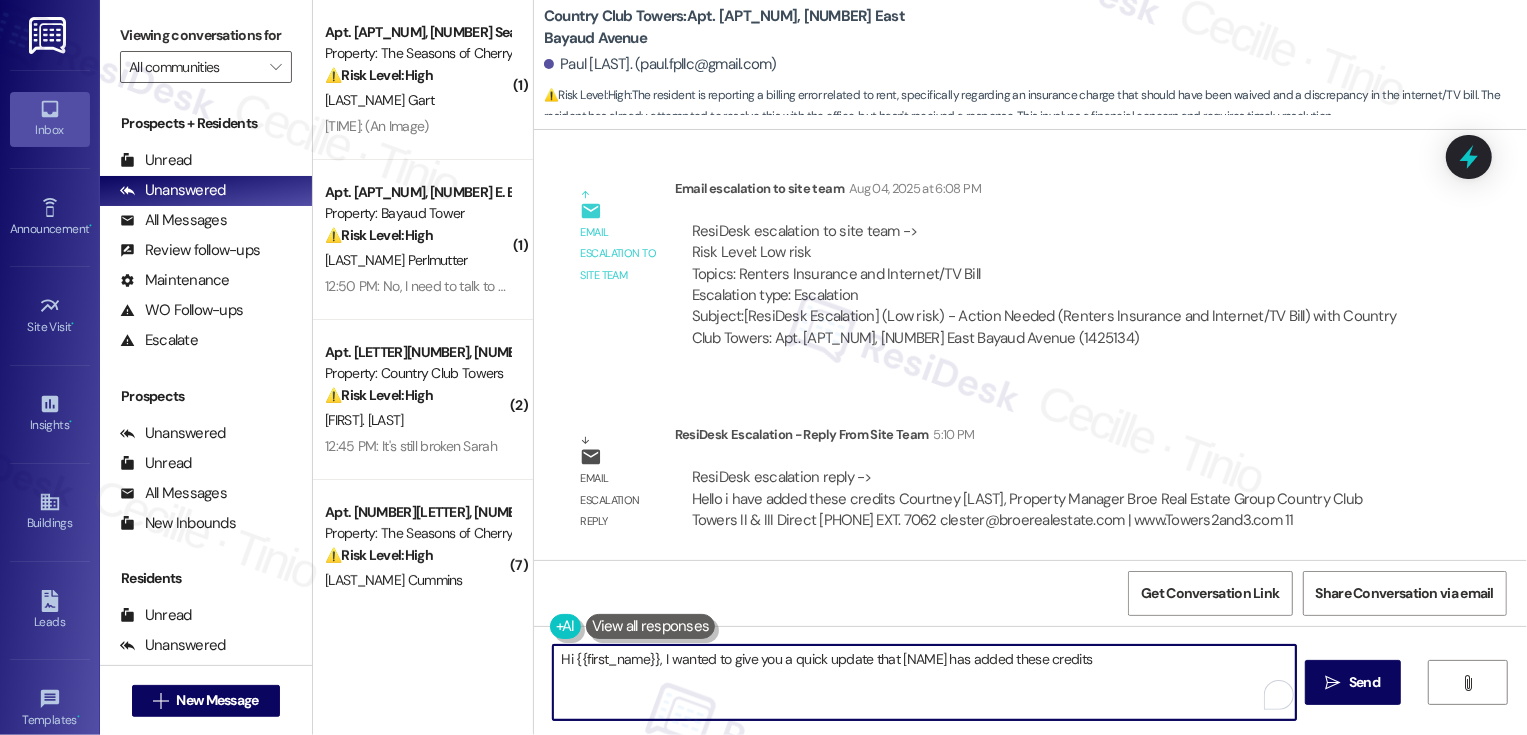 click on "Hi {{first_name}}, I wanted to give you a quick update that [NAME] has added these credits" at bounding box center (924, 682) 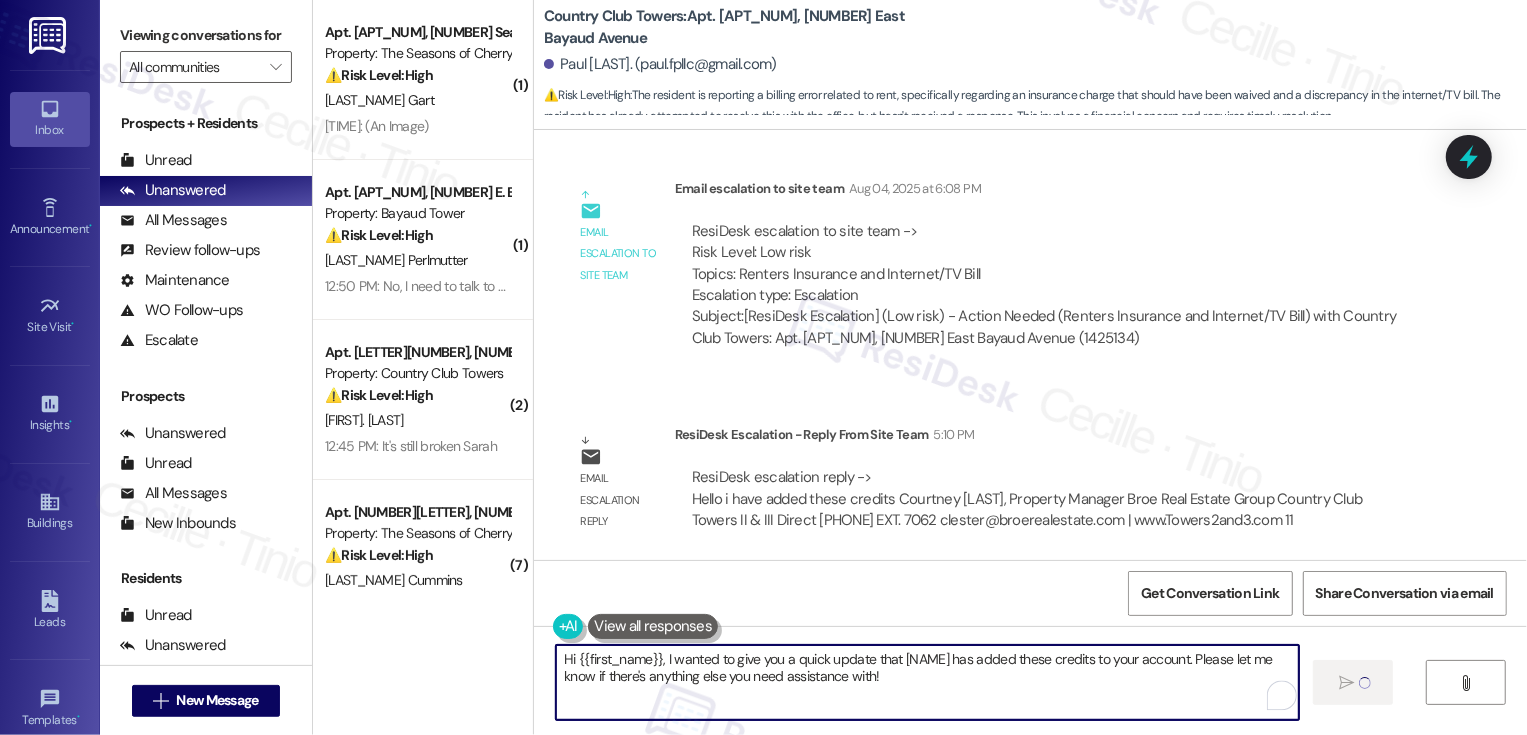 type on "Hi {{first_name}}, I wanted to give you a quick update that [NAME] has added these credits to your account. Please let me know if there's anything else you need assistance with!" 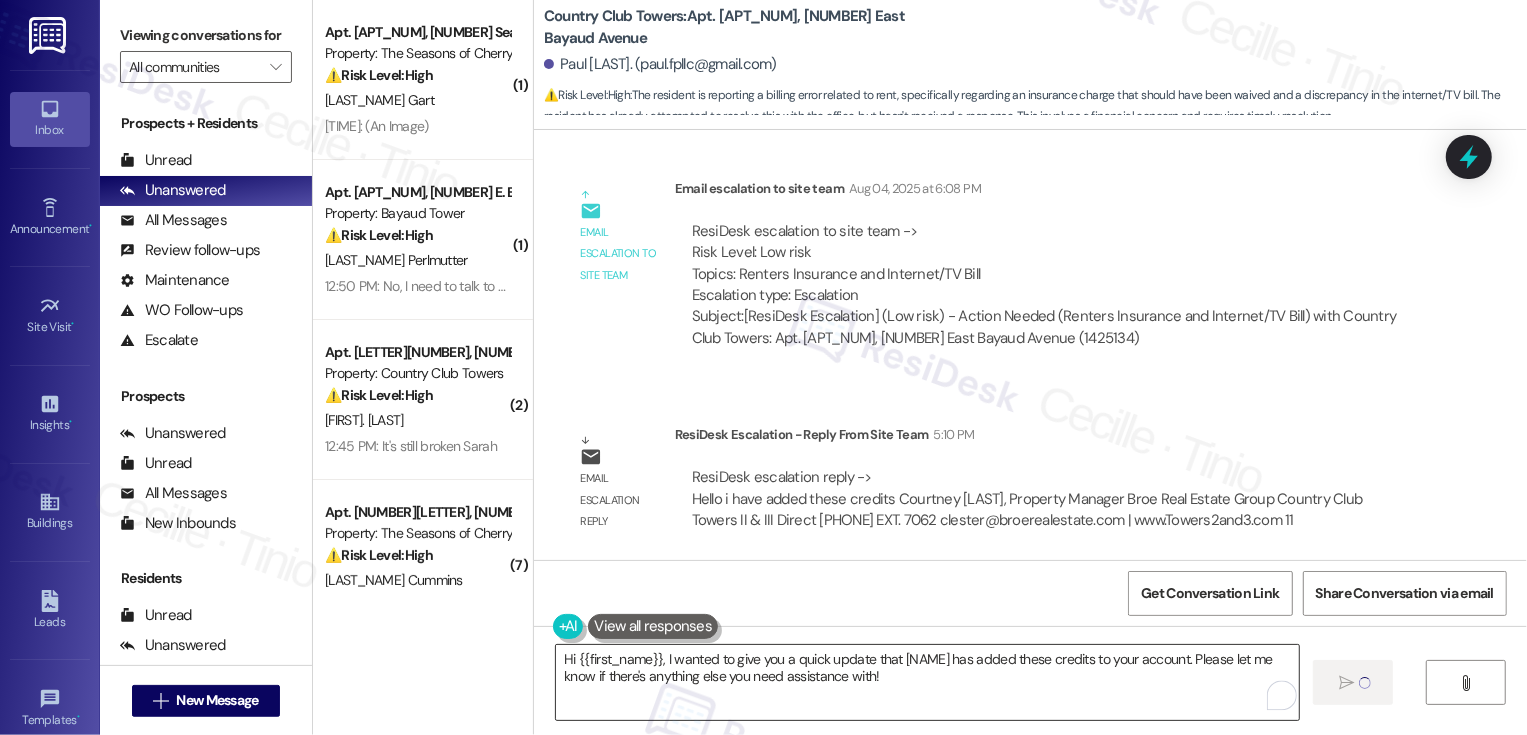 type 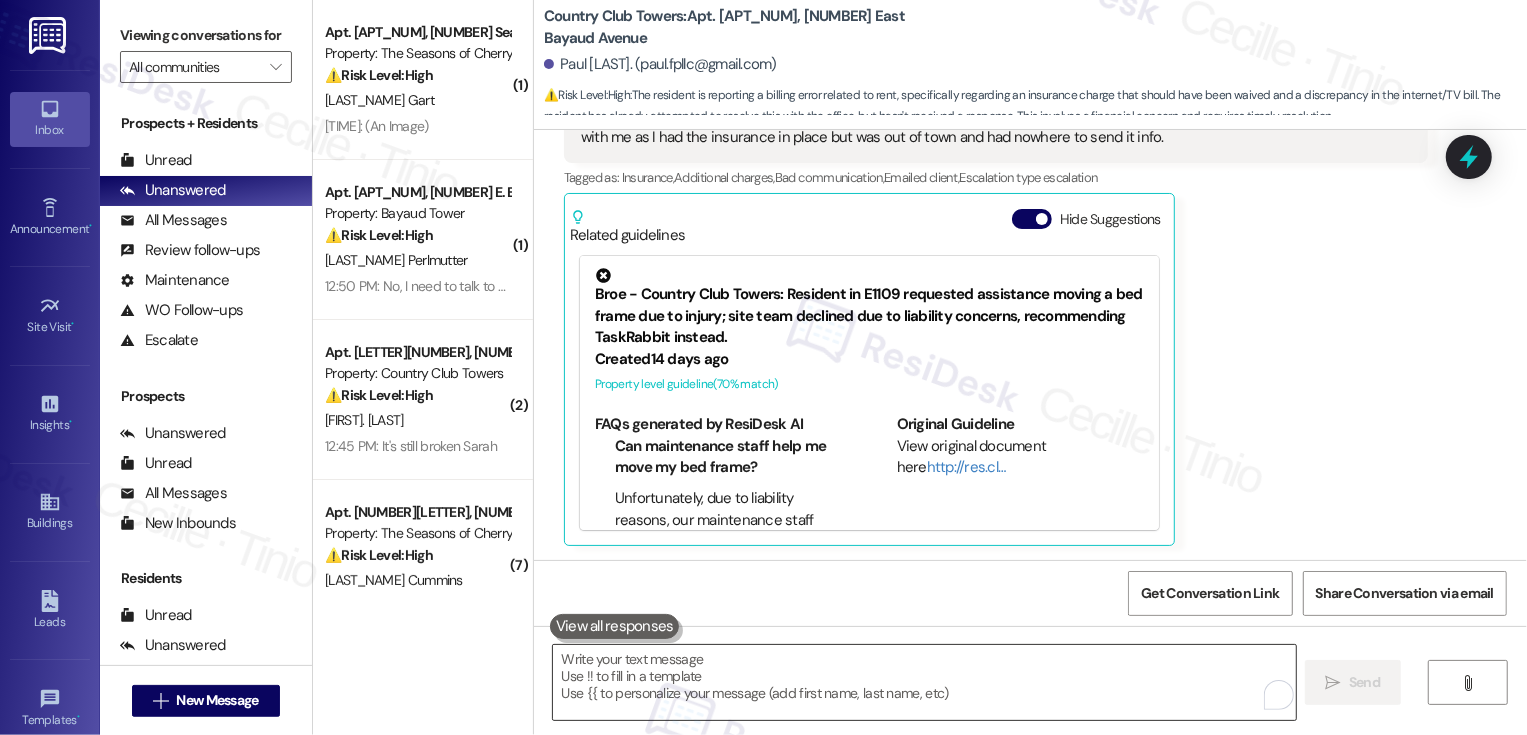 scroll, scrollTop: 1529, scrollLeft: 0, axis: vertical 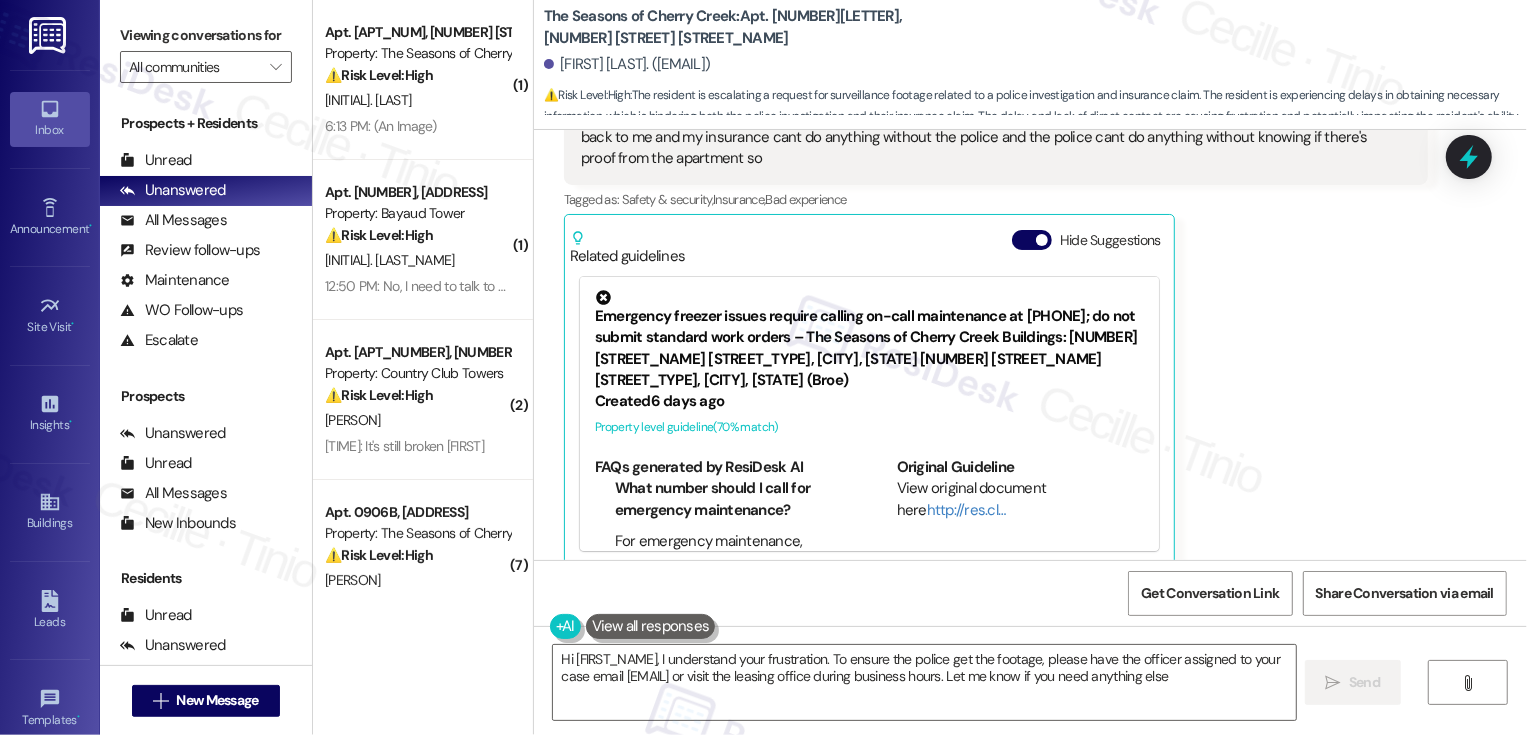 type on "Hi {{first_name}}, I understand your frustration. To ensure the police get the footage, please have the officer assigned to your case email [EMAIL] or visit the leasing office during business hours. Let me know if you need anything else!" 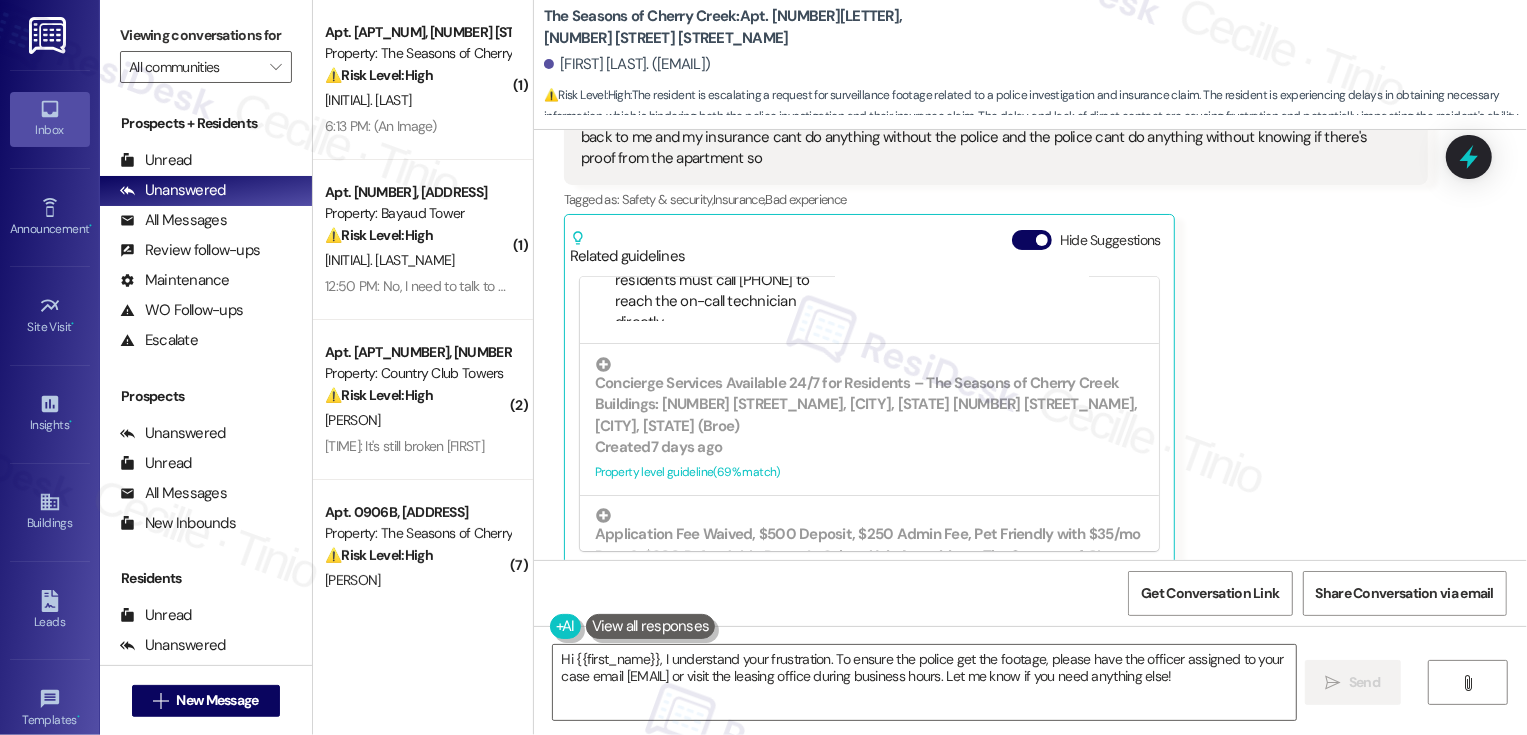 scroll, scrollTop: 550, scrollLeft: 0, axis: vertical 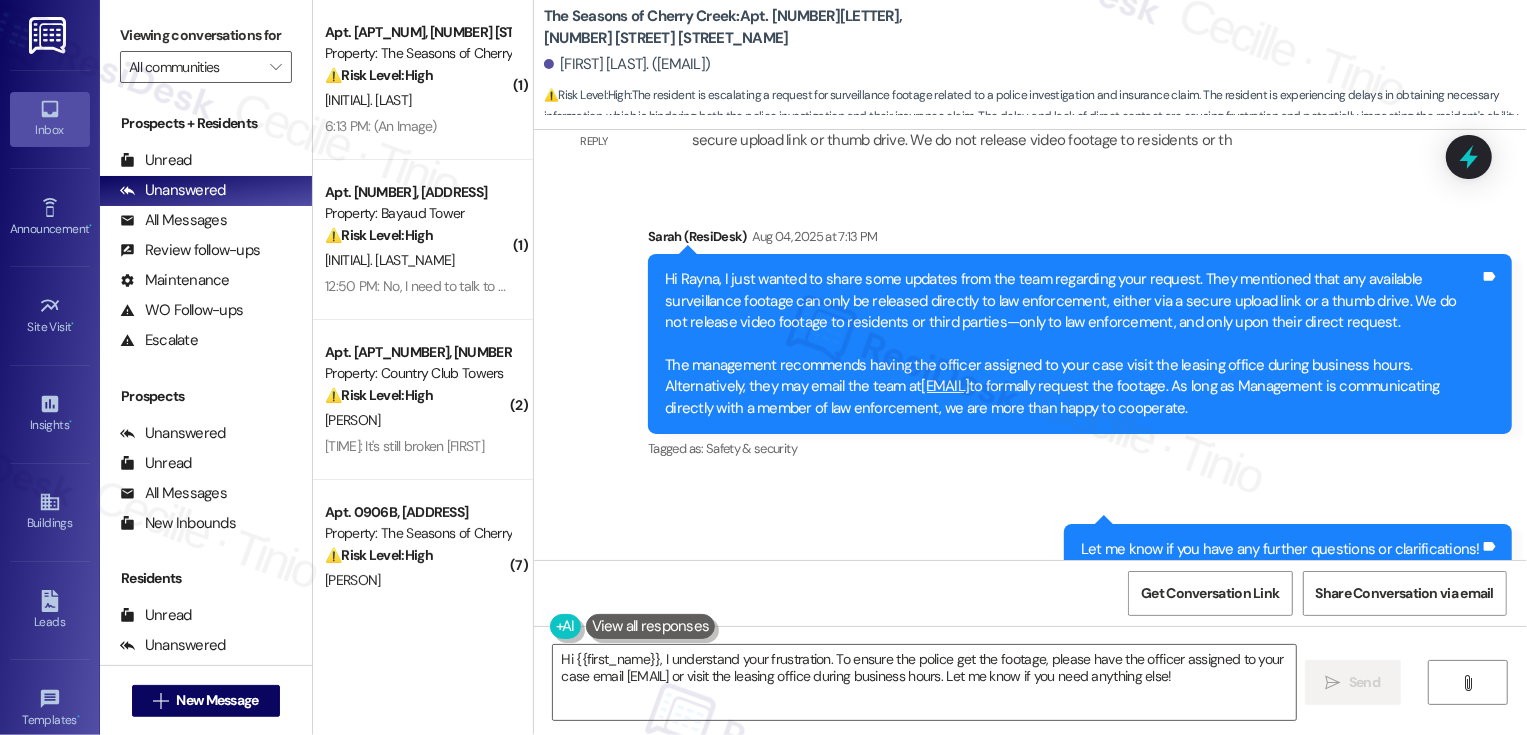 click on "Sent via SMS [PERSON]   (ResiDesk) [DATE] at [TIME]: Hi [PERSON], I just wanted to share some updates from the team regarding your request. They mentioned that any available surveillance footage can only be released directly to law enforcement, either via a secure upload link or a thumb drive. We do not release video footage to residents or third parties—only to law enforcement, and only upon their direct request.
The management recommends having the officer assigned to your case visit the leasing office during business hours. Alternatively, they may email the team at [EMAIL] to formally request the footage. As long as Management is communicating directly with a member of law enforcement, we are more than happy to cooperate. Tags and notes Tagged as:   Safety & security Click to highlight conversations about Safety & security Sent via SMS [TIME] [PERSON]   (ResiDesk) [DATE] at [TIME]: Let me know if you have any further questions or clarifications! Tags and notes Tagged as:" at bounding box center (1030, 400) 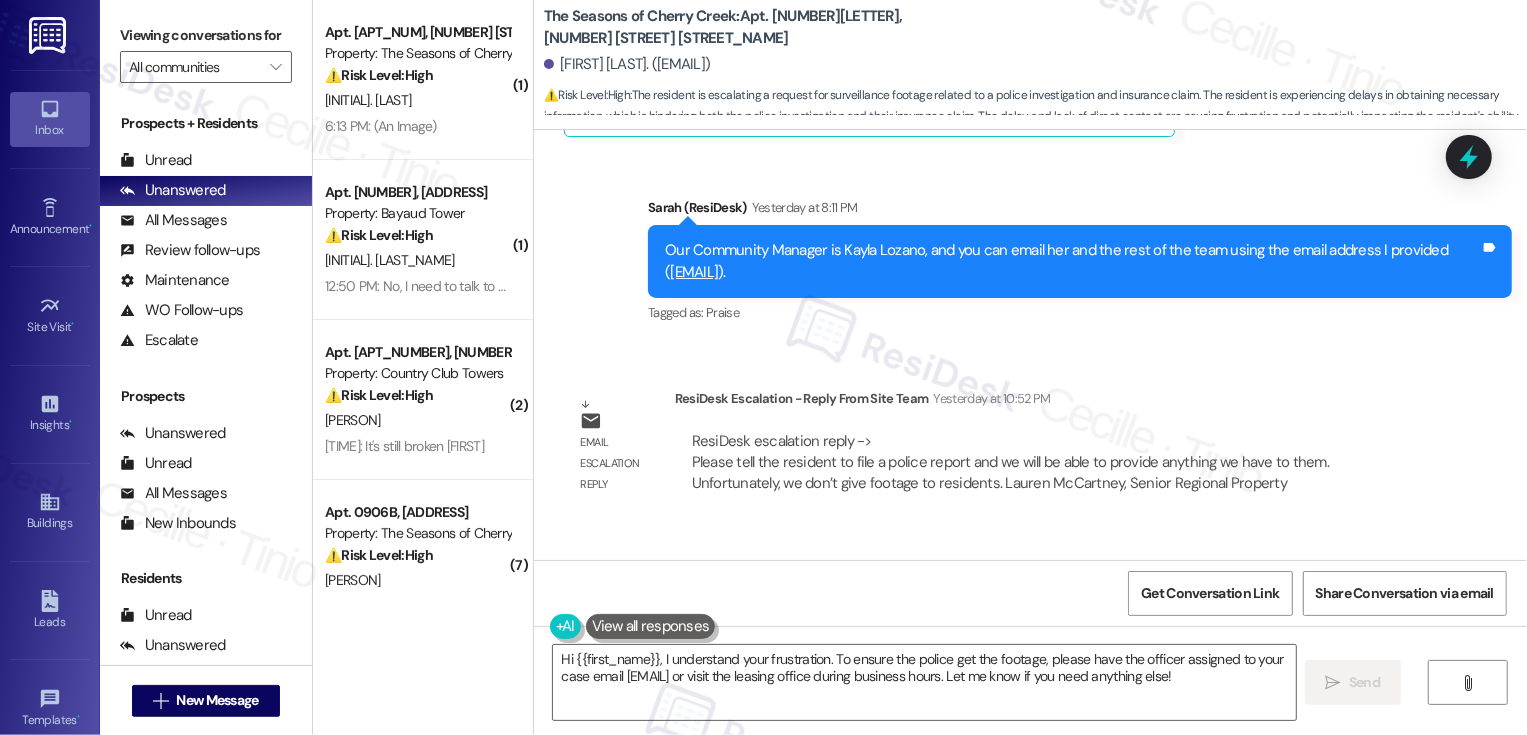 scroll, scrollTop: 2504, scrollLeft: 0, axis: vertical 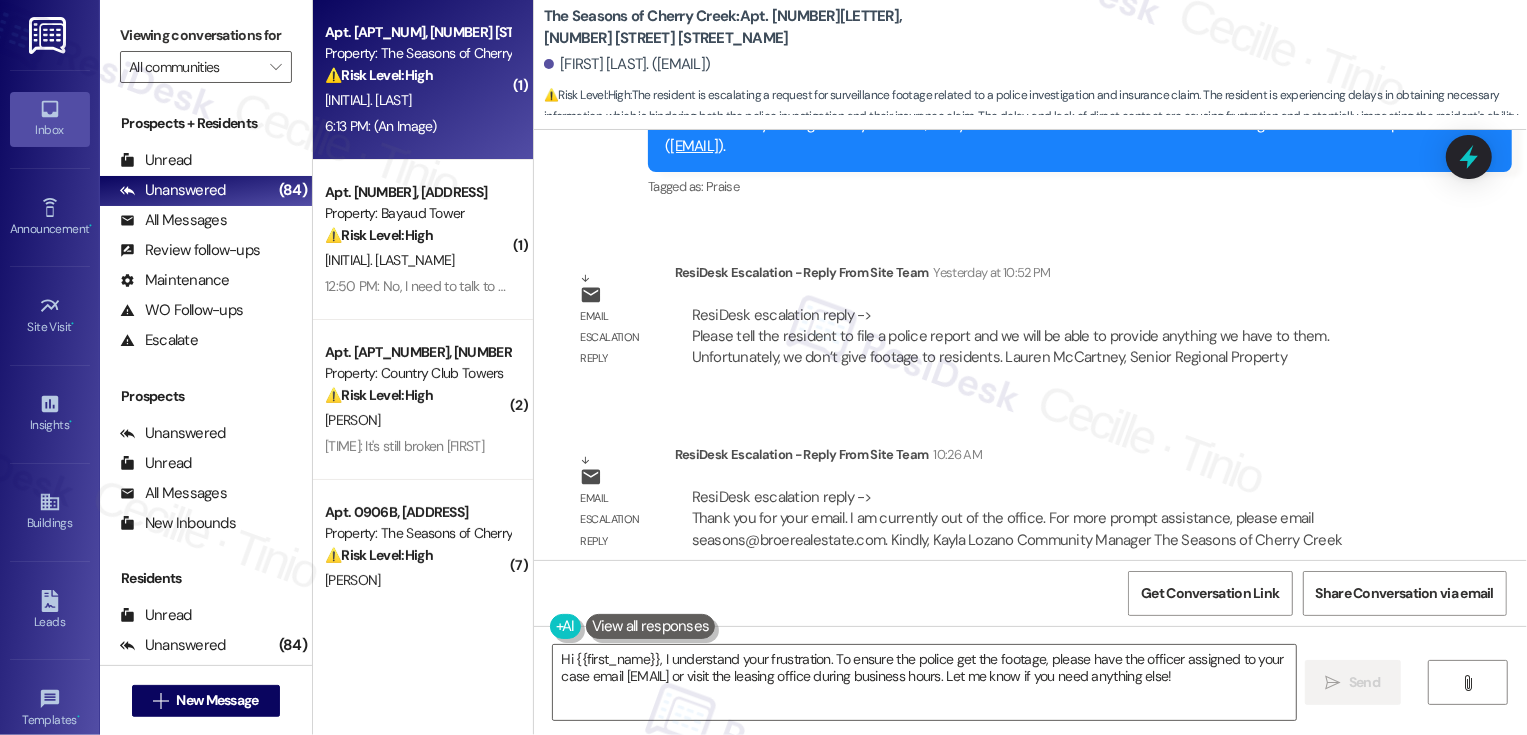 click on "6:13 PM: (An Image) 6:13 PM: (An Image)" at bounding box center (417, 126) 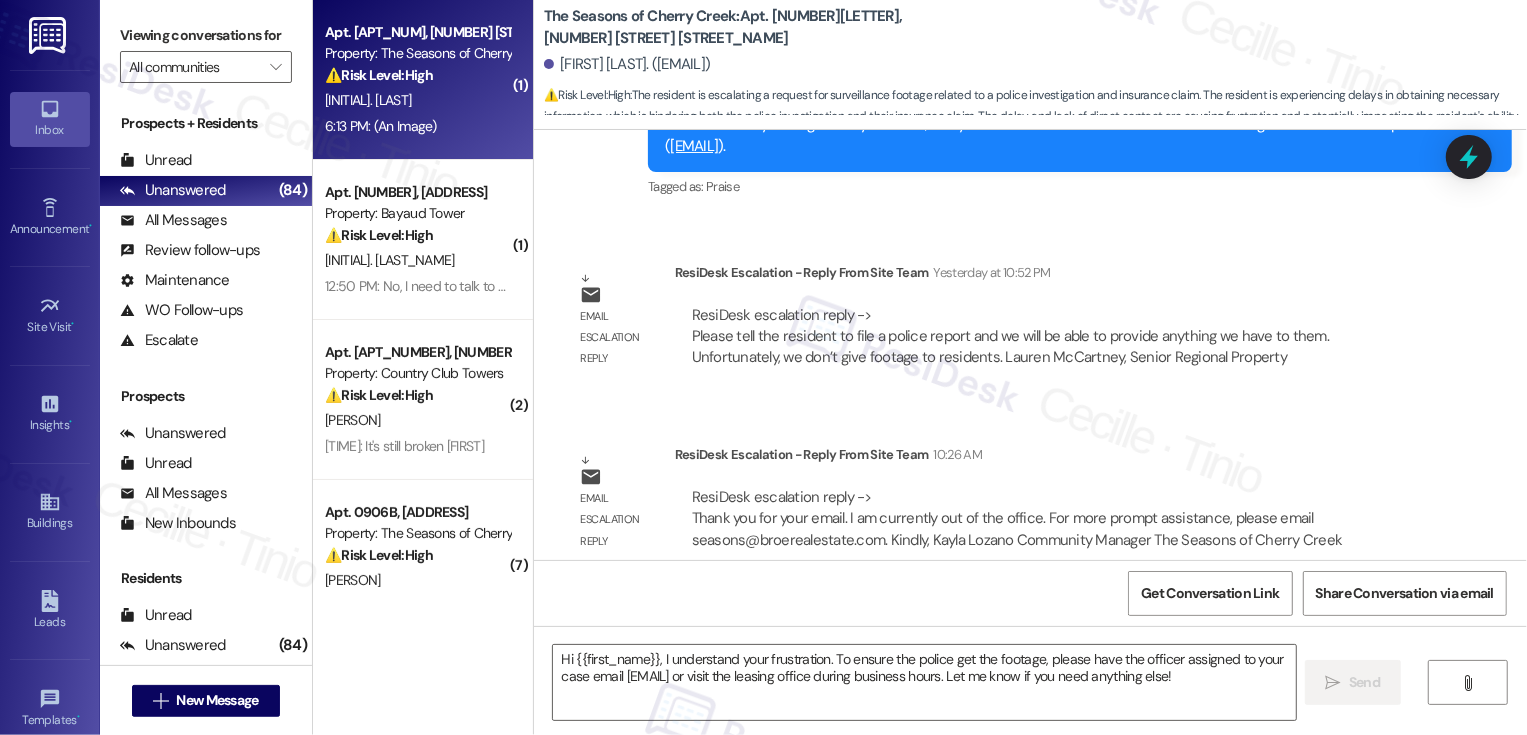 type on "Fetching suggested responses. Please feel free to read through the conversation in the meantime." 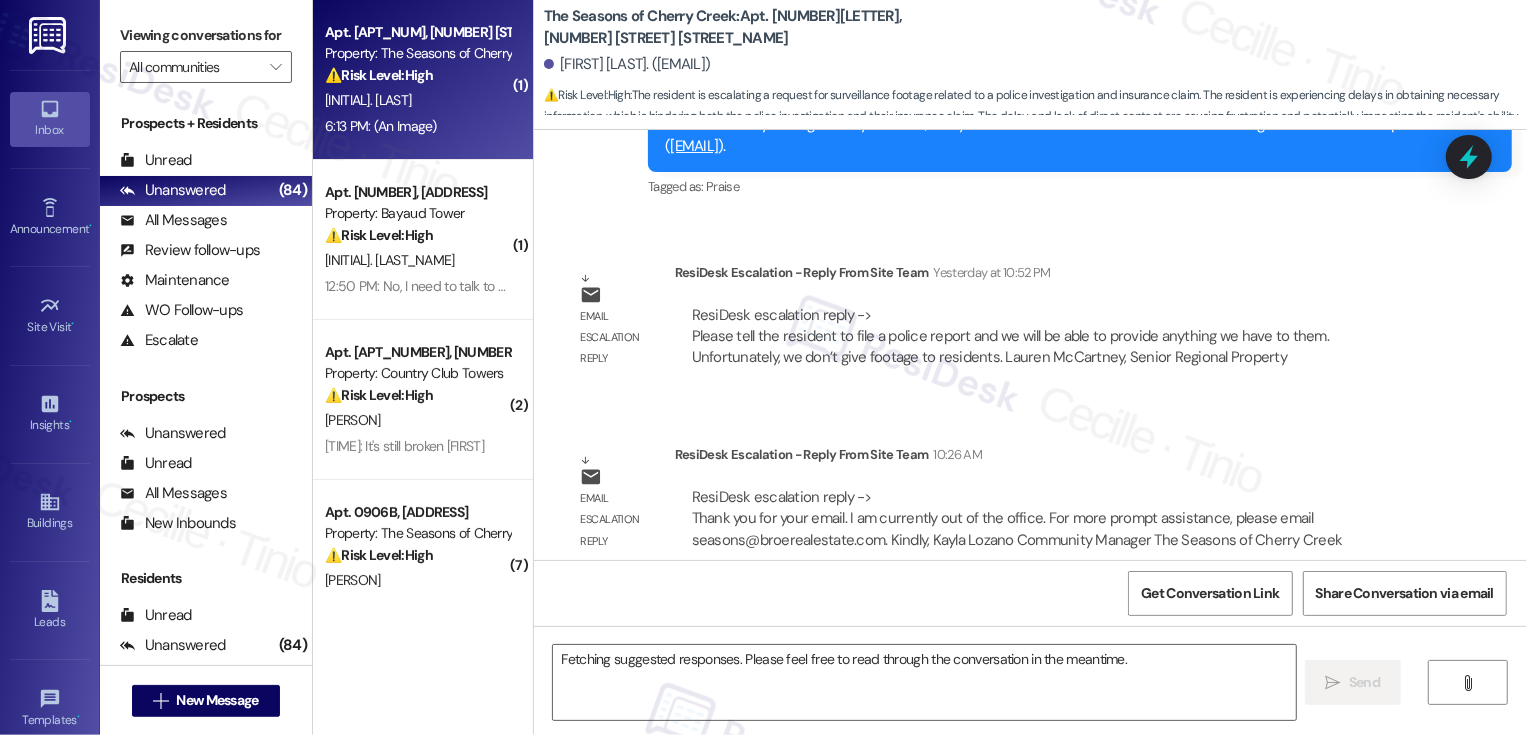 click on "6:13 PM: (An Image) 6:13 PM: (An Image)" at bounding box center [417, 126] 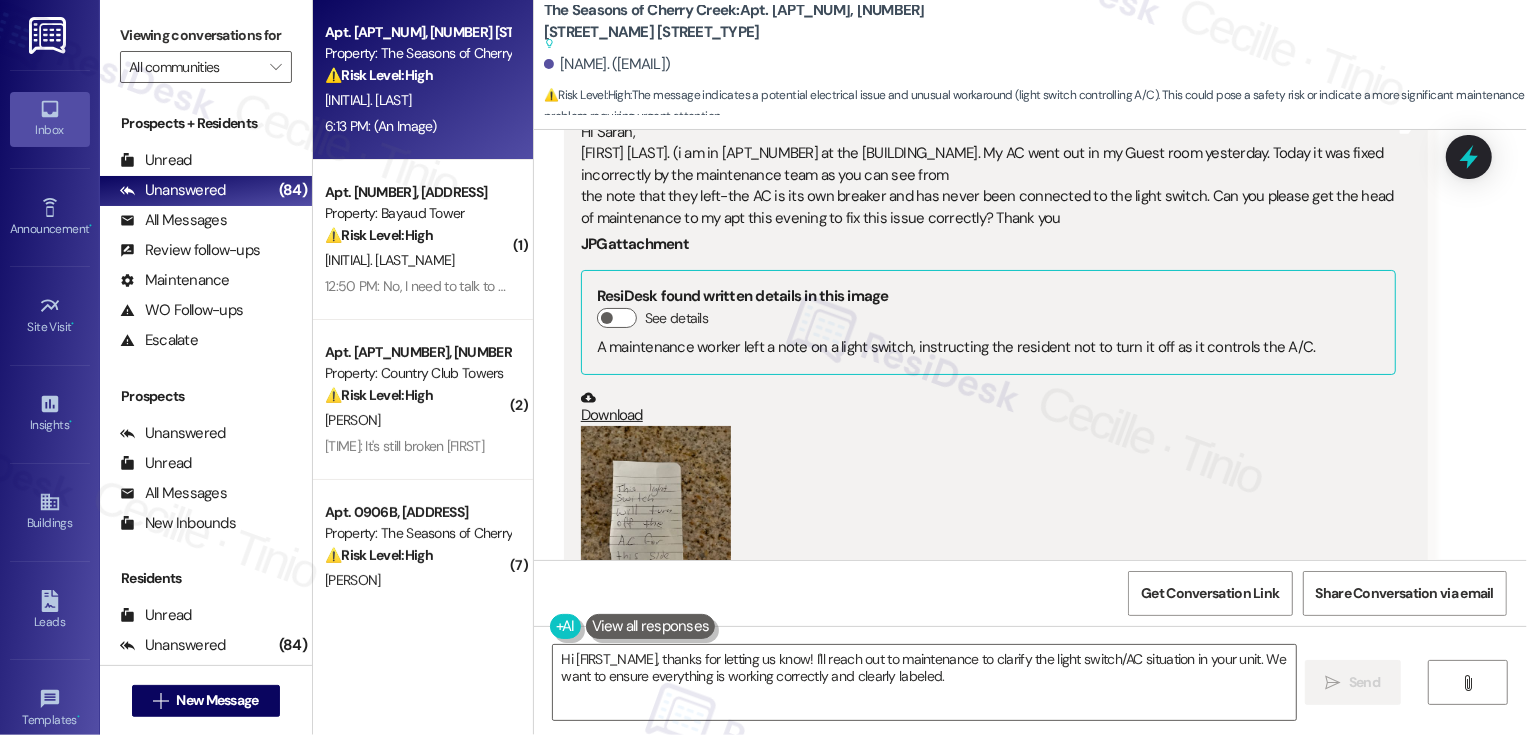 scroll, scrollTop: 321, scrollLeft: 0, axis: vertical 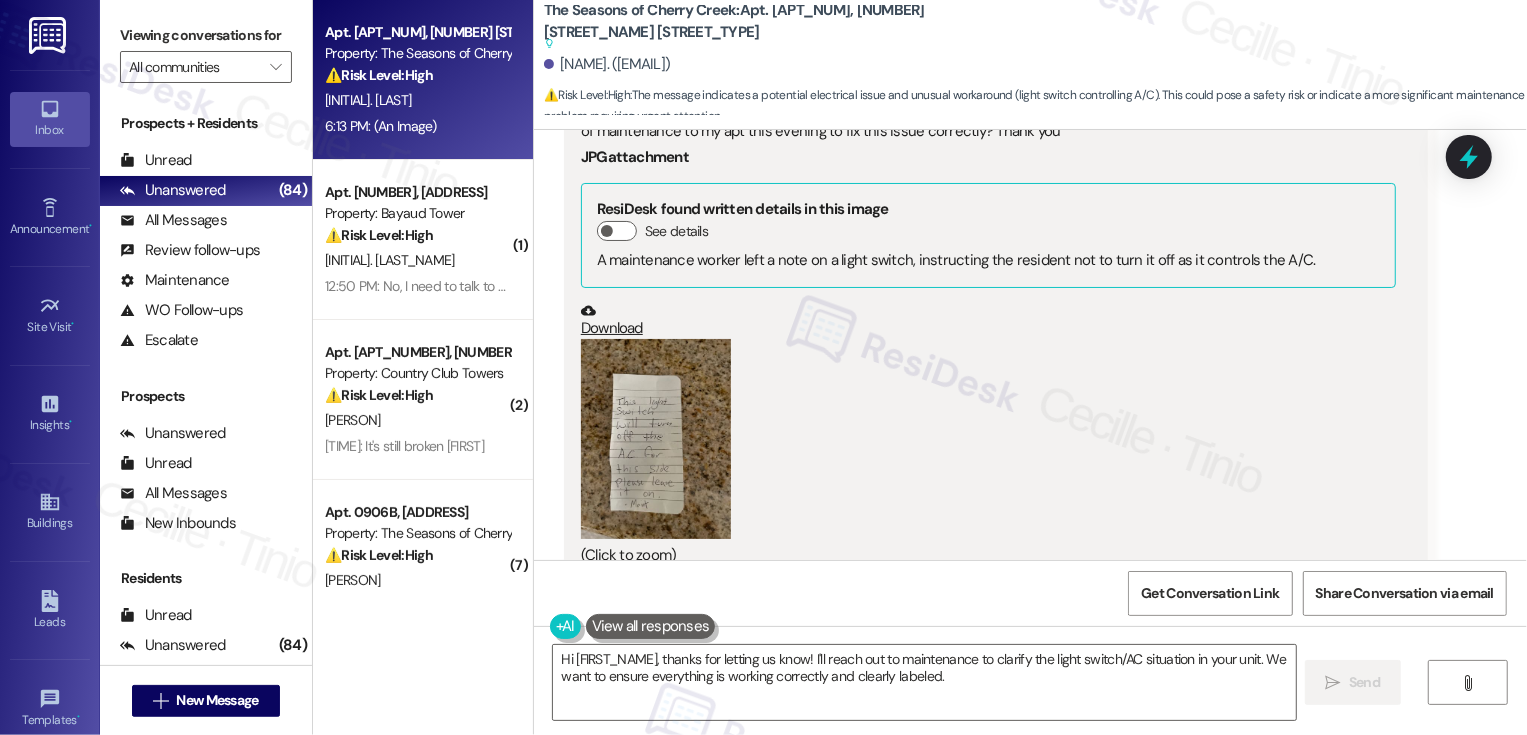 click at bounding box center (656, 439) 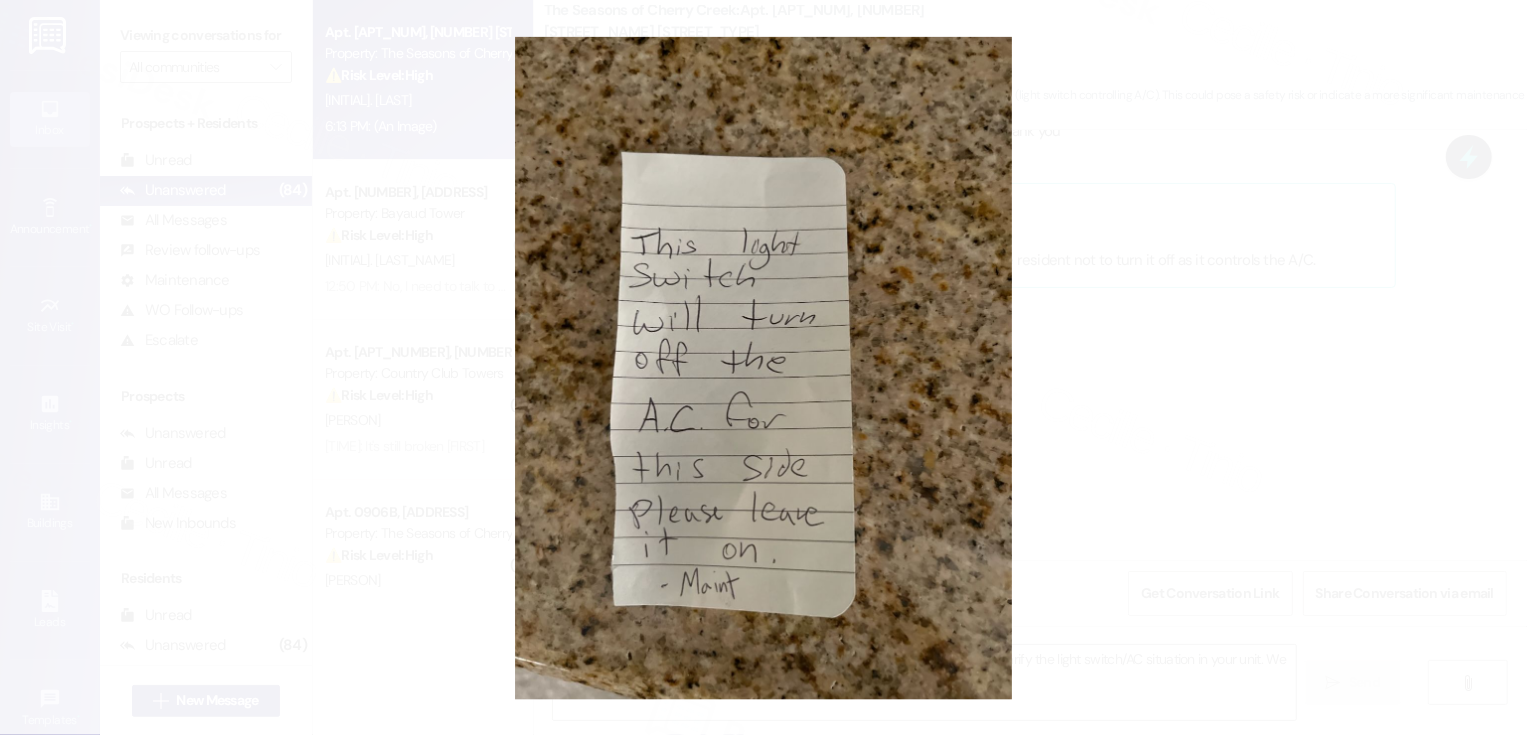 click at bounding box center (763, 367) 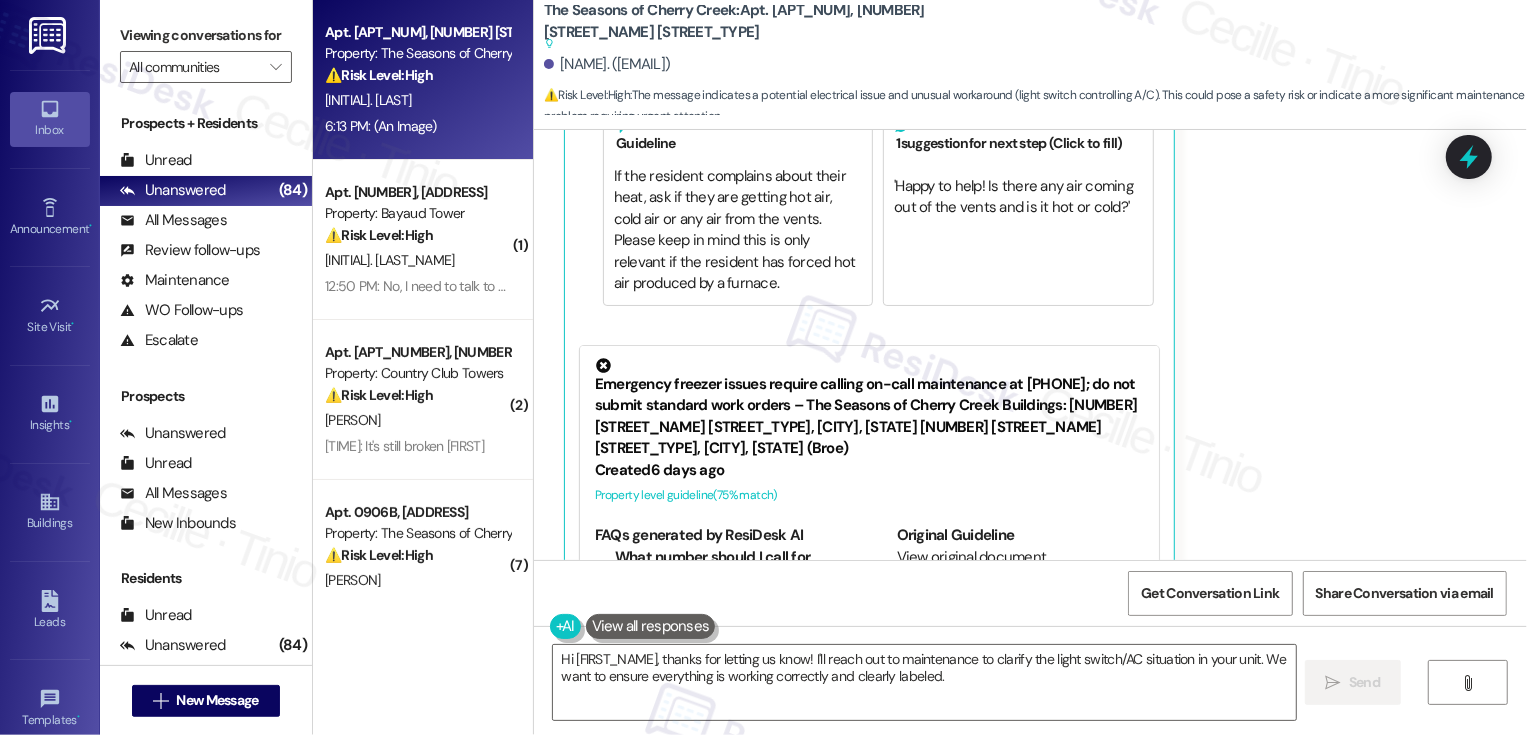 scroll, scrollTop: 985, scrollLeft: 0, axis: vertical 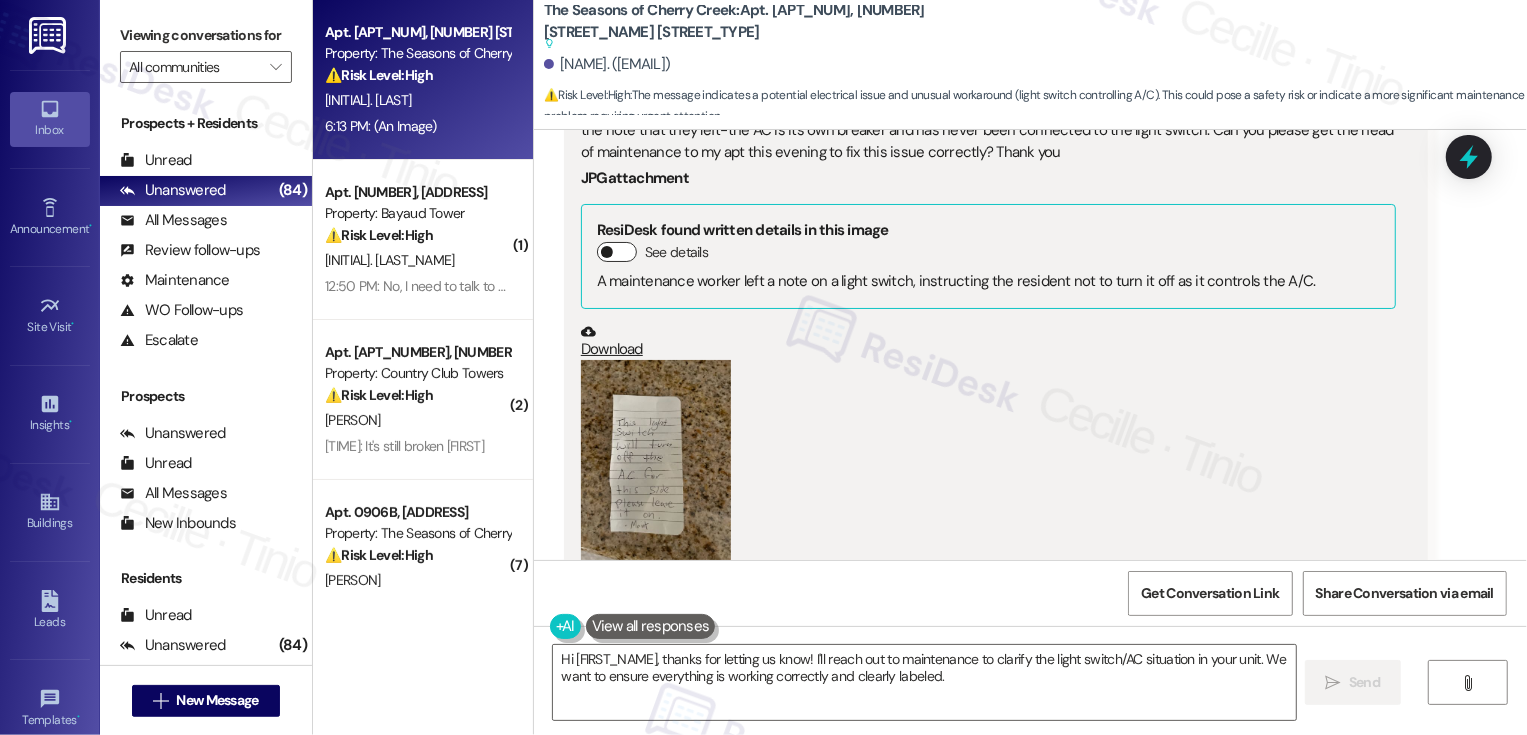 click on "See details" at bounding box center [617, 252] 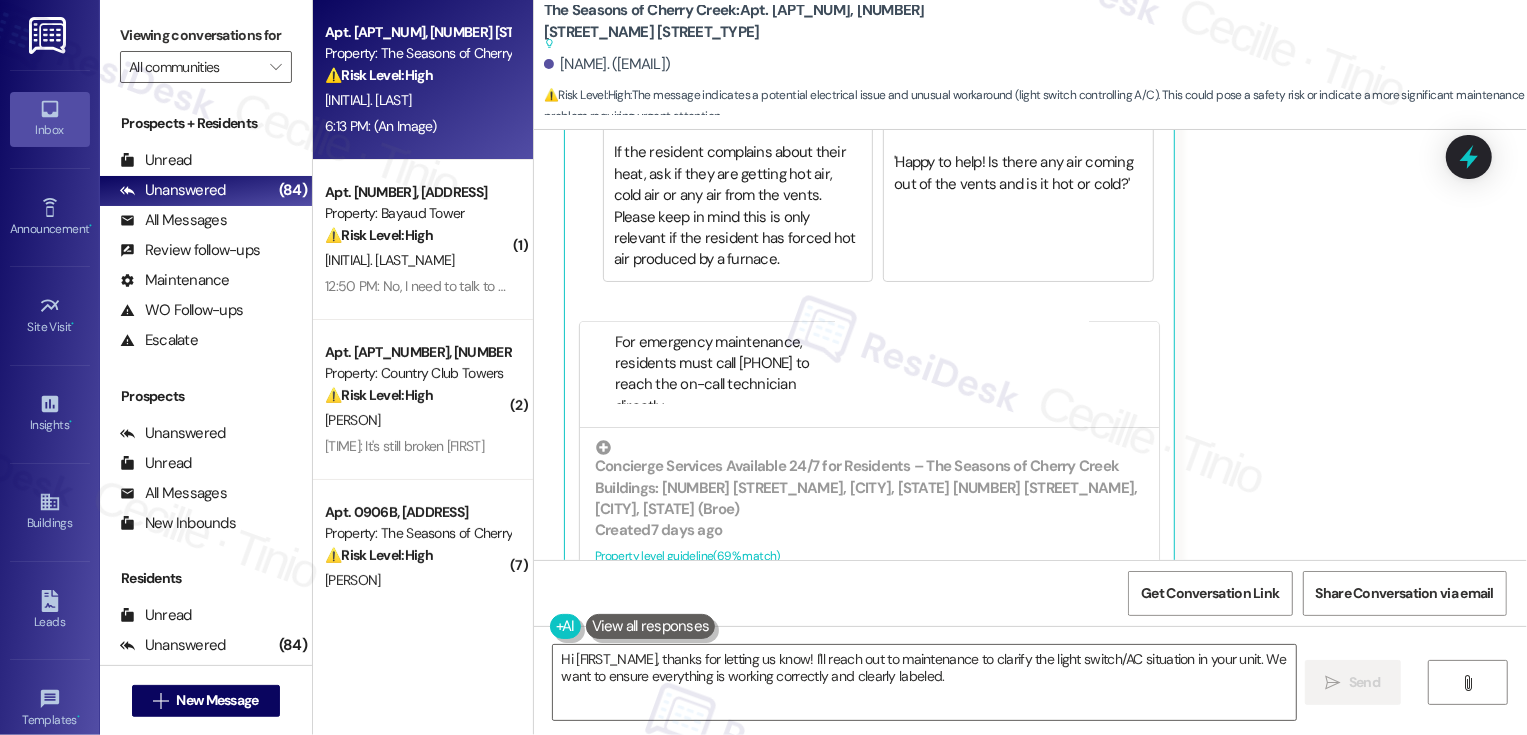 scroll, scrollTop: 1174, scrollLeft: 0, axis: vertical 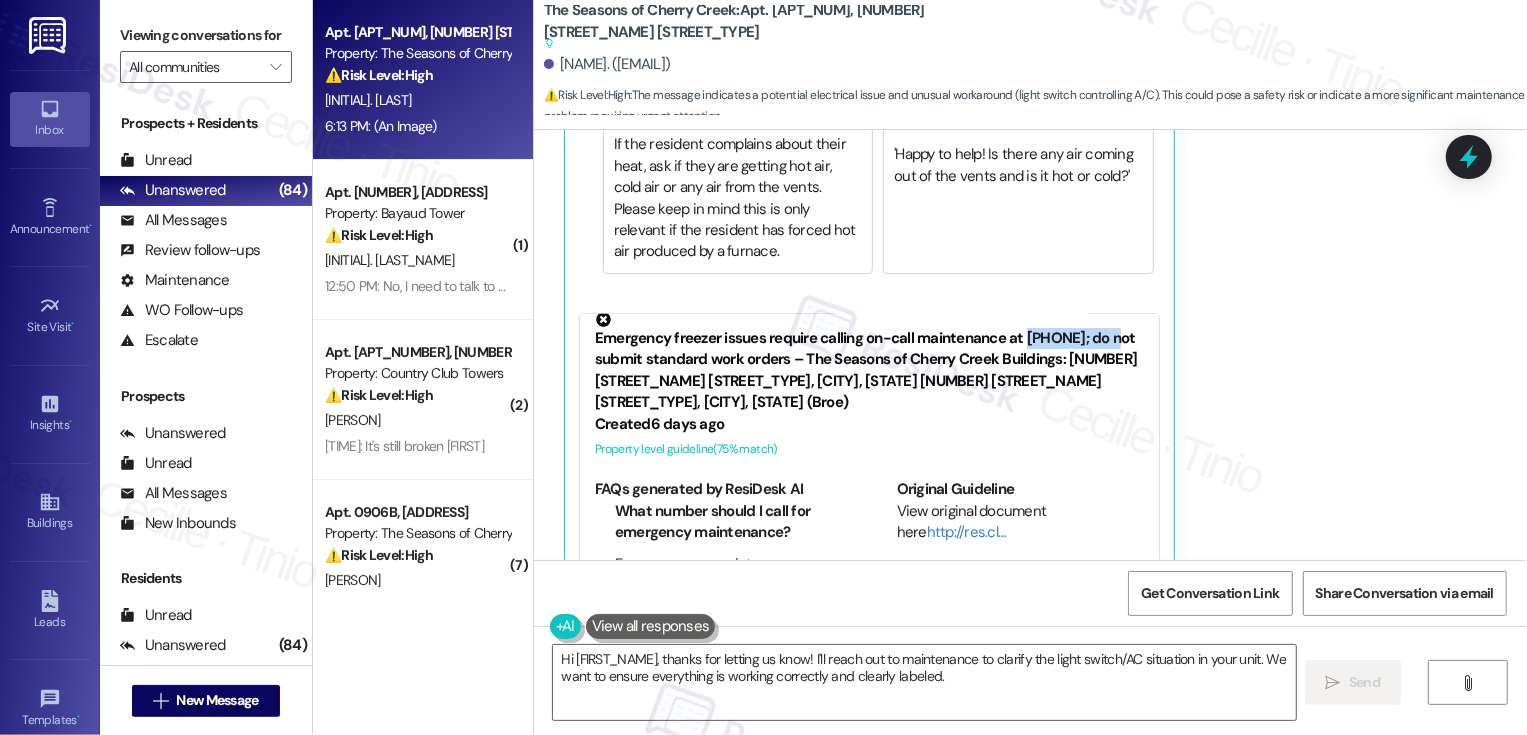 drag, startPoint x: 1009, startPoint y: 333, endPoint x: 1108, endPoint y: 338, distance: 99.12618 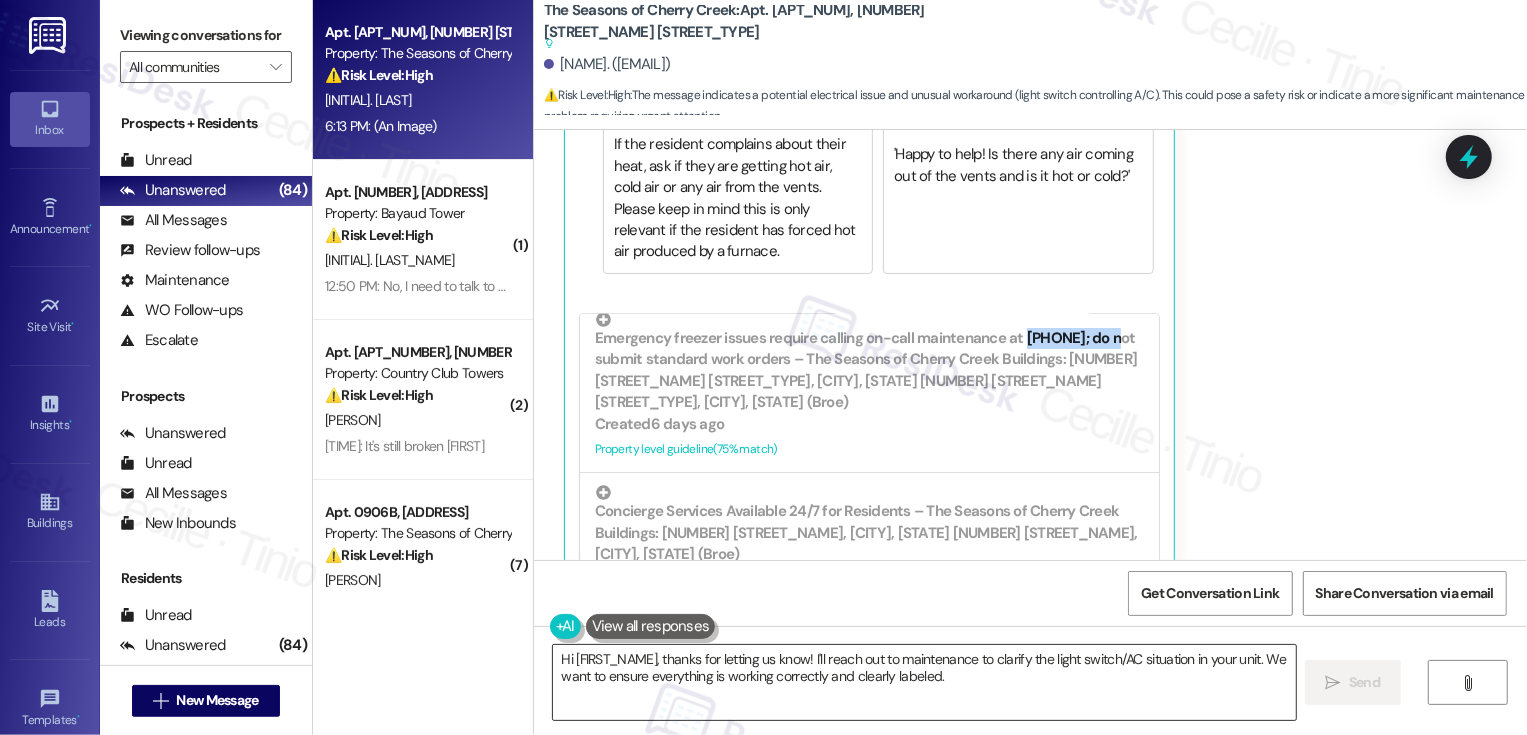 click on "Hi [FIRST_NAME], thanks for letting us know! I'll reach out to maintenance to clarify the light switch/AC situation in your unit. We want to ensure everything is working correctly and clearly labeled." at bounding box center [924, 682] 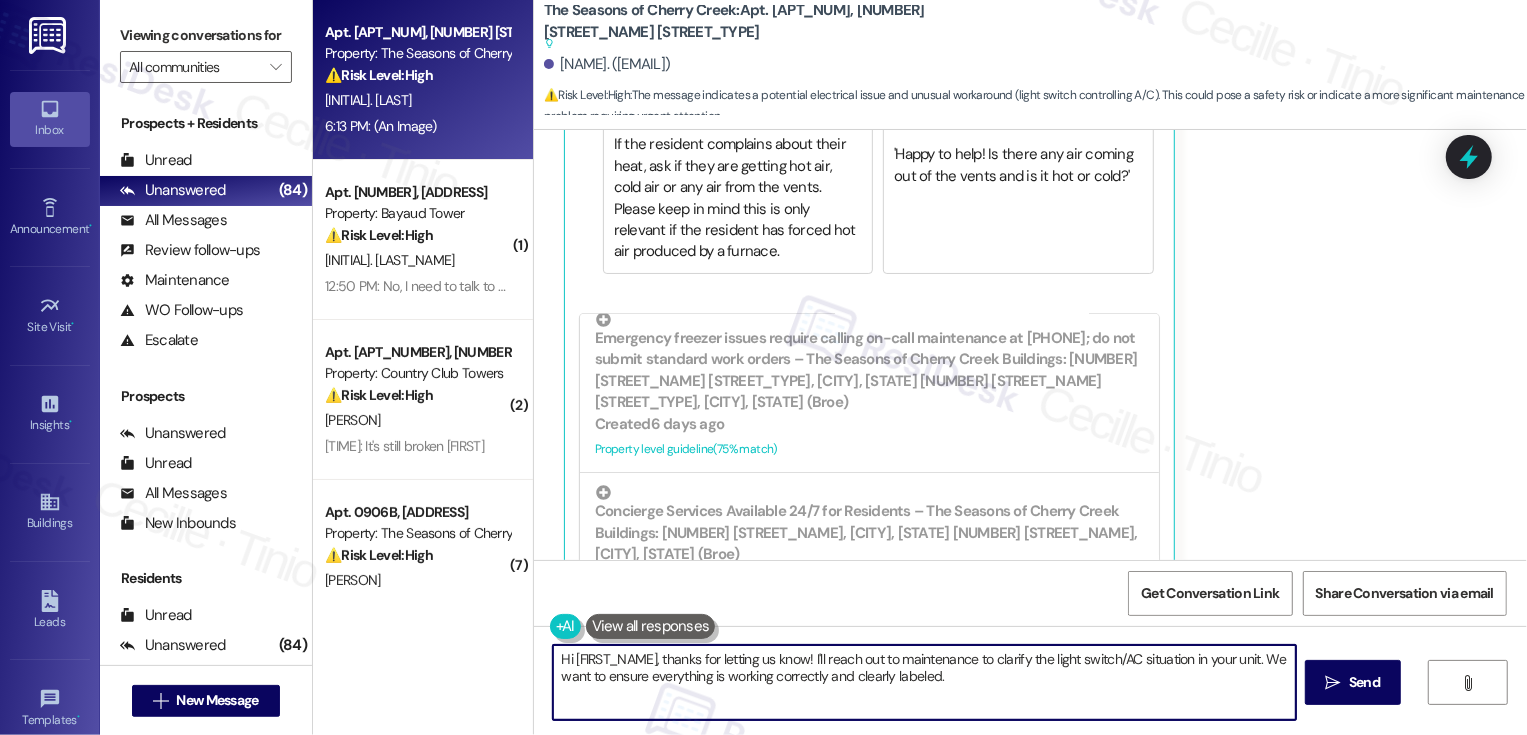 click on "Hi [FIRST_NAME], thanks for letting us know! I'll reach out to maintenance to clarify the light switch/AC situation in your unit. We want to ensure everything is working correctly and clearly labeled." at bounding box center (924, 682) 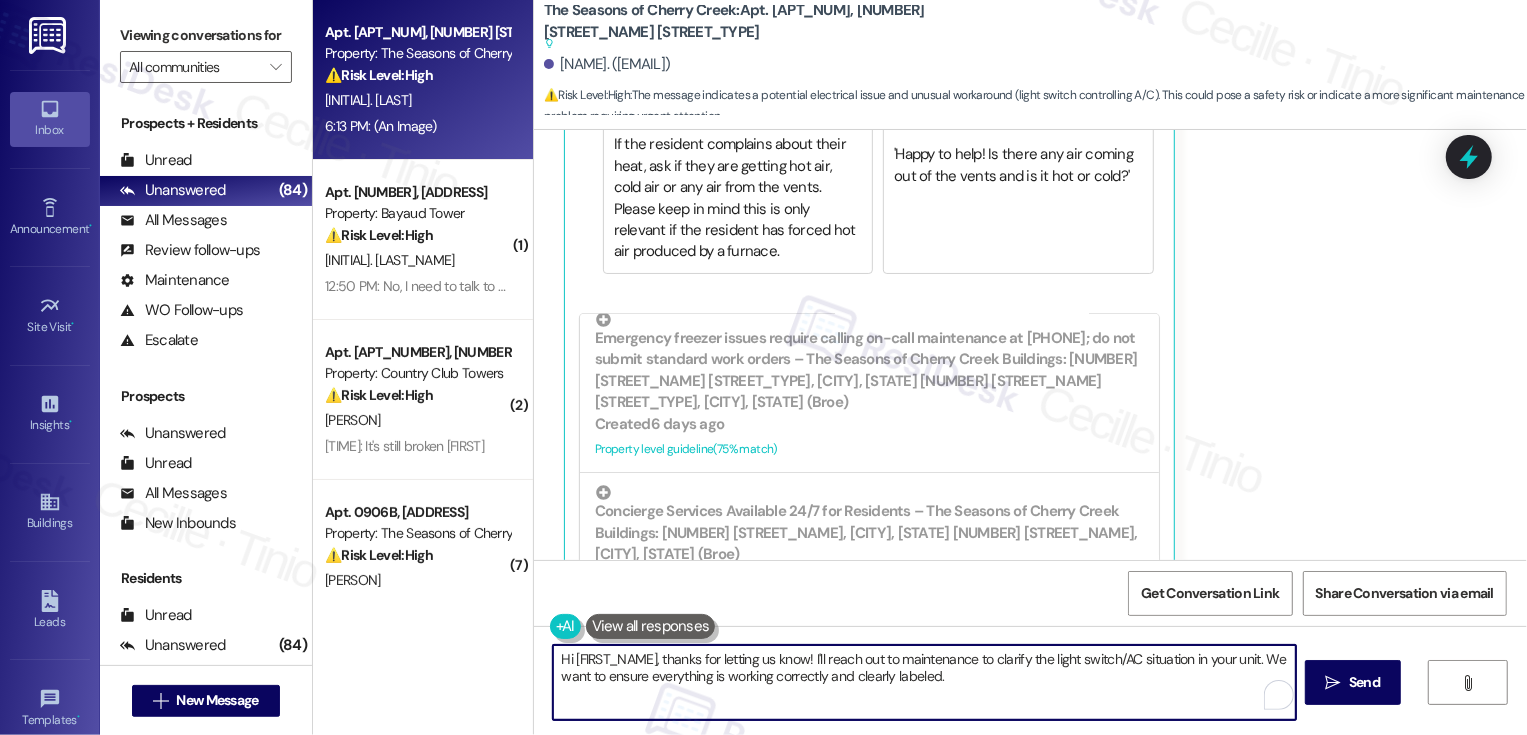 scroll, scrollTop: 452, scrollLeft: 0, axis: vertical 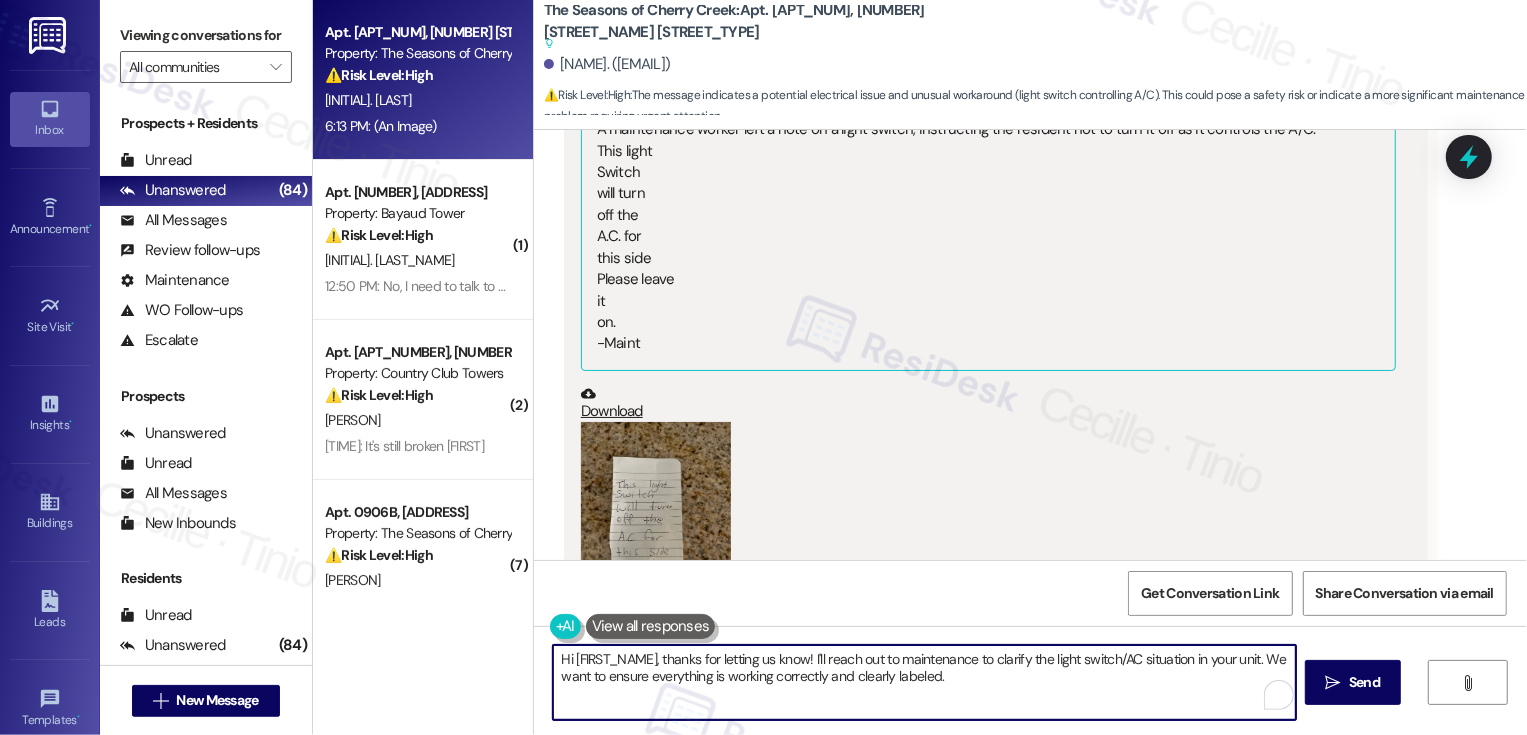 drag, startPoint x: 811, startPoint y: 659, endPoint x: 1058, endPoint y: 713, distance: 252.83394 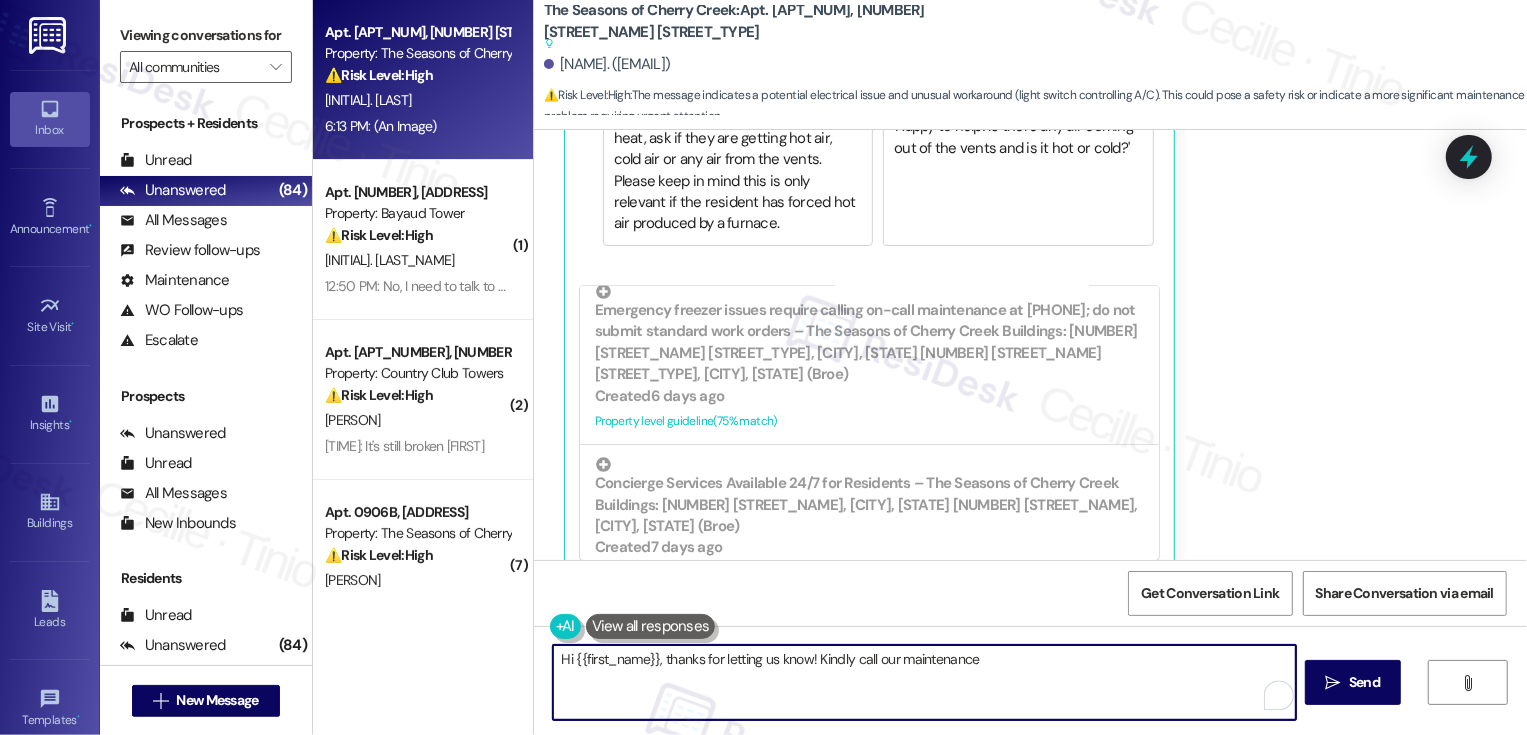 scroll, scrollTop: 1232, scrollLeft: 0, axis: vertical 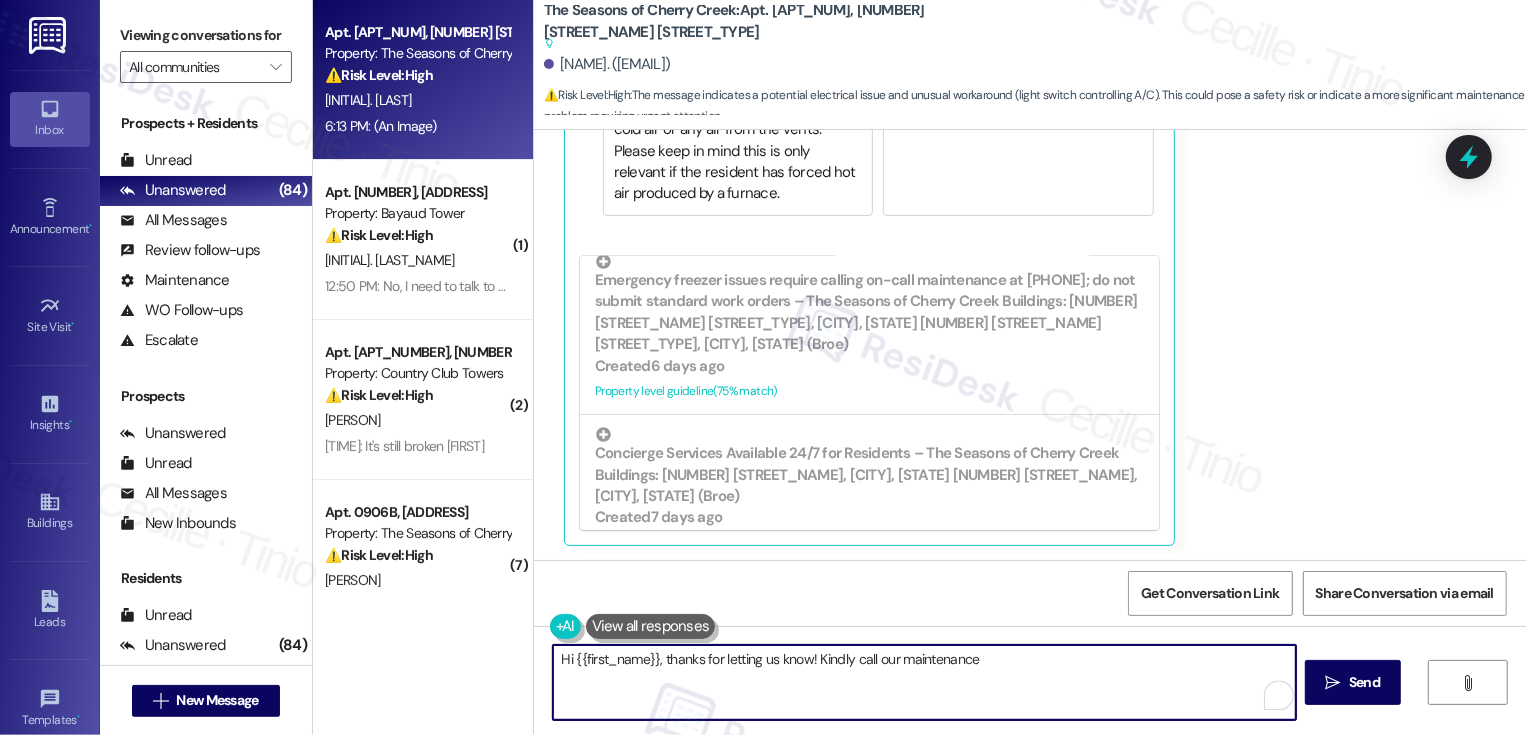 click on "Hi {{first_name}}, thanks for letting us know! Kindly call our maintenance" at bounding box center [924, 682] 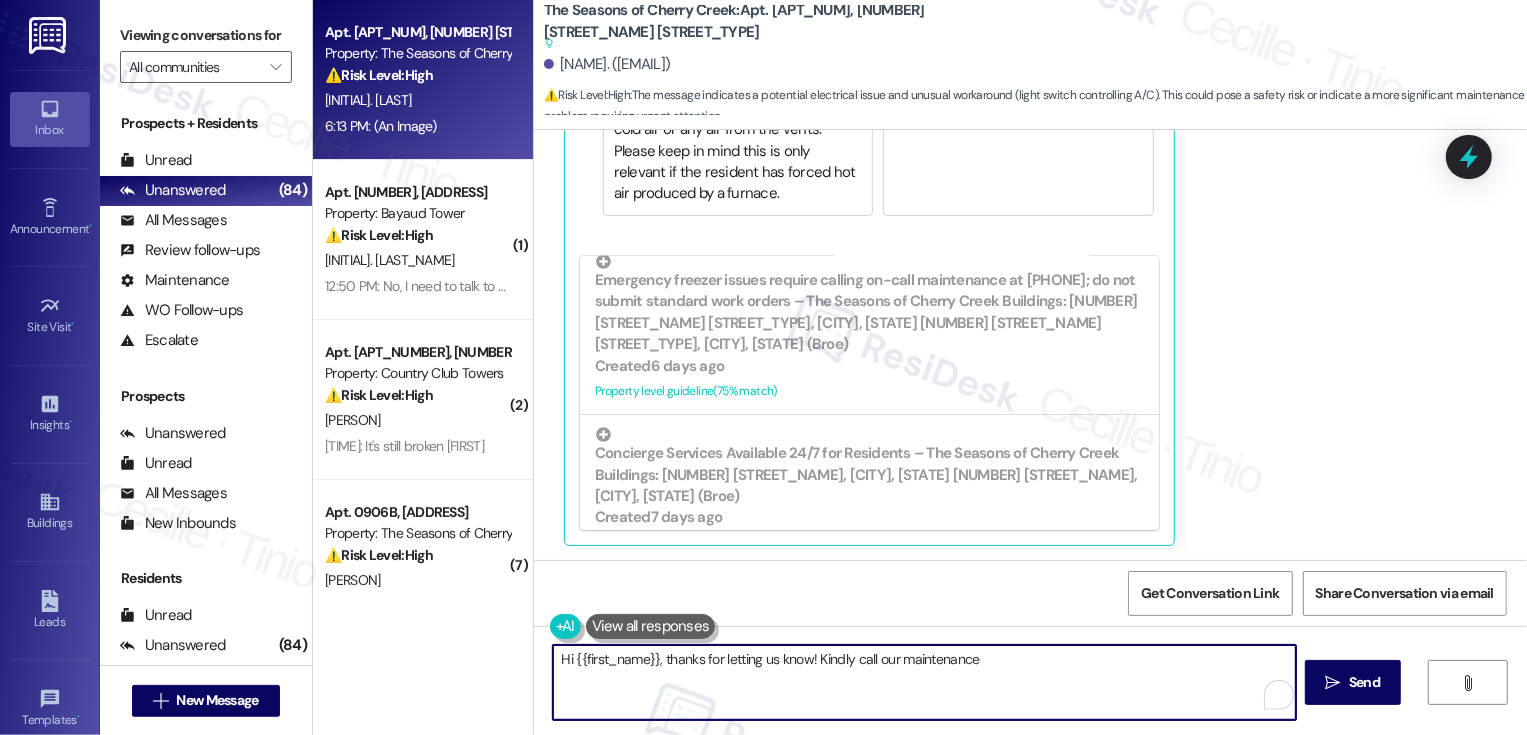 drag, startPoint x: 809, startPoint y: 659, endPoint x: 1013, endPoint y: 666, distance: 204.12006 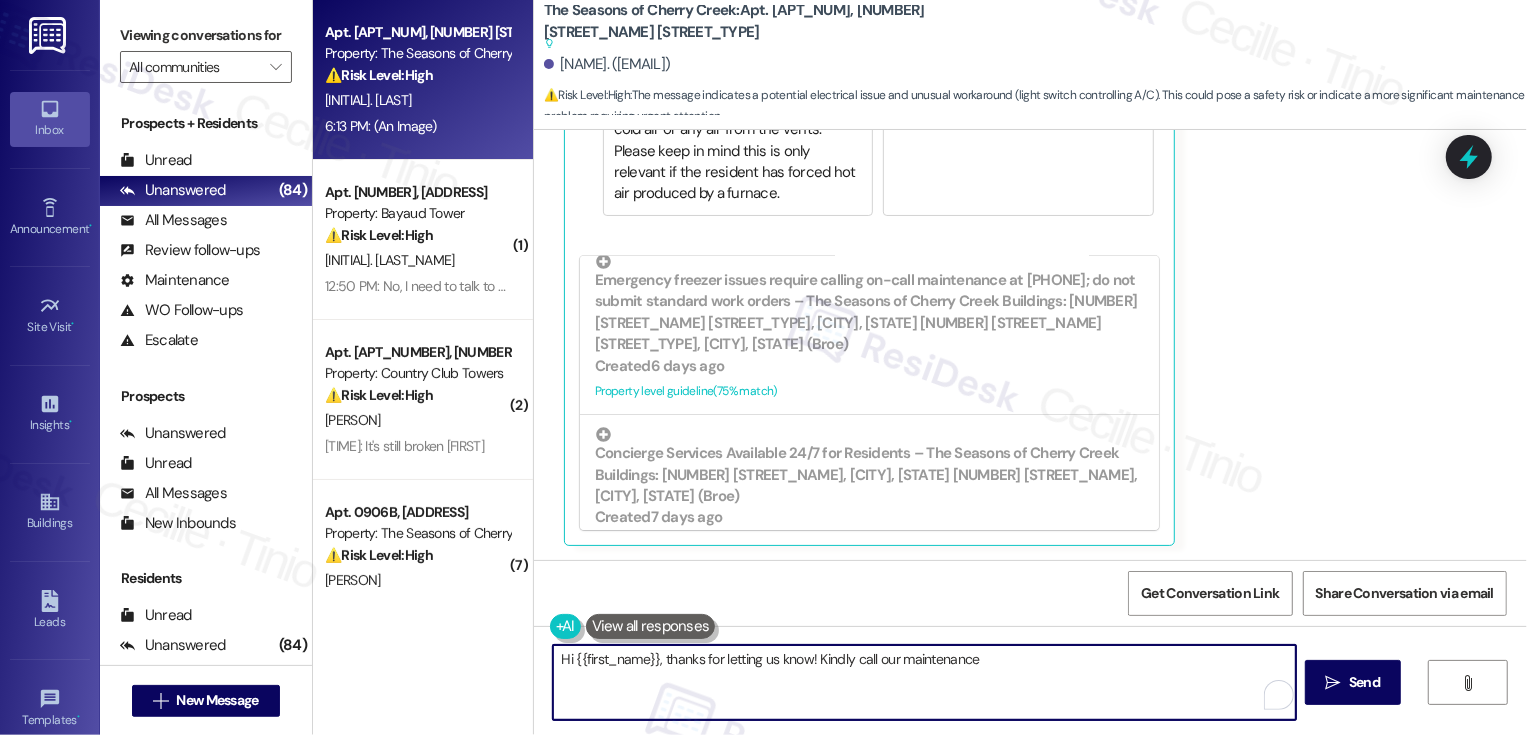 drag, startPoint x: 846, startPoint y: 662, endPoint x: 1115, endPoint y: 663, distance: 269.00186 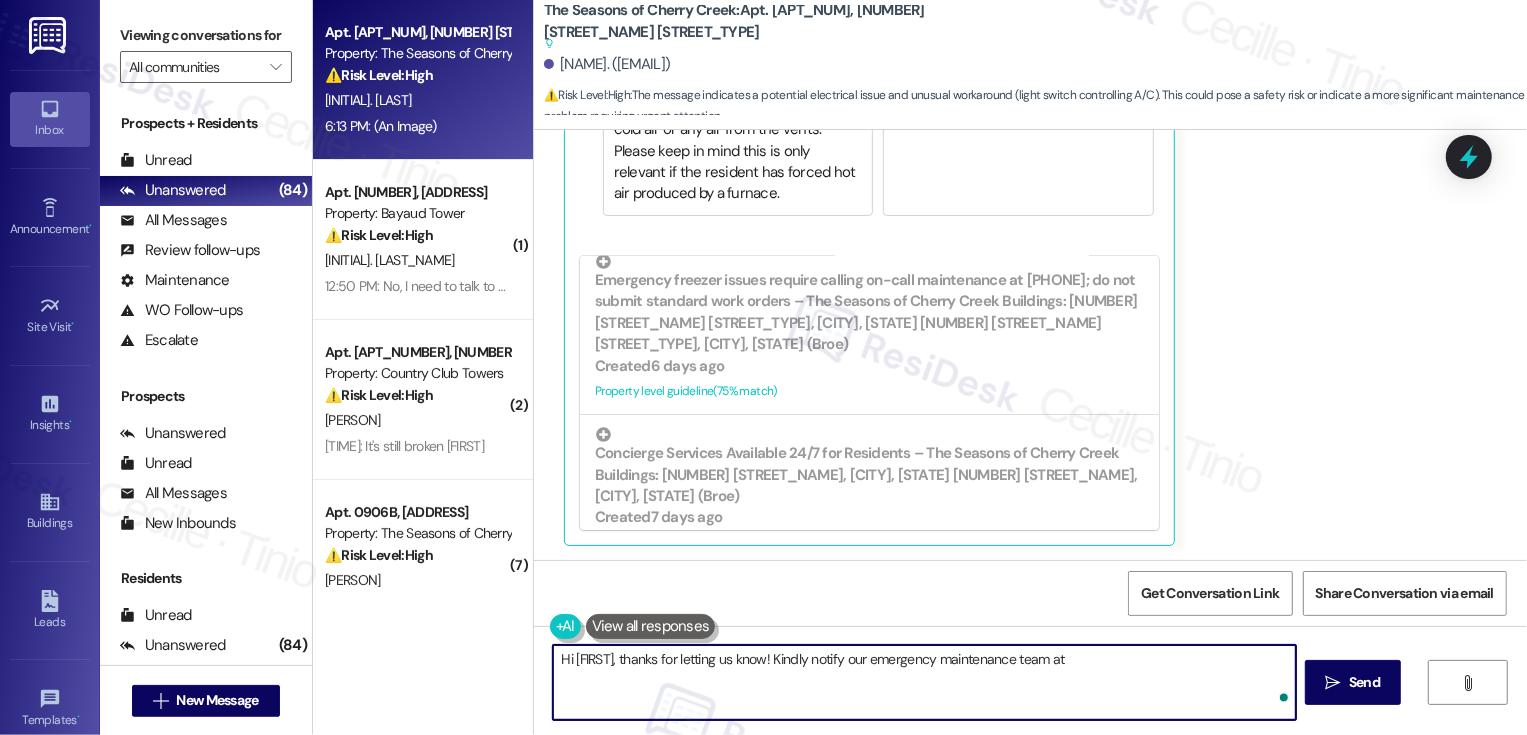 paste on "[PHONE]" 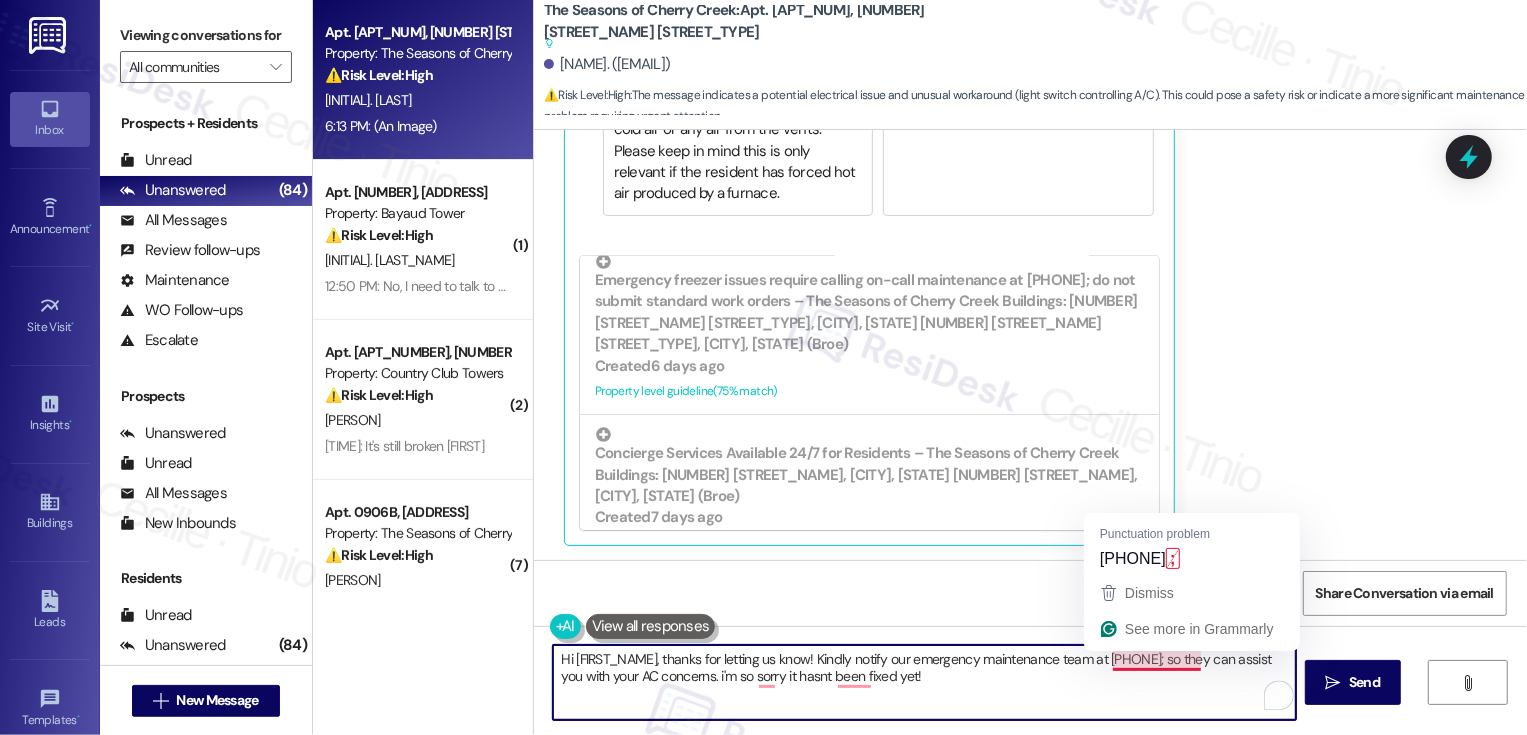 click on "Hi [FIRST_NAME], thanks for letting us know! Kindly notify our emergency maintenance team at [PHONE]; so they can assist you with your AC concerns. i'm so sorry it hasnt been fixed yet!" at bounding box center [924, 682] 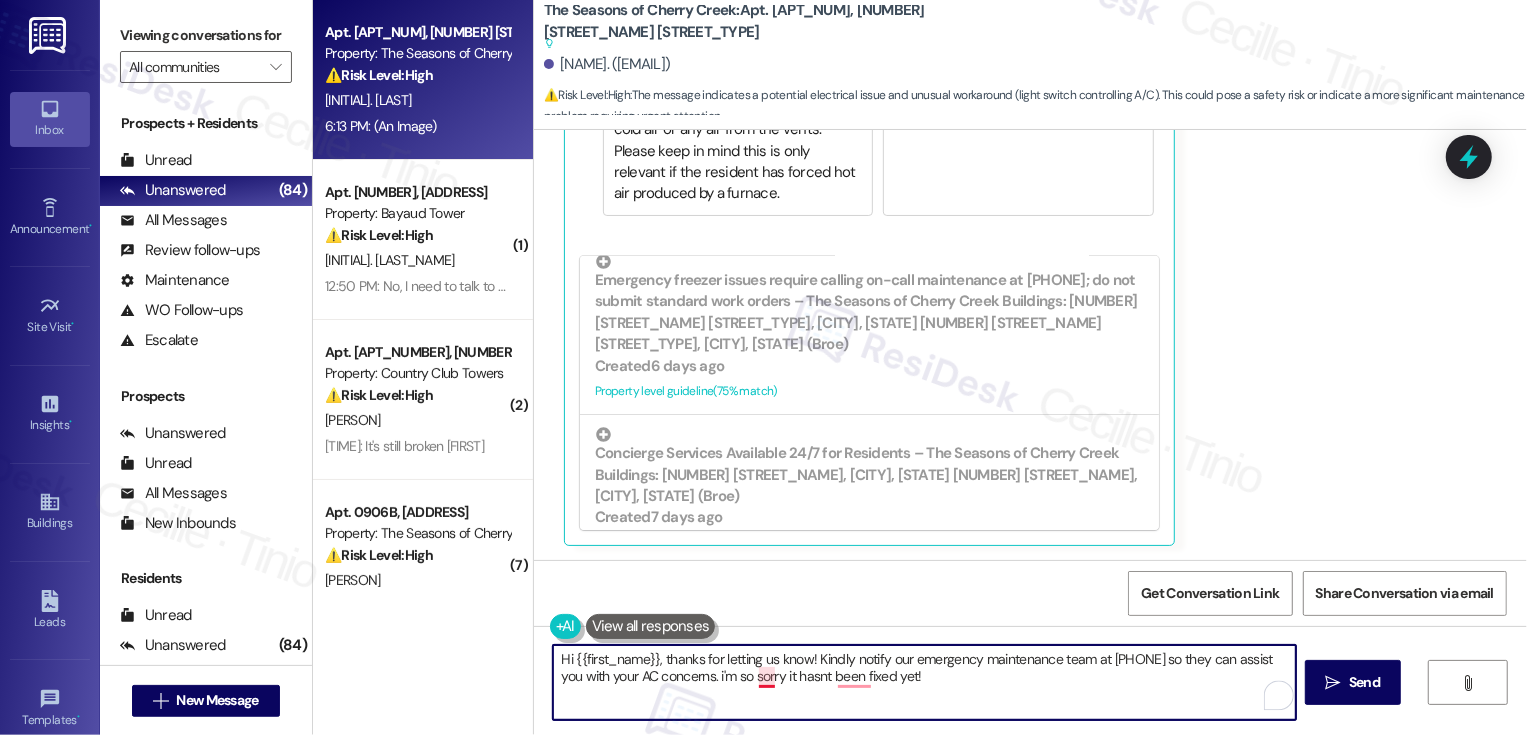 click on "Hi {{first_name}}, thanks for letting us know! Kindly notify our emergency maintenance team at [PHONE] so they can assist you with your AC concerns. i'm so sorry it hasnt been fixed yet!" at bounding box center (924, 682) 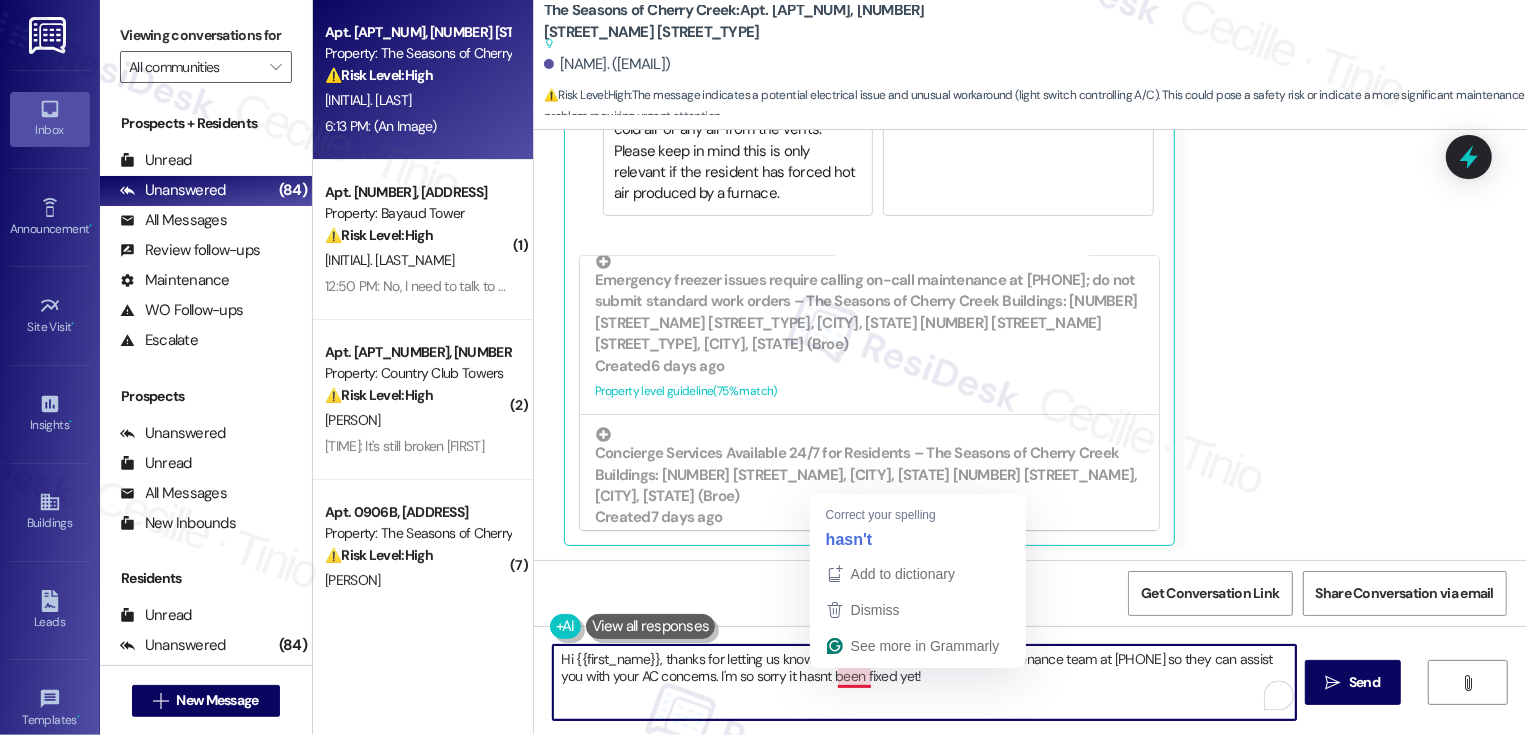 click on "Hi {{first_name}}, thanks for letting us know! Kindly notify our emergency maintenance team at [PHONE] so they can assist you with your AC concerns. I'm so sorry it hasnt been fixed yet!" at bounding box center (924, 682) 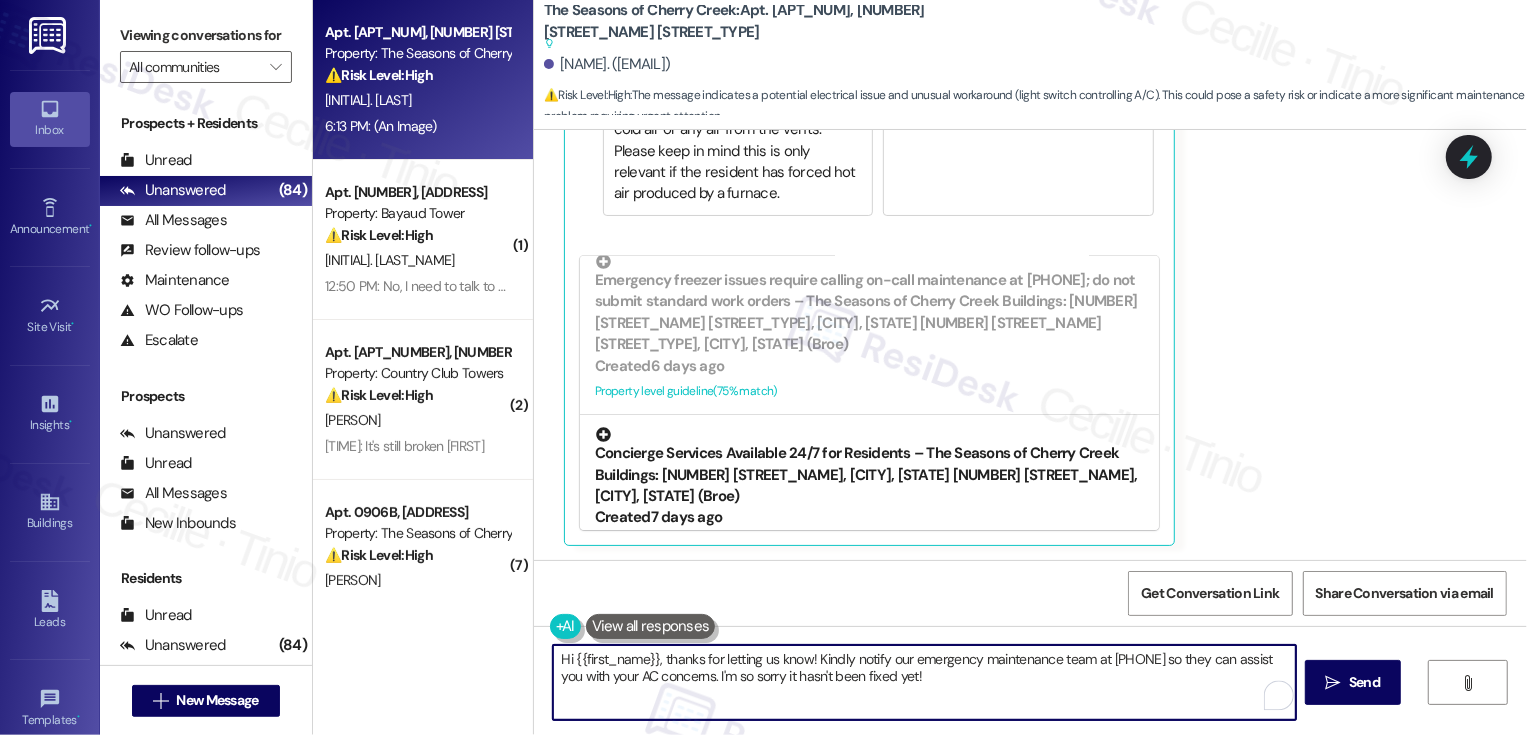 scroll, scrollTop: 0, scrollLeft: 0, axis: both 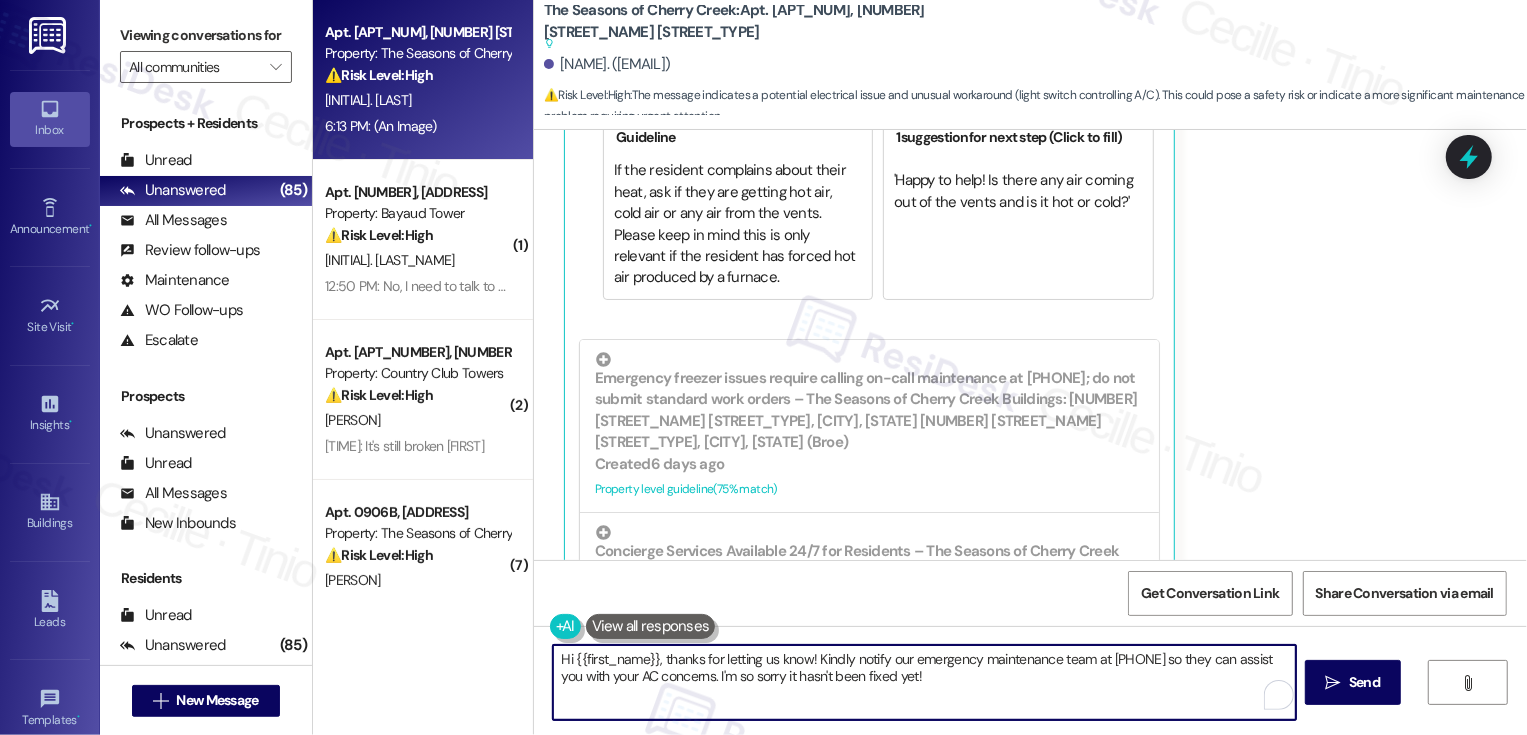 click on "Hi {{first_name}}, thanks for letting us know! Kindly notify our emergency maintenance team at [PHONE] so they can assist you with your AC concerns. I'm so sorry it hasn't been fixed yet!" at bounding box center (924, 682) 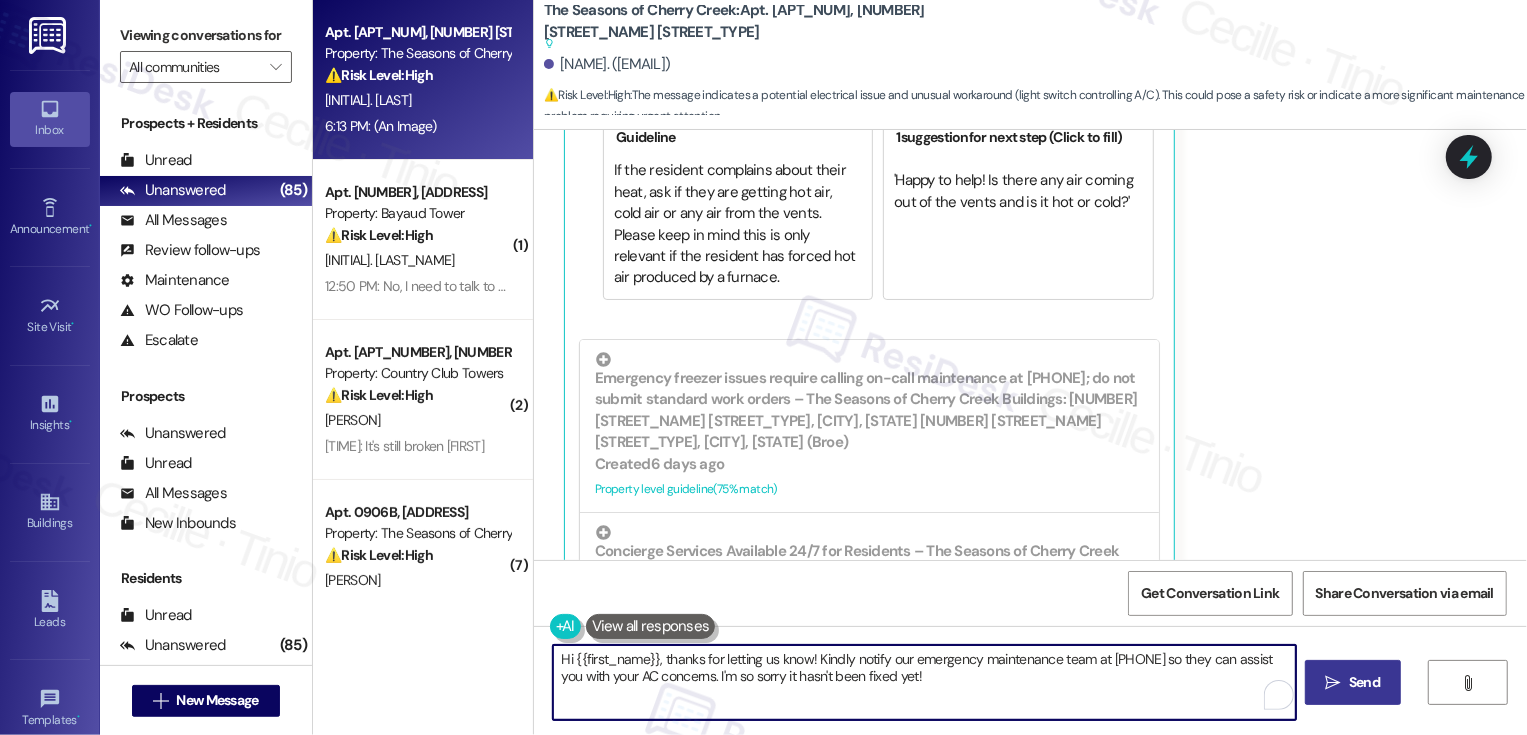 click on " Send" at bounding box center [1353, 682] 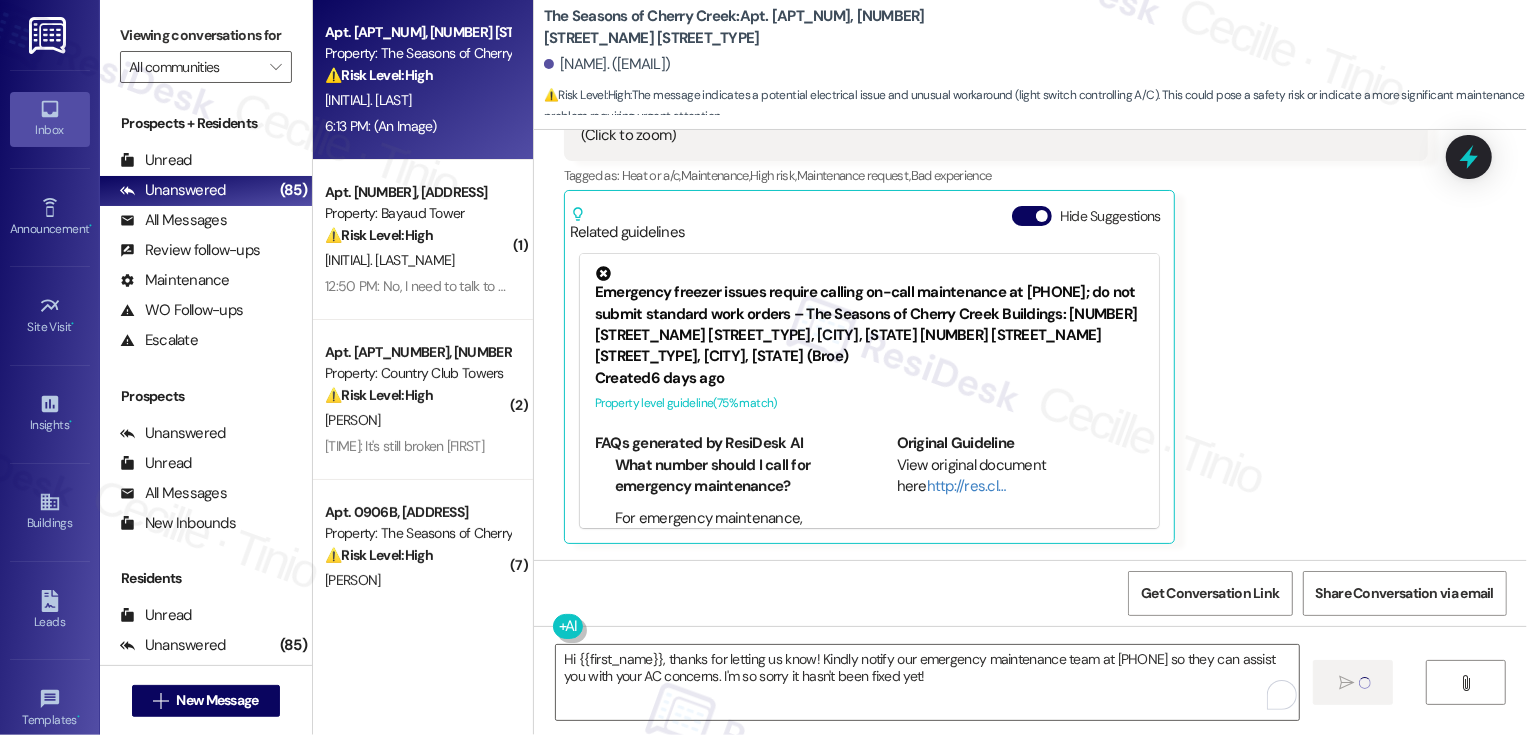 type on "Fetching suggested responses. Please feel free to read through the conversation in the meantime." 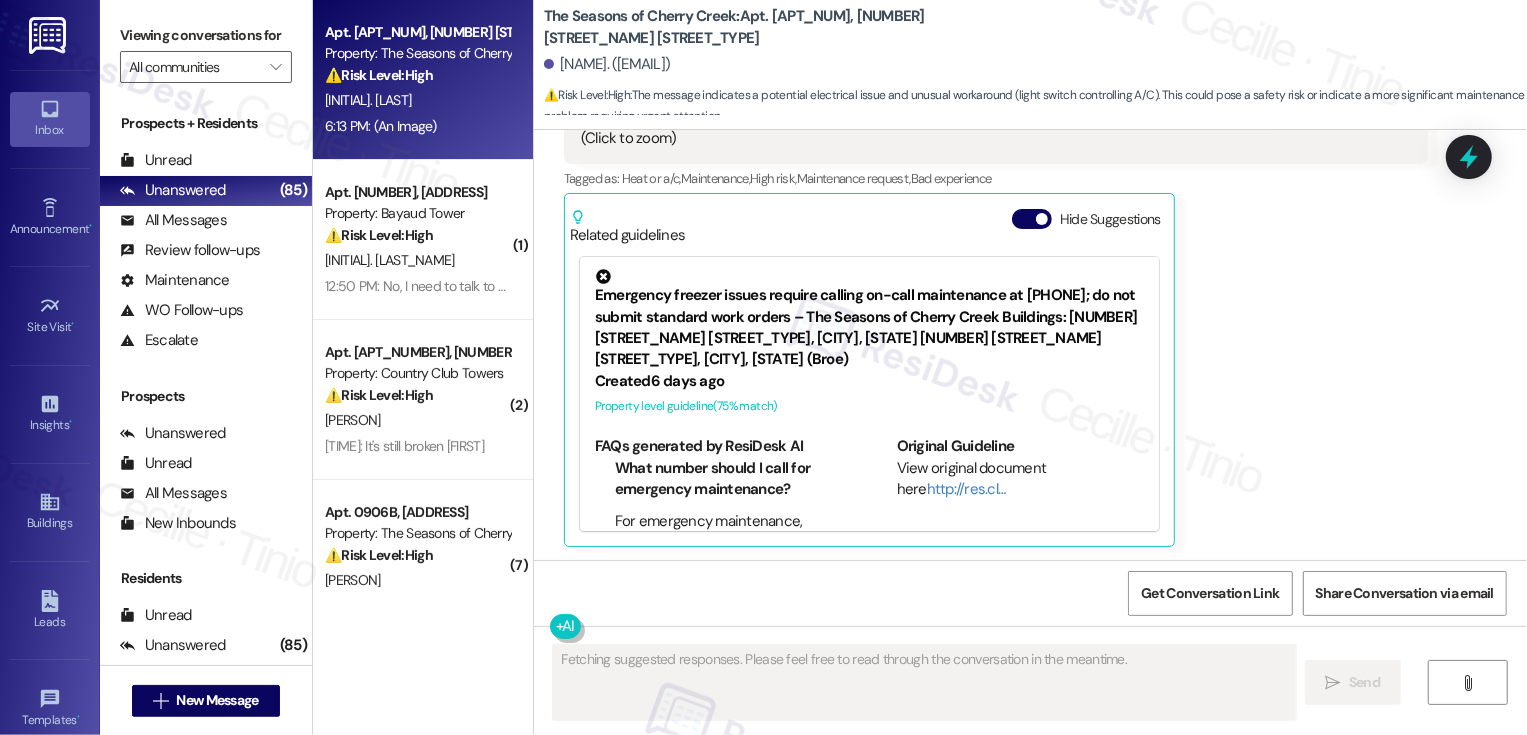scroll, scrollTop: 1115, scrollLeft: 0, axis: vertical 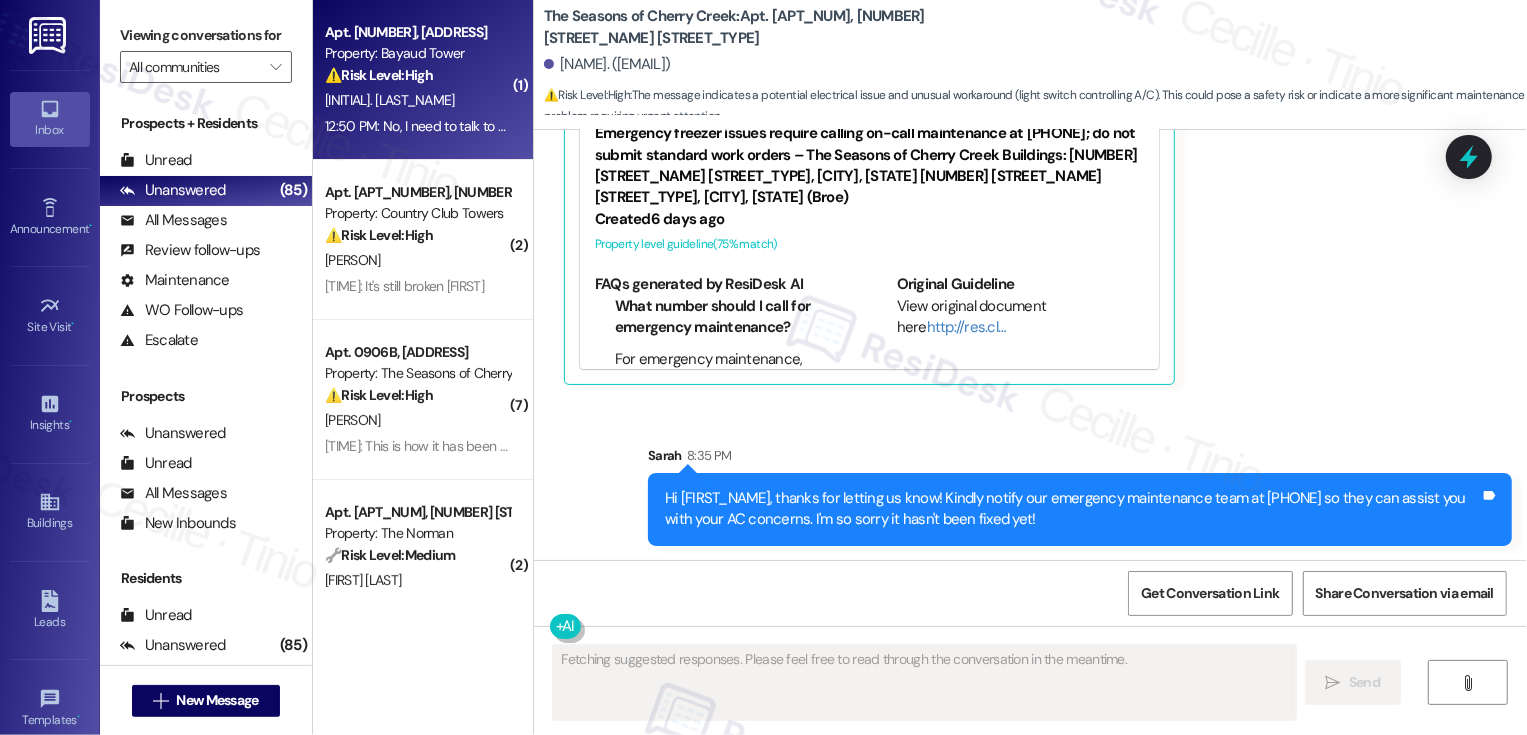 click on "⚠️  Risk Level:  High The resident is requesting to discuss their lease with [PERSON], which could involve financial concerns, disputes, or potential legal issues related to the lease agreement. This requires prompt attention to mitigate potential risks." at bounding box center (417, 75) 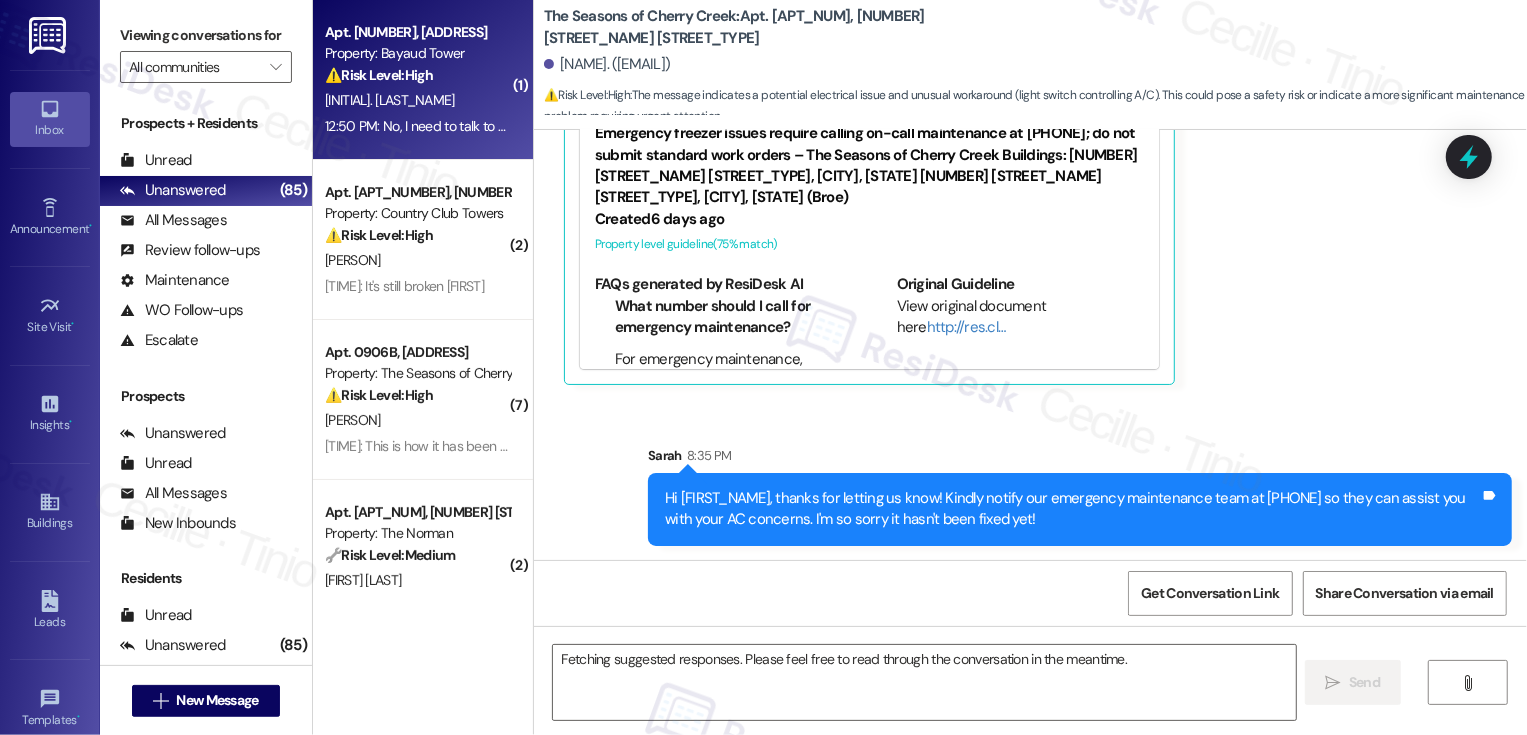 click on "⚠️  Risk Level:  High The resident is requesting to discuss their lease with [PERSON], which could involve financial concerns, disputes, or potential legal issues related to the lease agreement. This requires prompt attention to mitigate potential risks." at bounding box center [417, 75] 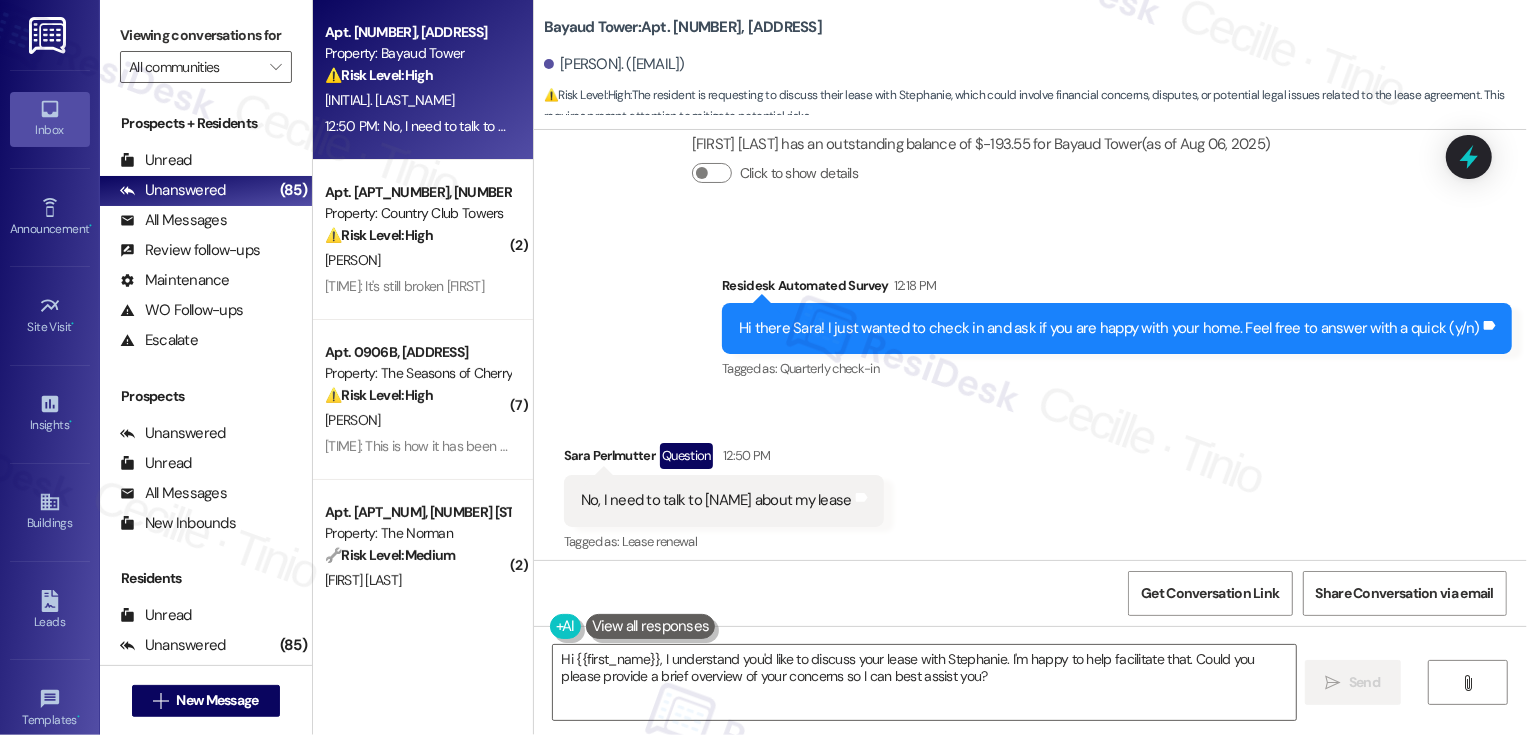 scroll, scrollTop: 821, scrollLeft: 0, axis: vertical 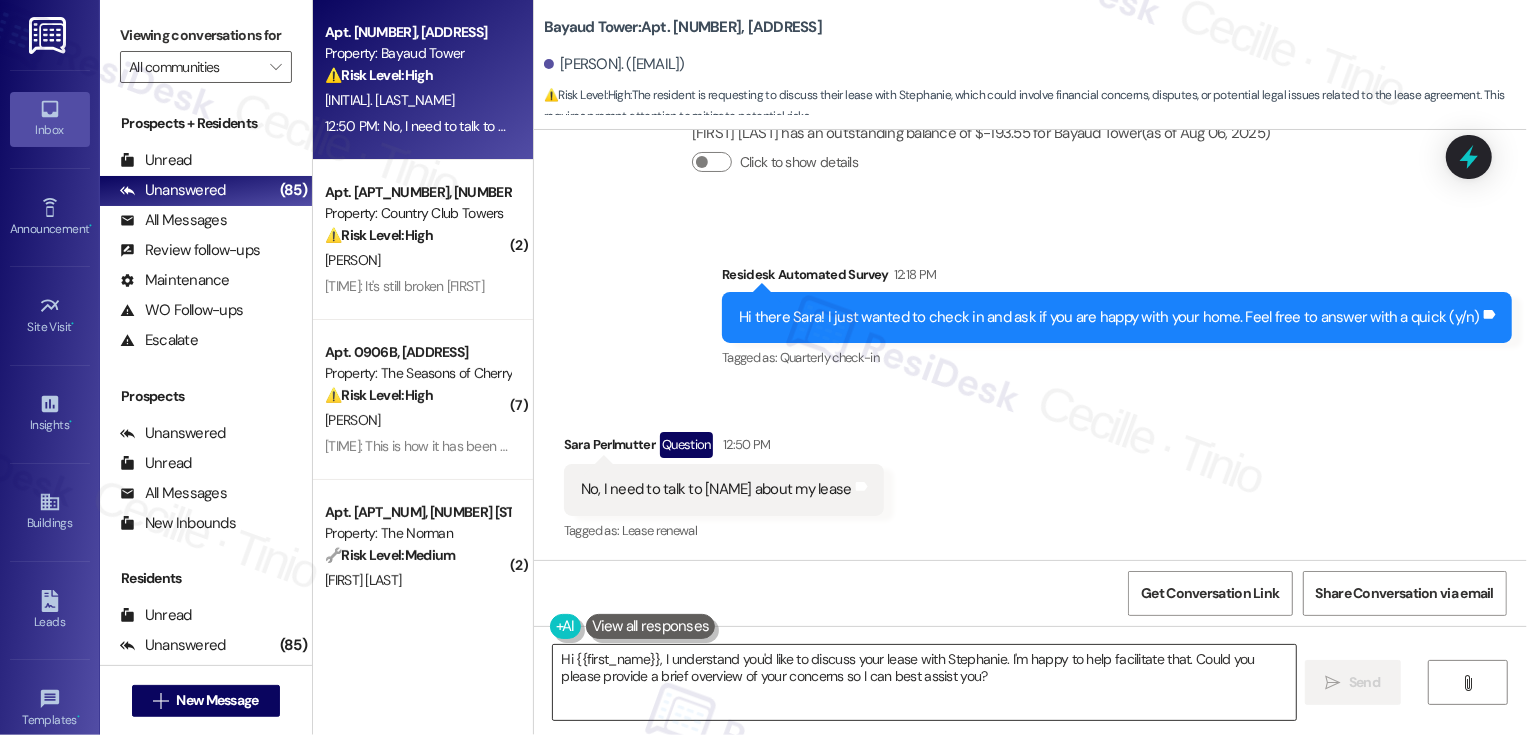 click on "Hi {{first_name}}, I understand you'd like to discuss your lease with Stephanie. I'm happy to help facilitate that. Could you please provide a brief overview of your concerns so I can best assist you?" at bounding box center (924, 682) 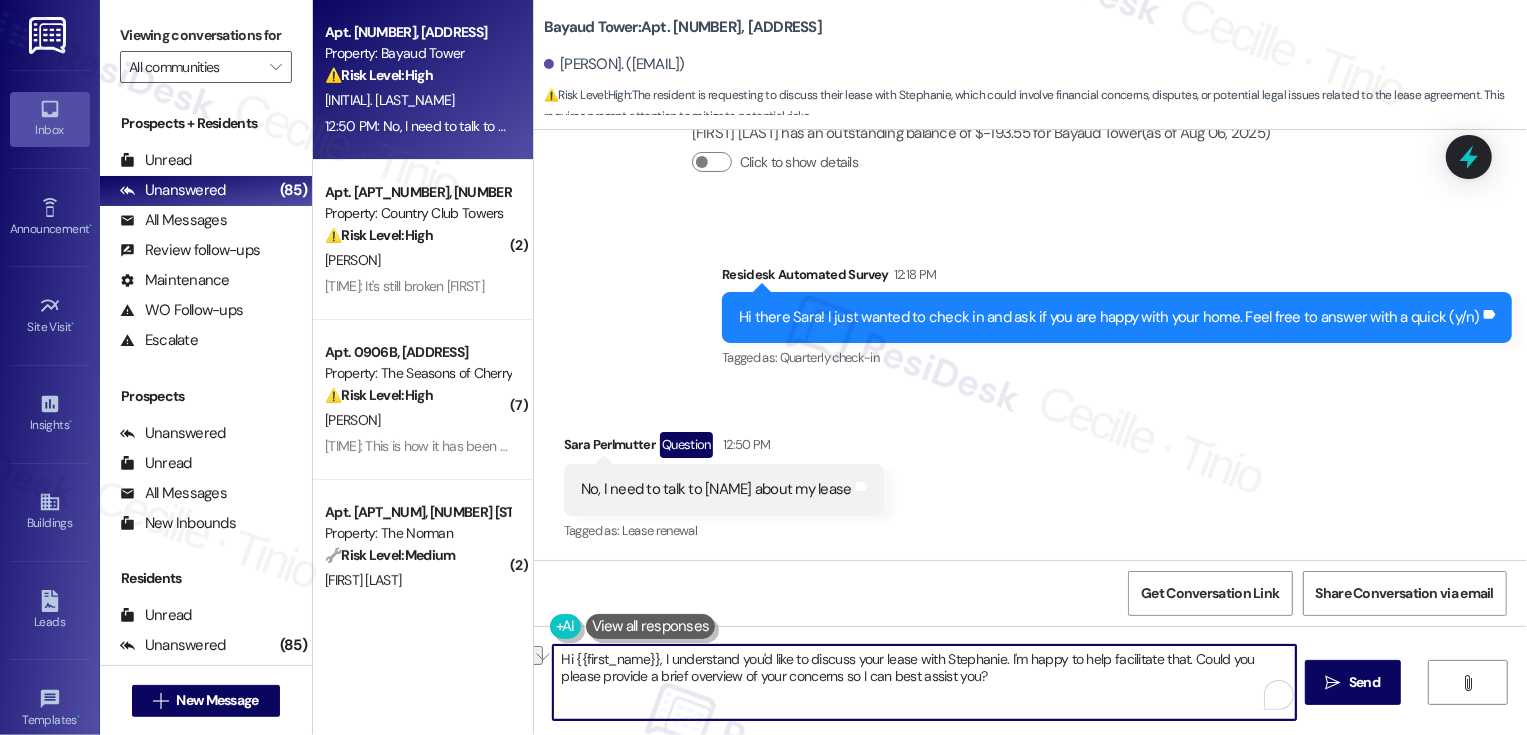 drag, startPoint x: 1182, startPoint y: 658, endPoint x: 1077, endPoint y: 659, distance: 105.00476 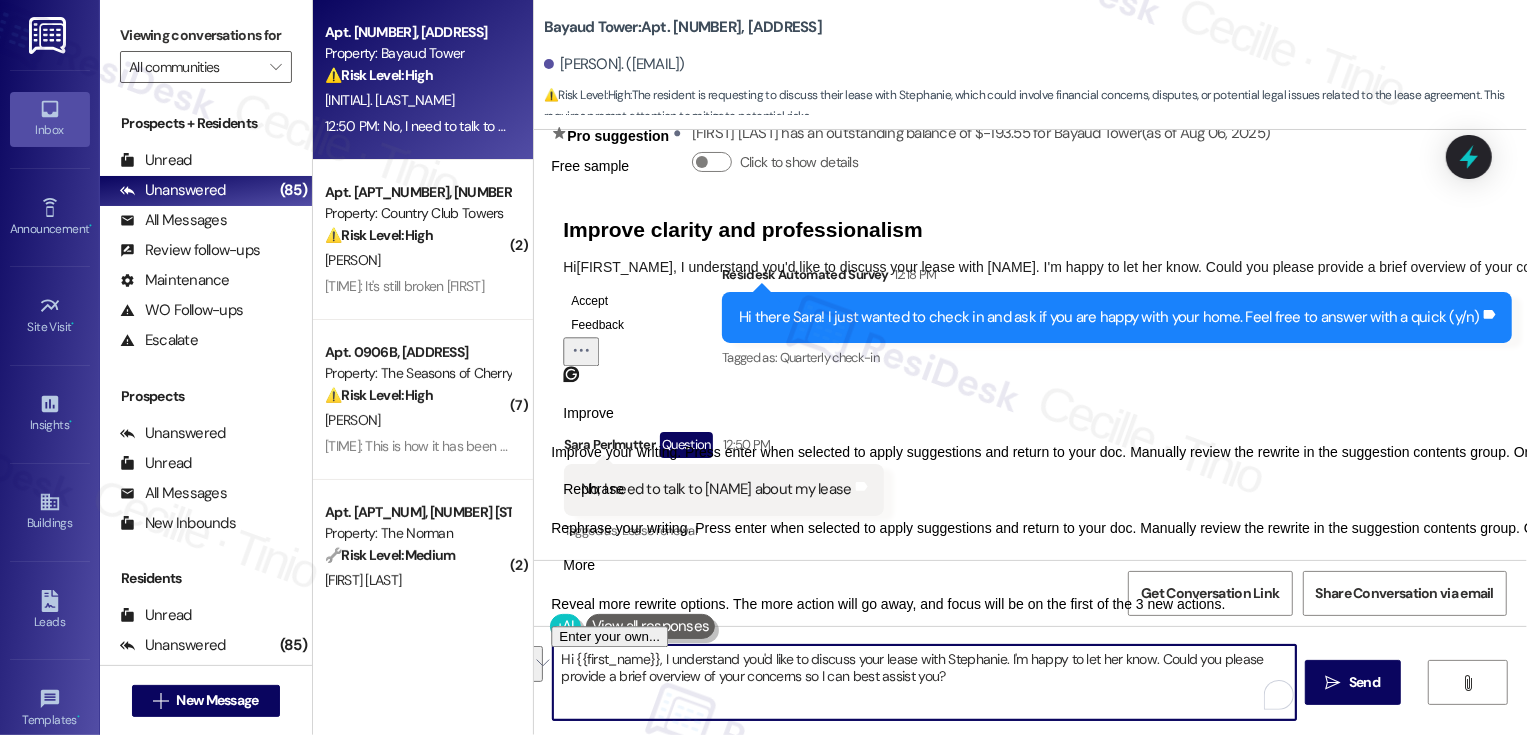 click on "Rephrase" at bounding box center [593, 489] 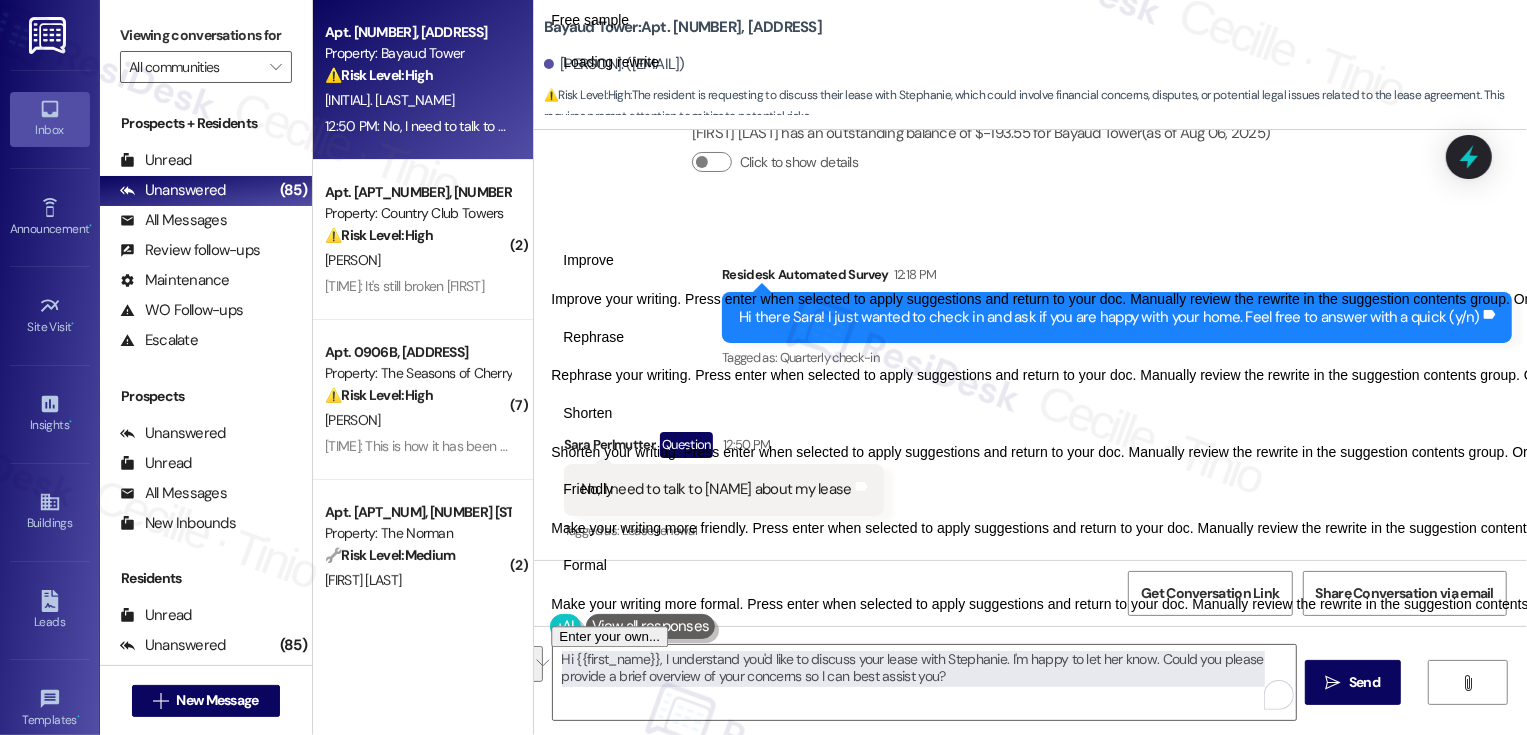 click on "Friendly" at bounding box center (588, 489) 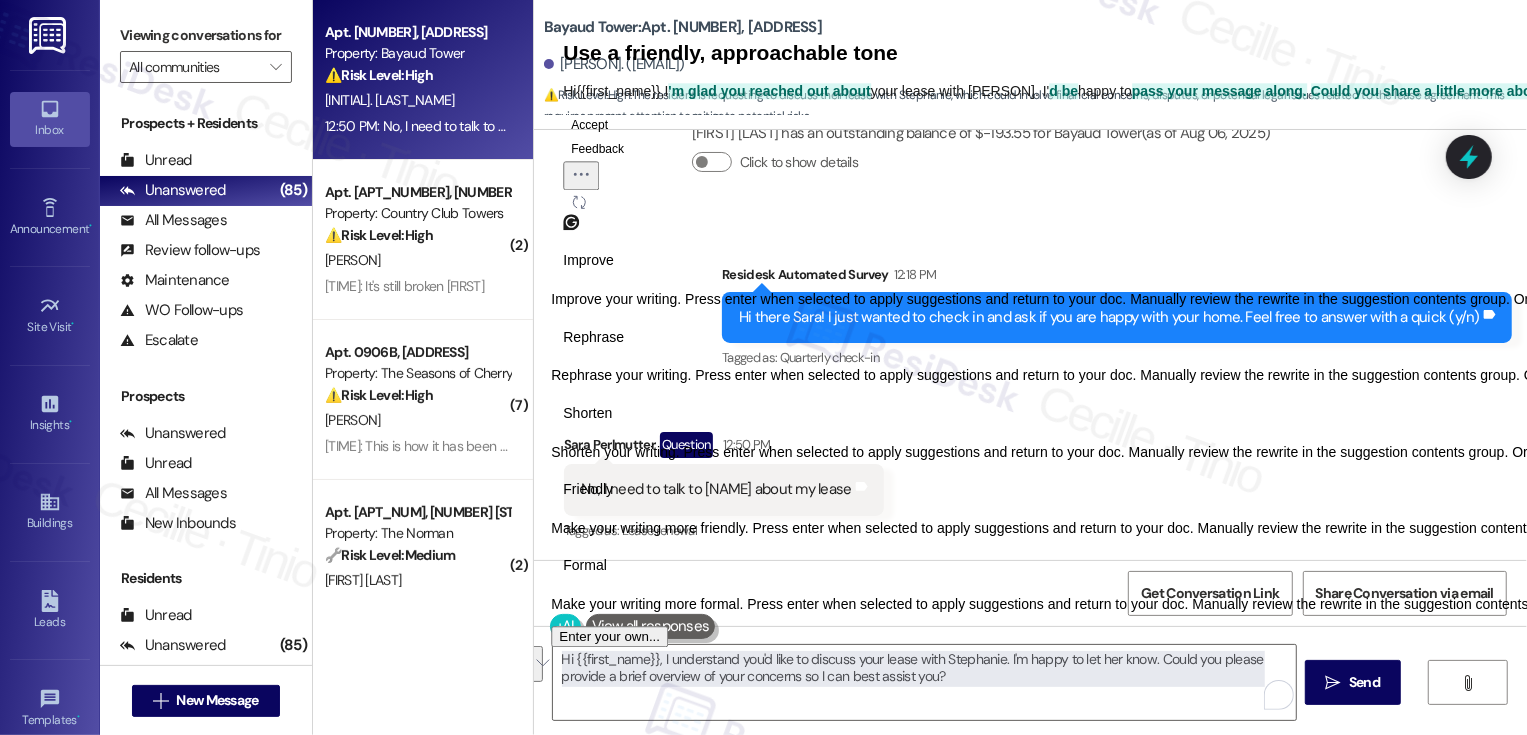 drag, startPoint x: 1092, startPoint y: 499, endPoint x: 651, endPoint y: 540, distance: 442.9018 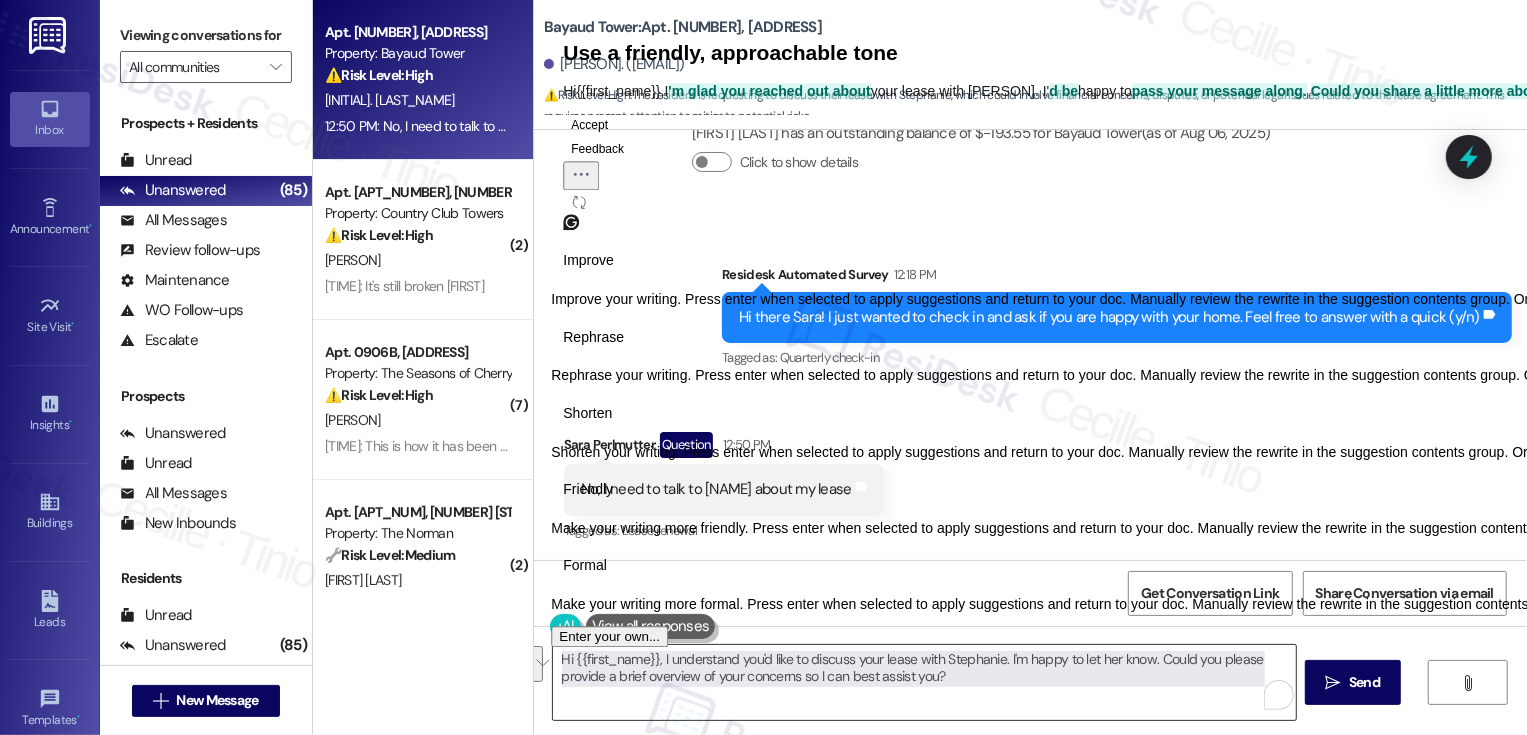 click on "Hi {{first_name}}, I understand you'd like to discuss your lease with Stephanie. I'm happy to let her know. Could you please provide a brief overview of your concerns so I can best assist you?" at bounding box center [924, 682] 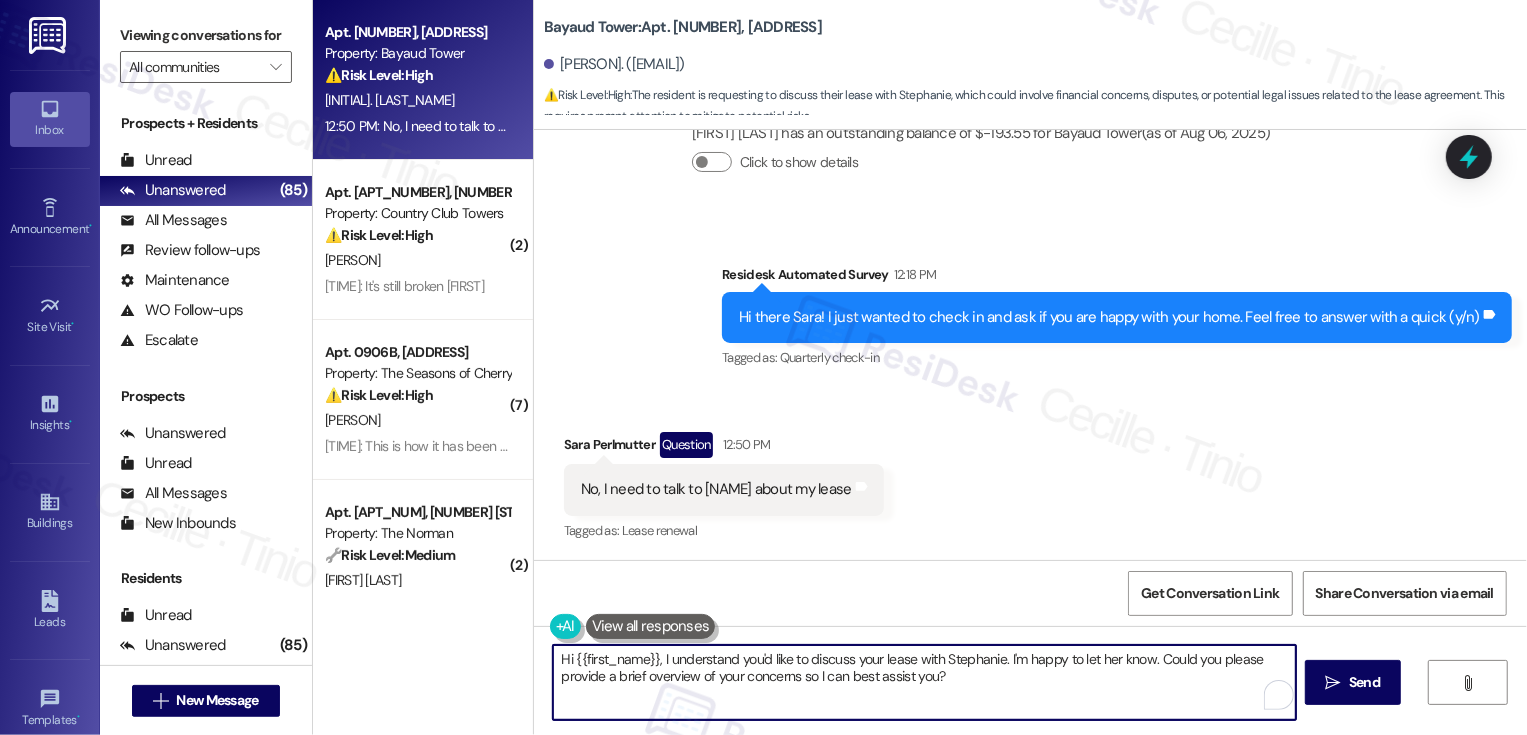drag, startPoint x: 1001, startPoint y: 654, endPoint x: 1029, endPoint y: 694, distance: 48.82622 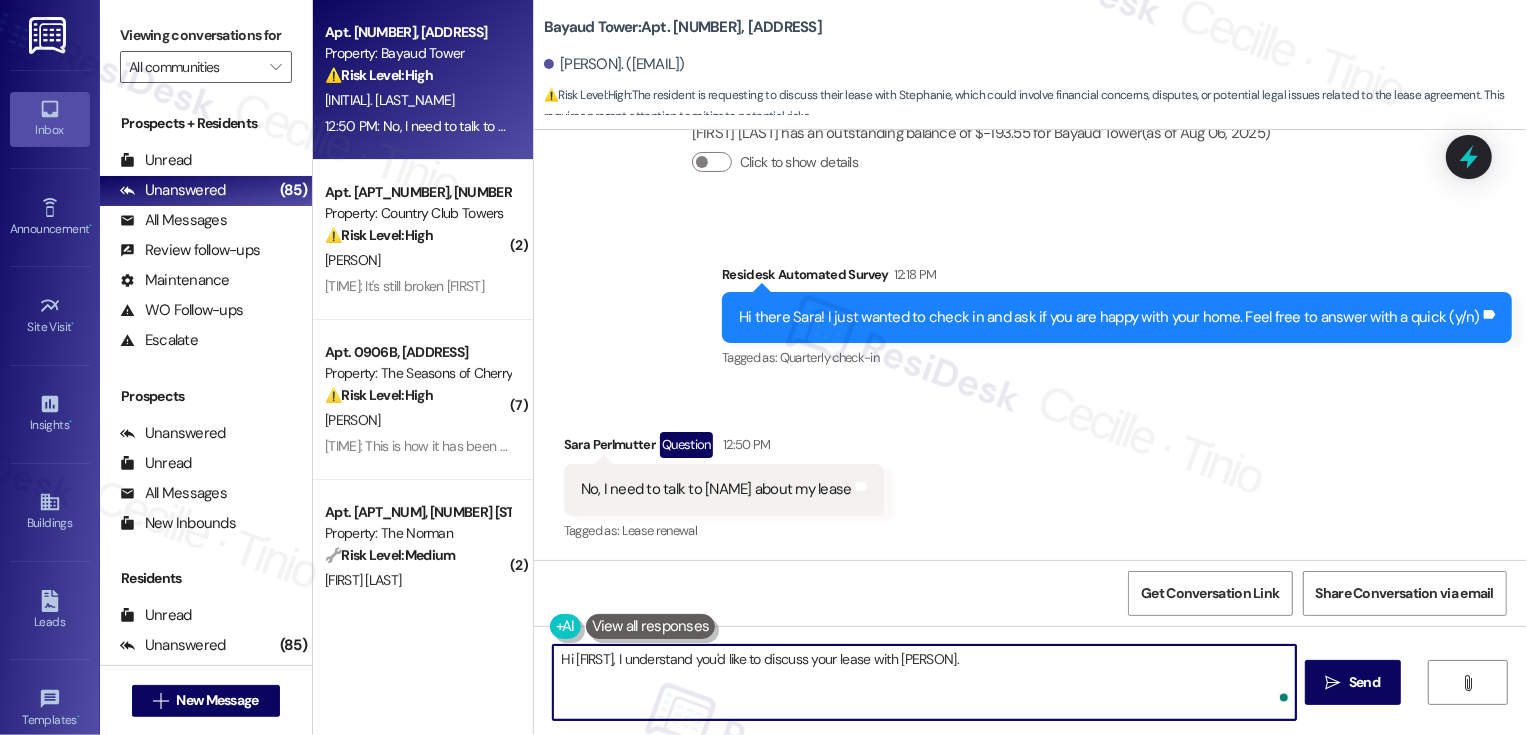 paste on "I'd be happy to pass your message along. Could you share a little more about your concerns" 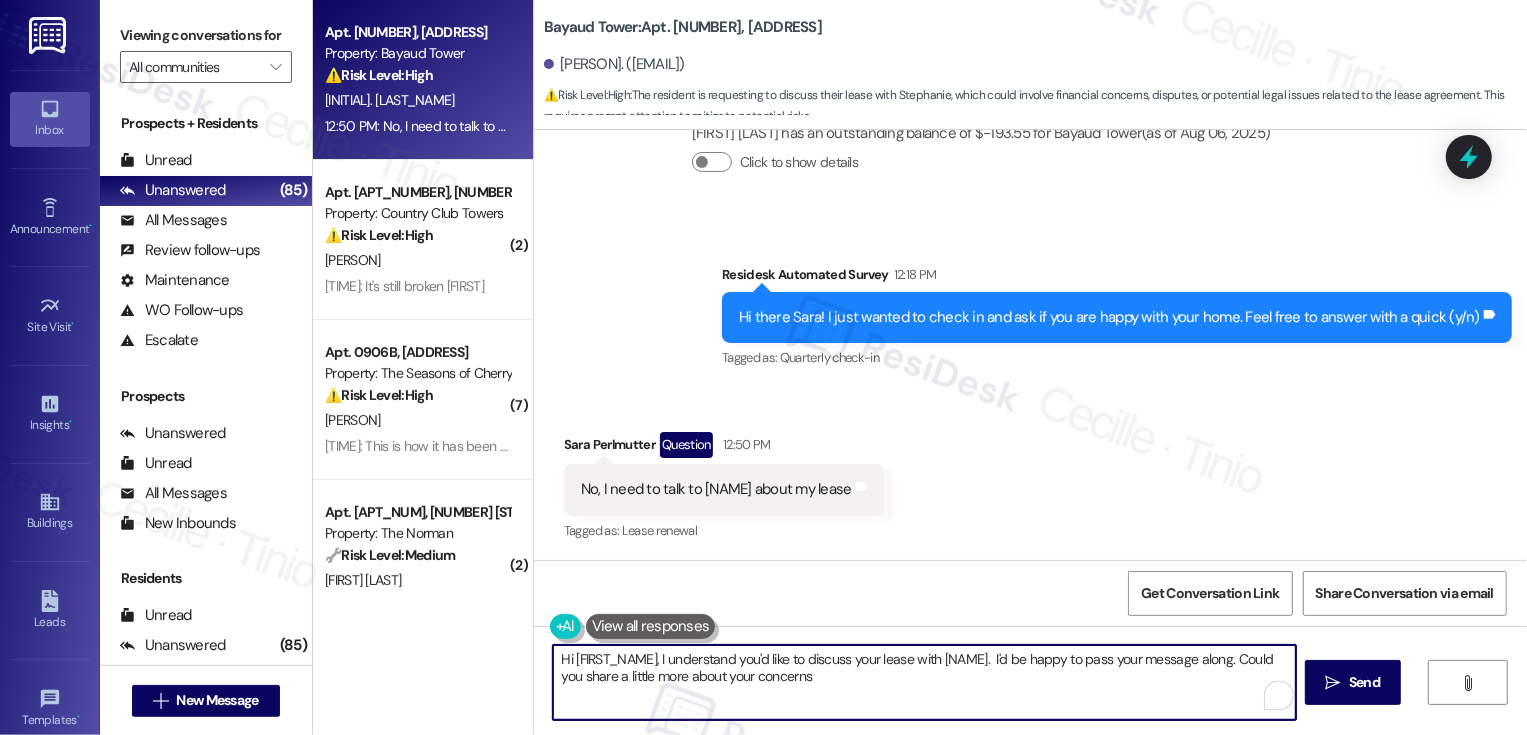 click on "Hi [FIRST_NAME], I understand you'd like to discuss your lease with [NAME].  I'd be happy to pass your message along. Could you share a little more about your concerns" at bounding box center (924, 682) 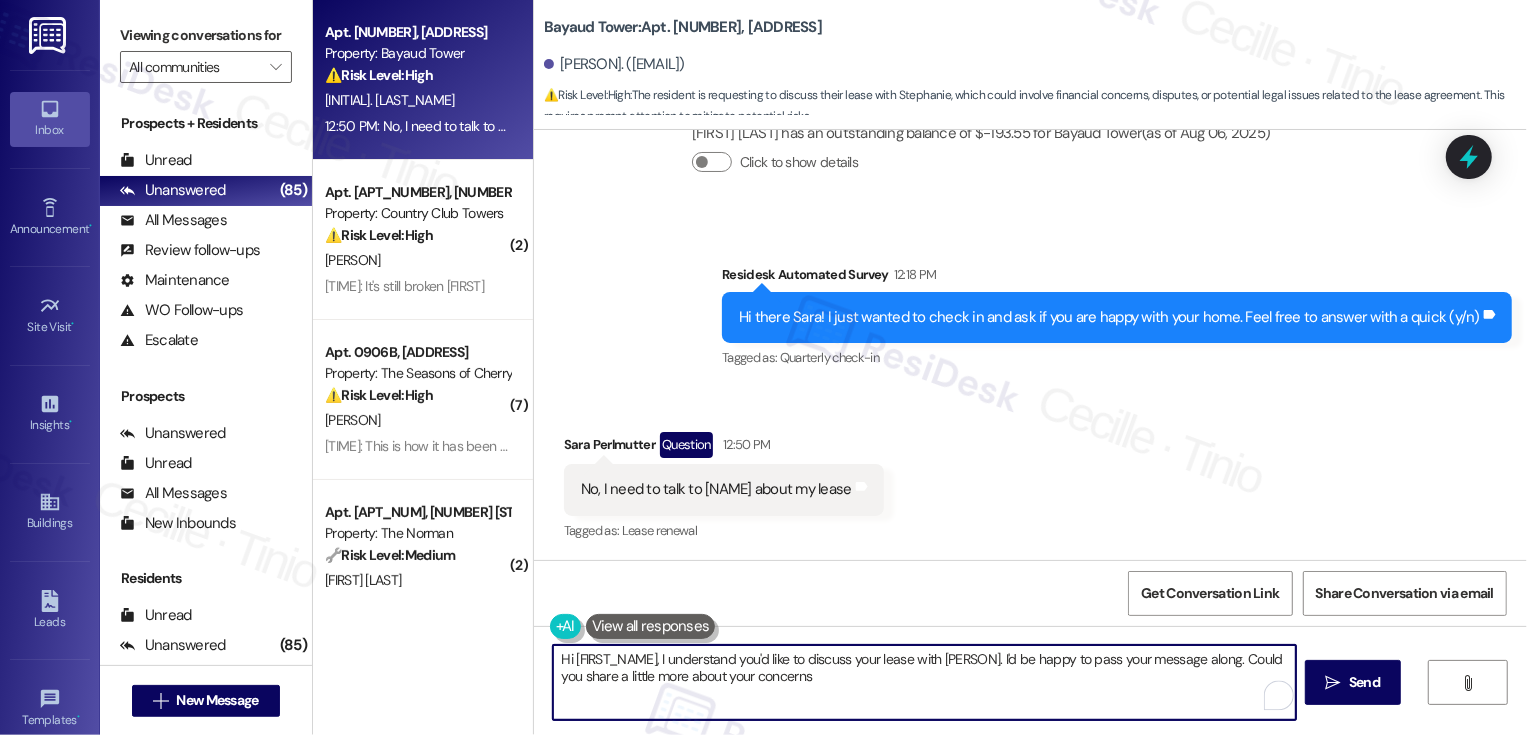 click on "Hi [FIRST_NAME], I understand you'd like to discuss your lease with [PERSON]. I'd be happy to pass your message along. Could you share a little more about your concerns" at bounding box center [924, 682] 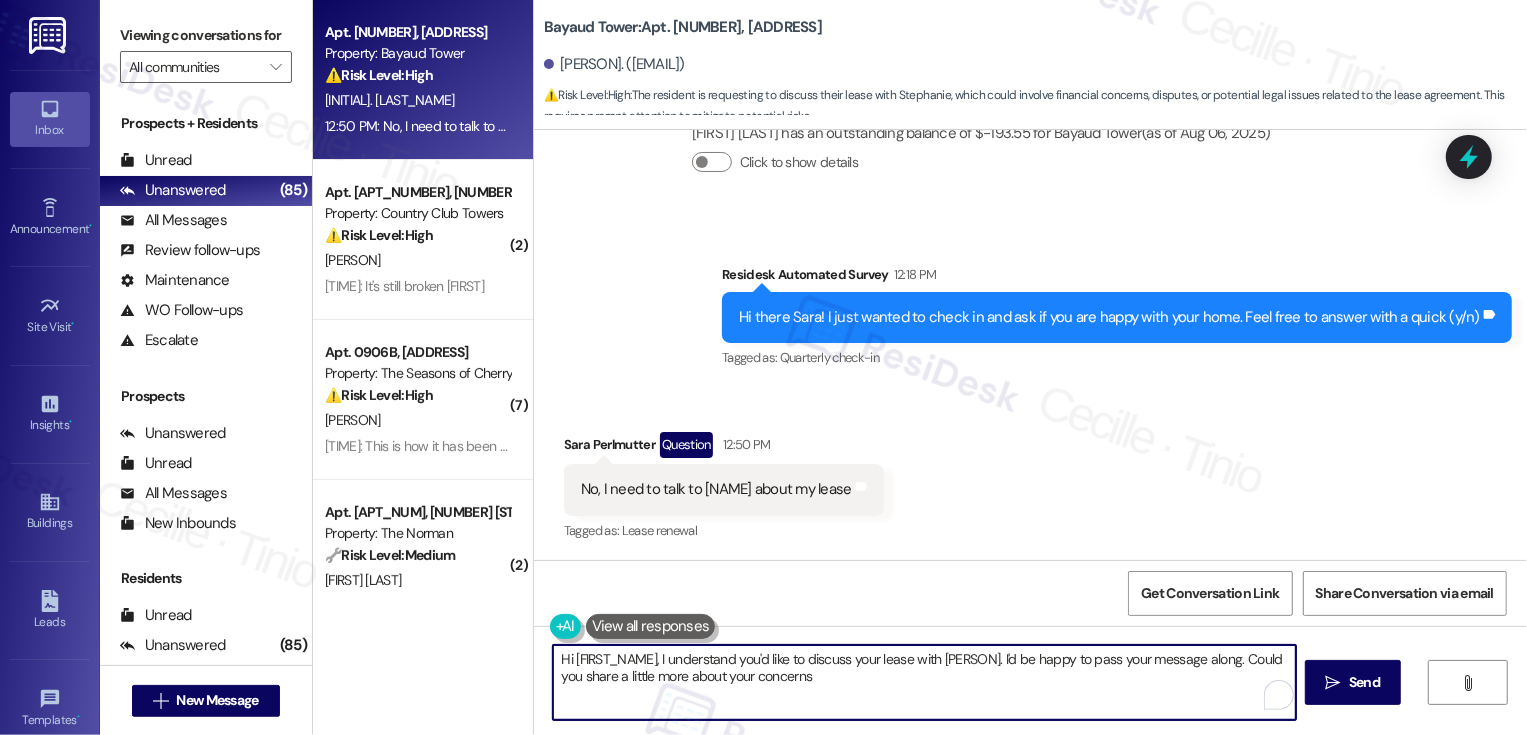 type on "Hi [FIRST_NAME], I understand you'd like to discuss your lease with [NAME]. I'd be happy to pass your message along. Could you share a little more about your concerns?" 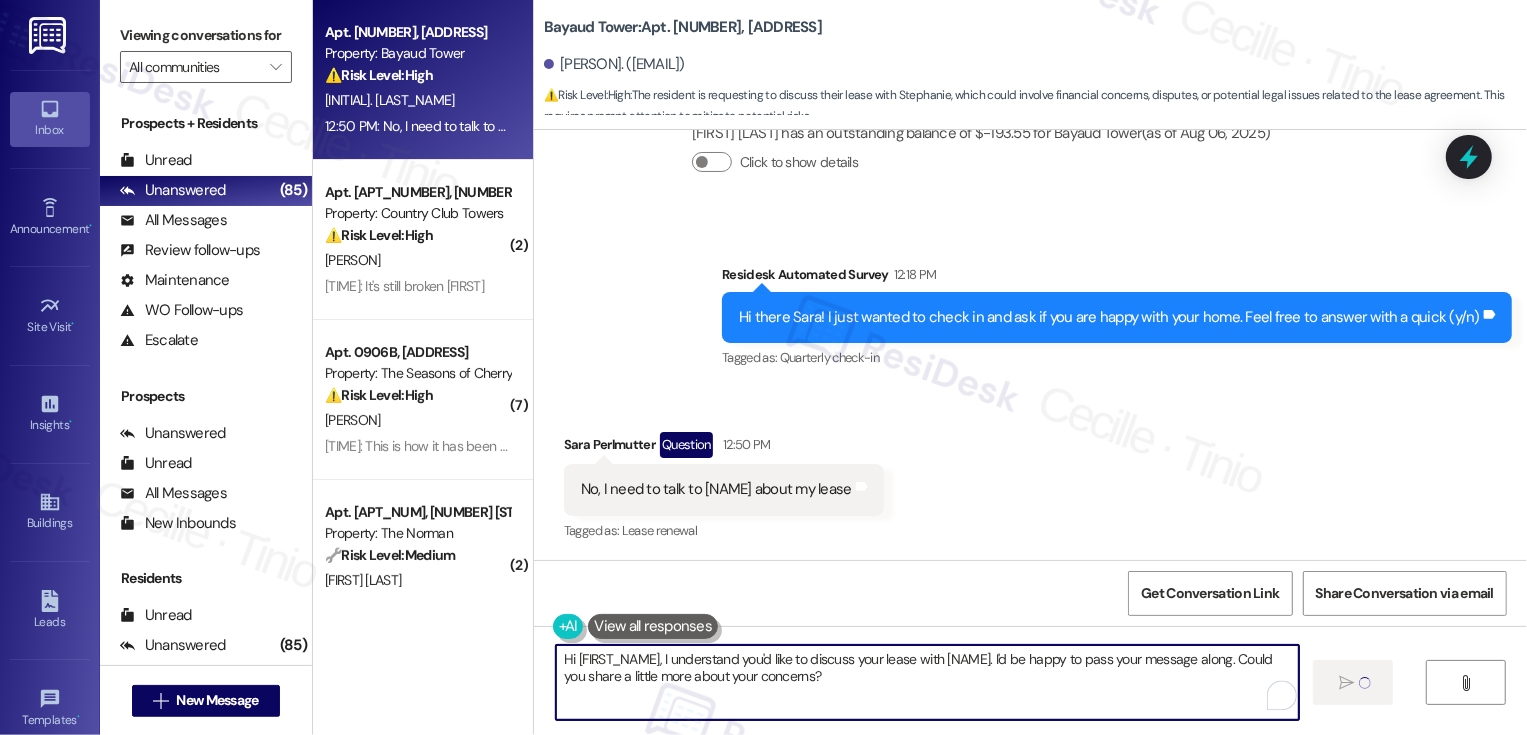 type 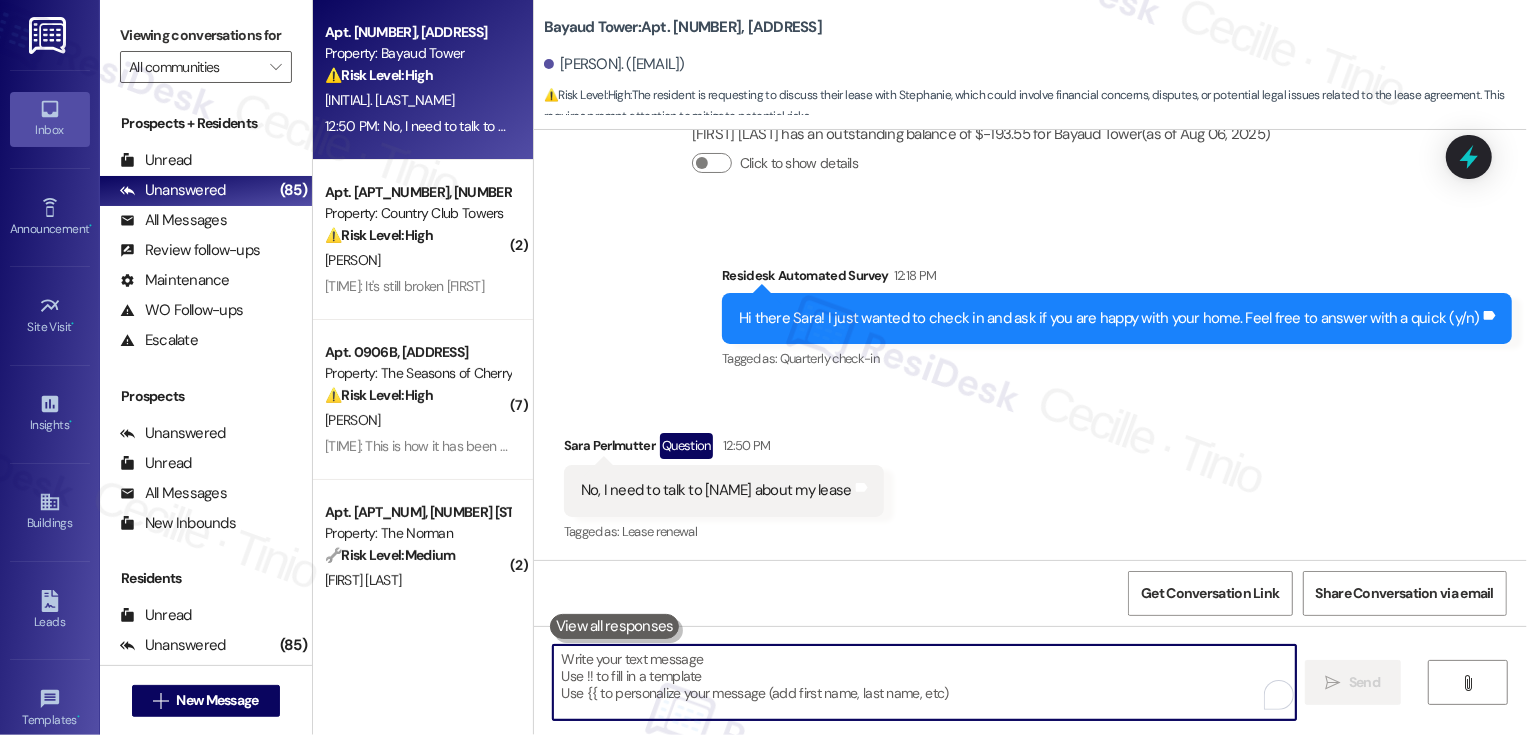 scroll, scrollTop: 982, scrollLeft: 0, axis: vertical 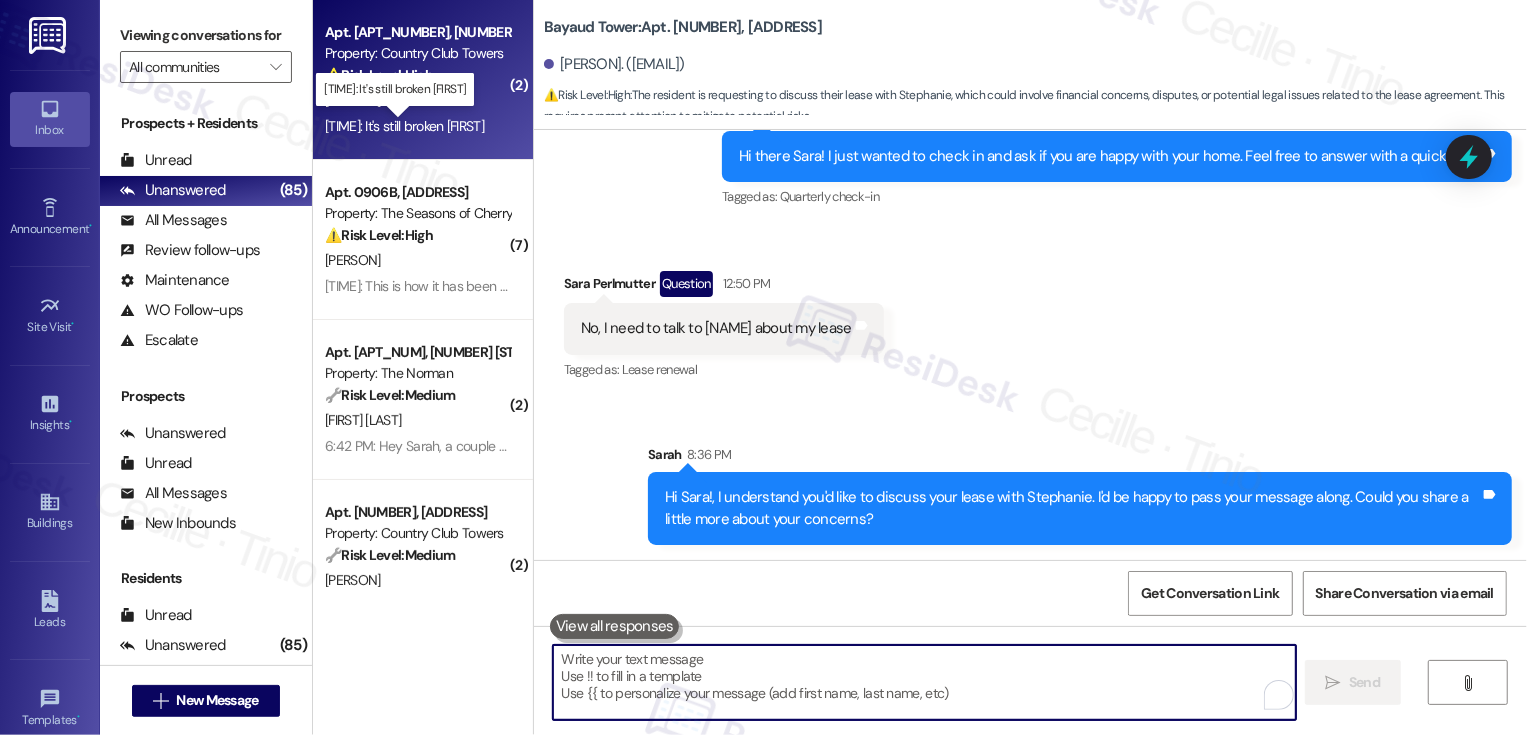 click on "[TIME]: It's still broken [PERSON] [TIME]: It's still broken [PERSON]" at bounding box center (404, 126) 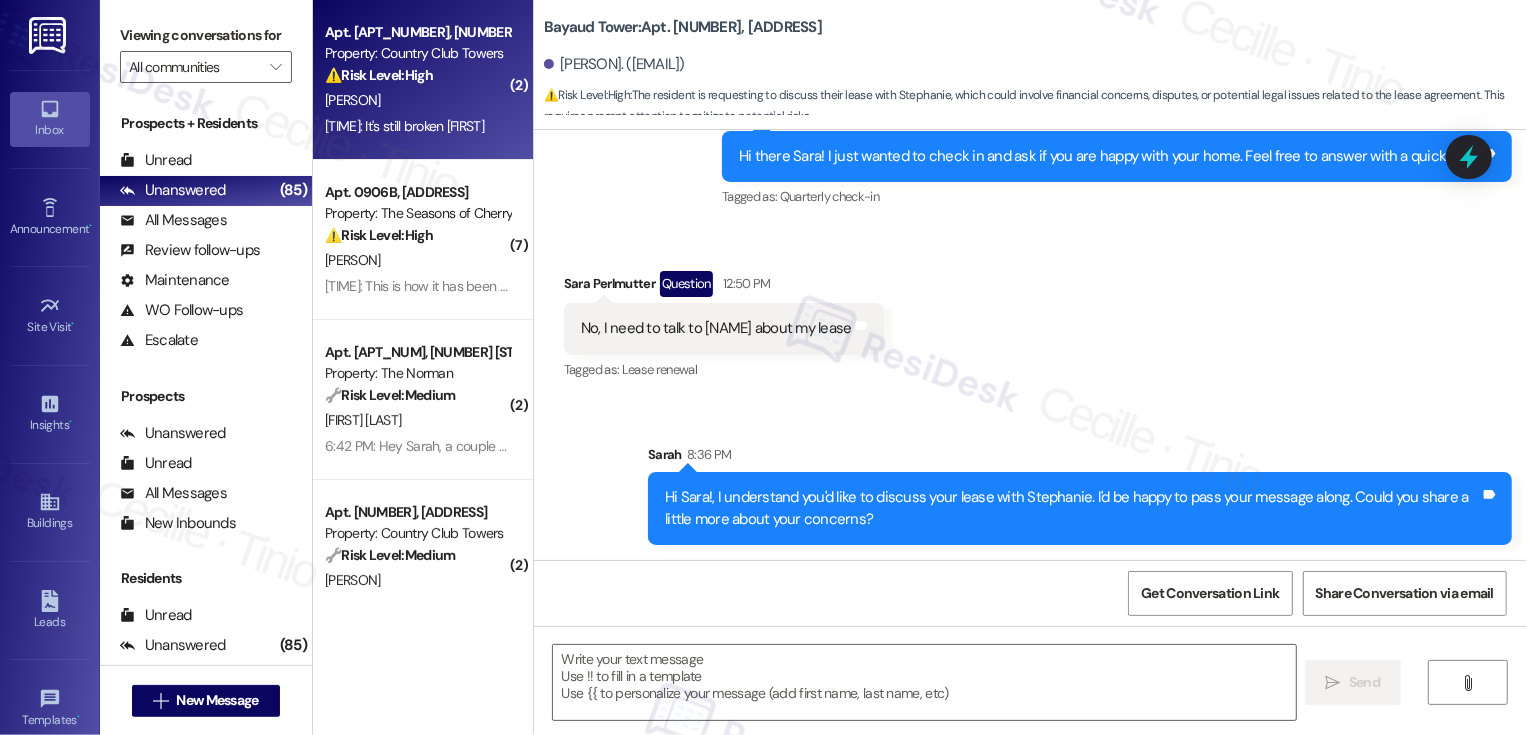 type on "Fetching suggested responses. Please feel free to read through the conversation in the meantime." 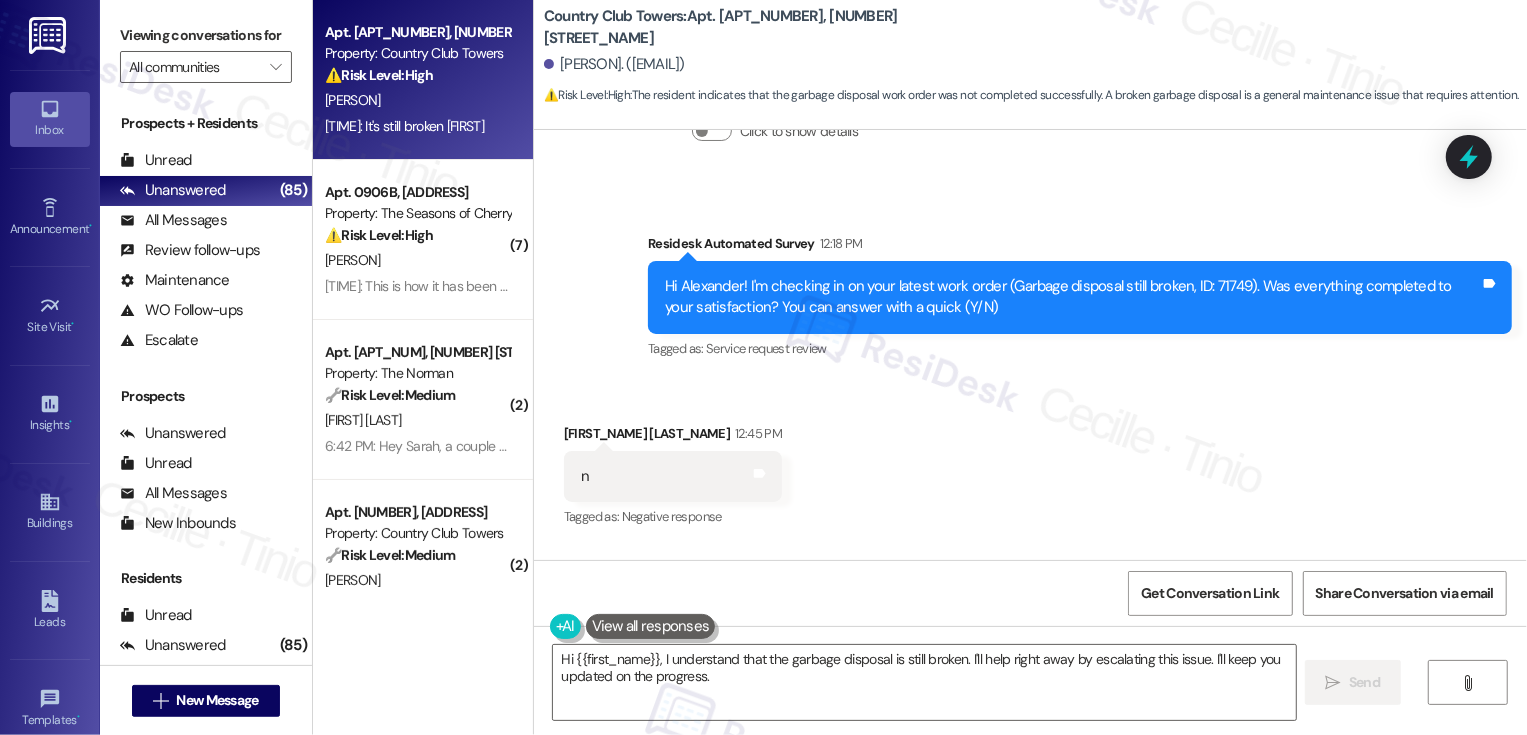 scroll, scrollTop: 578, scrollLeft: 0, axis: vertical 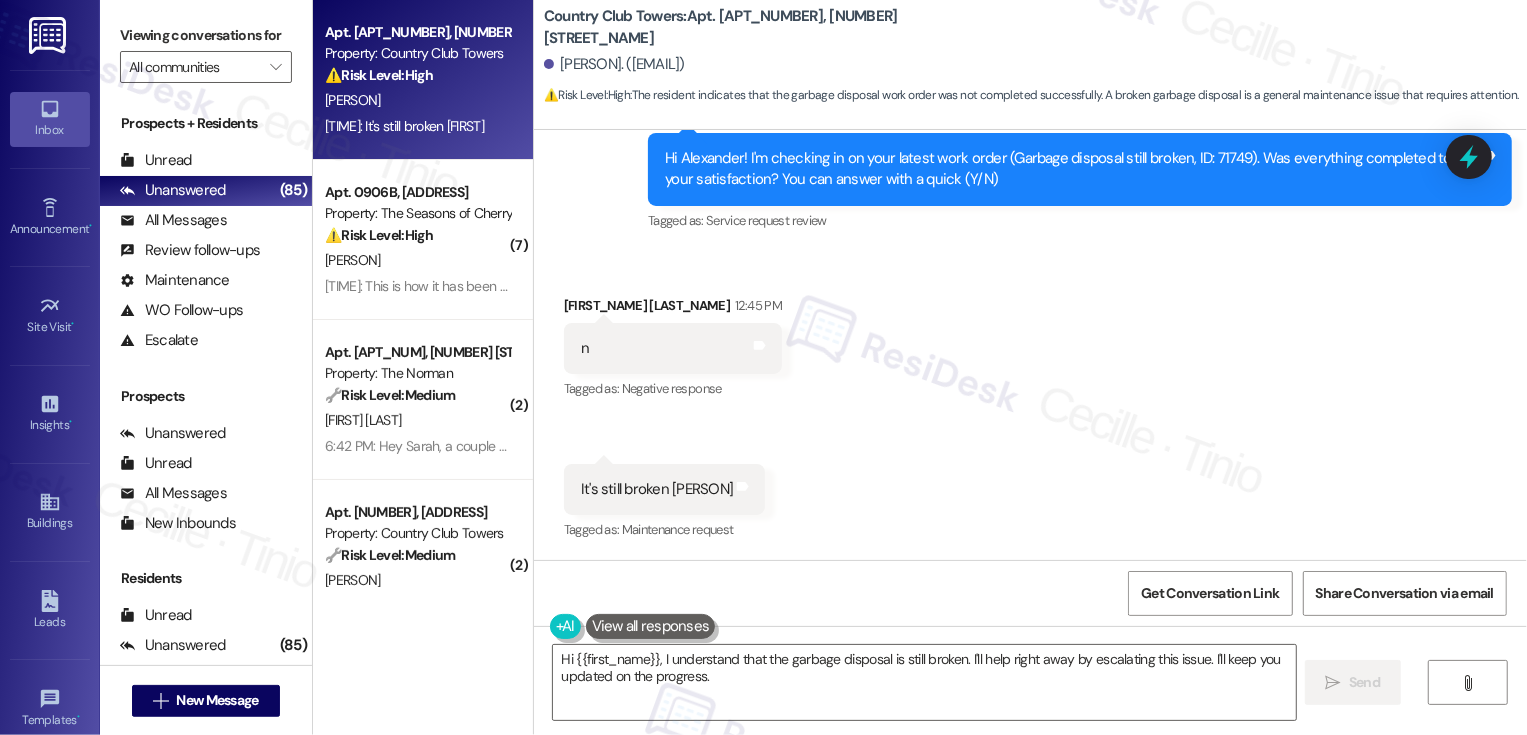 click on "Received via SMS [NAME] [TIME] n Tags and notes Tagged as:   Negative response Click to highlight conversations about Negative response Received via SMS [TIME] [NAME]   Neutral [TIME] It's still broken [NAME]  Tags and notes Tagged as:   Maintenance request Click to highlight conversations about Maintenance request" at bounding box center (1030, 405) 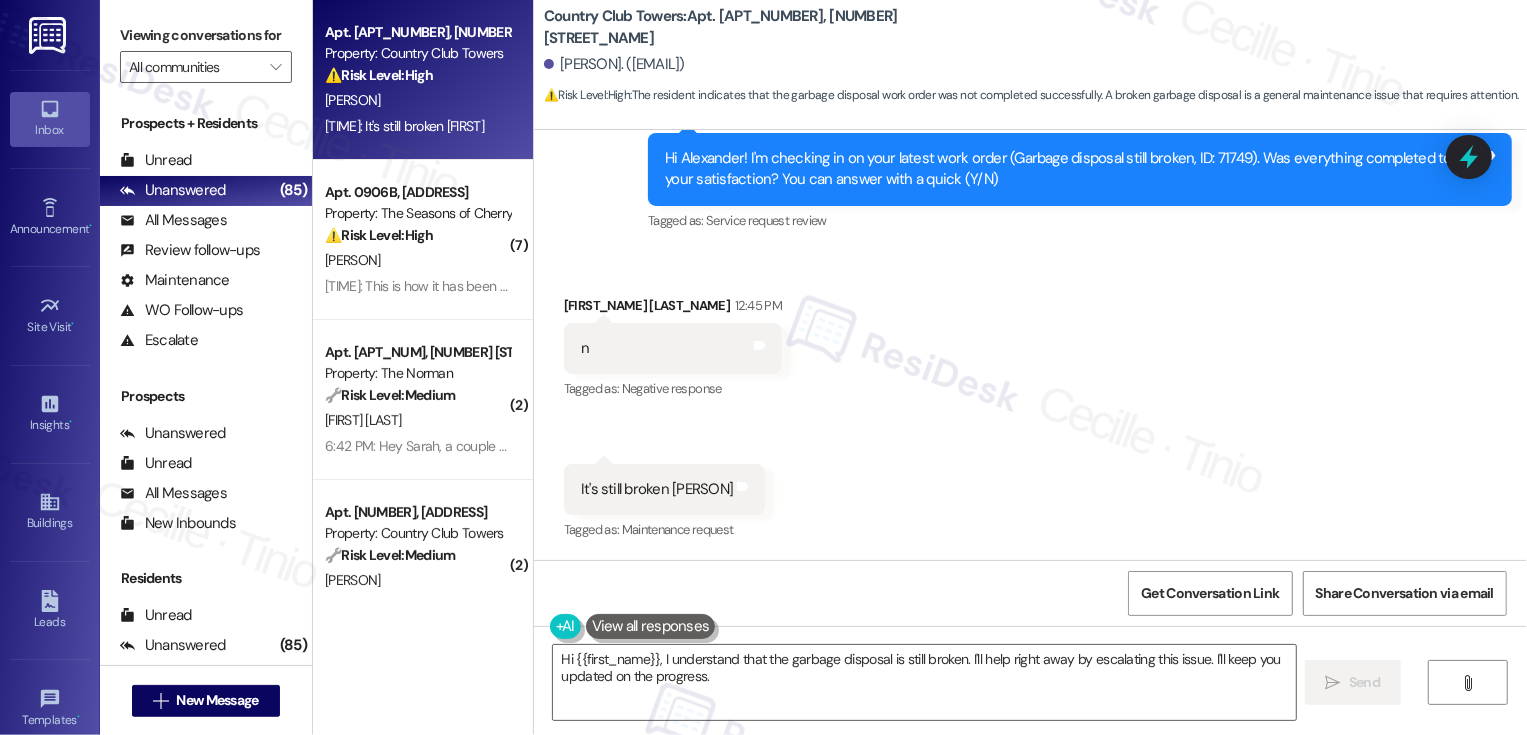 click on "[PERSON] [TIME]" at bounding box center [673, 309] 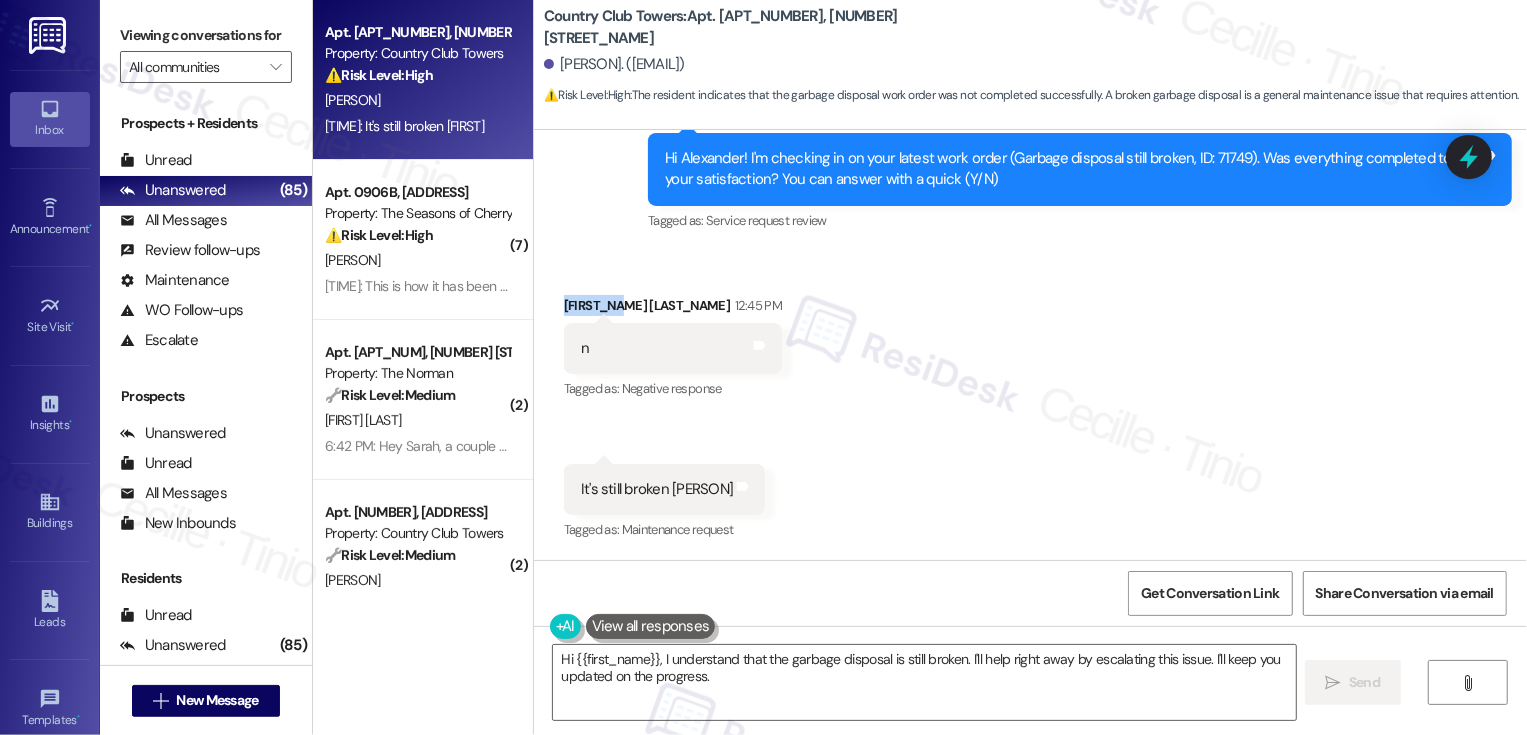 copy on "[NAME]" 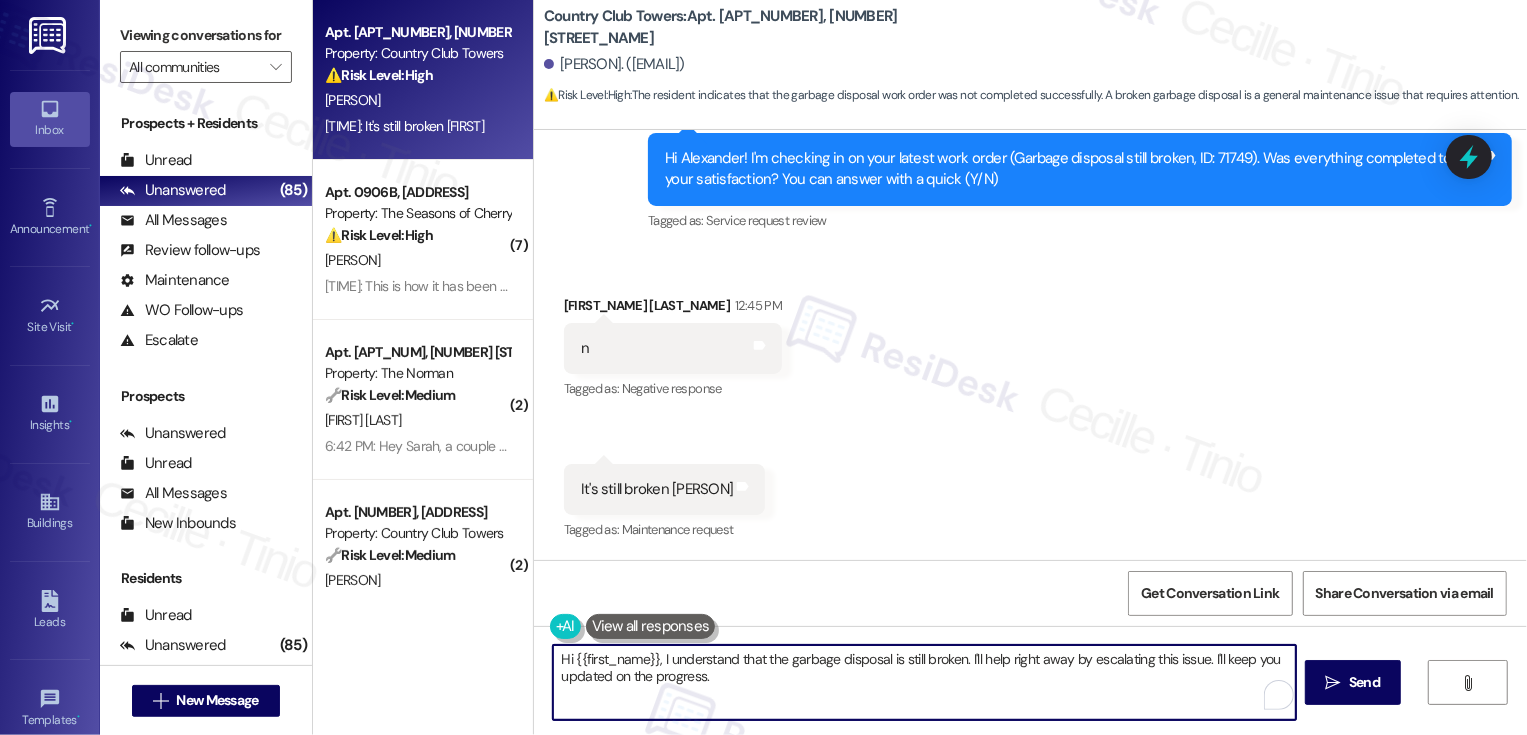 drag, startPoint x: 959, startPoint y: 658, endPoint x: 999, endPoint y: 707, distance: 63.25346 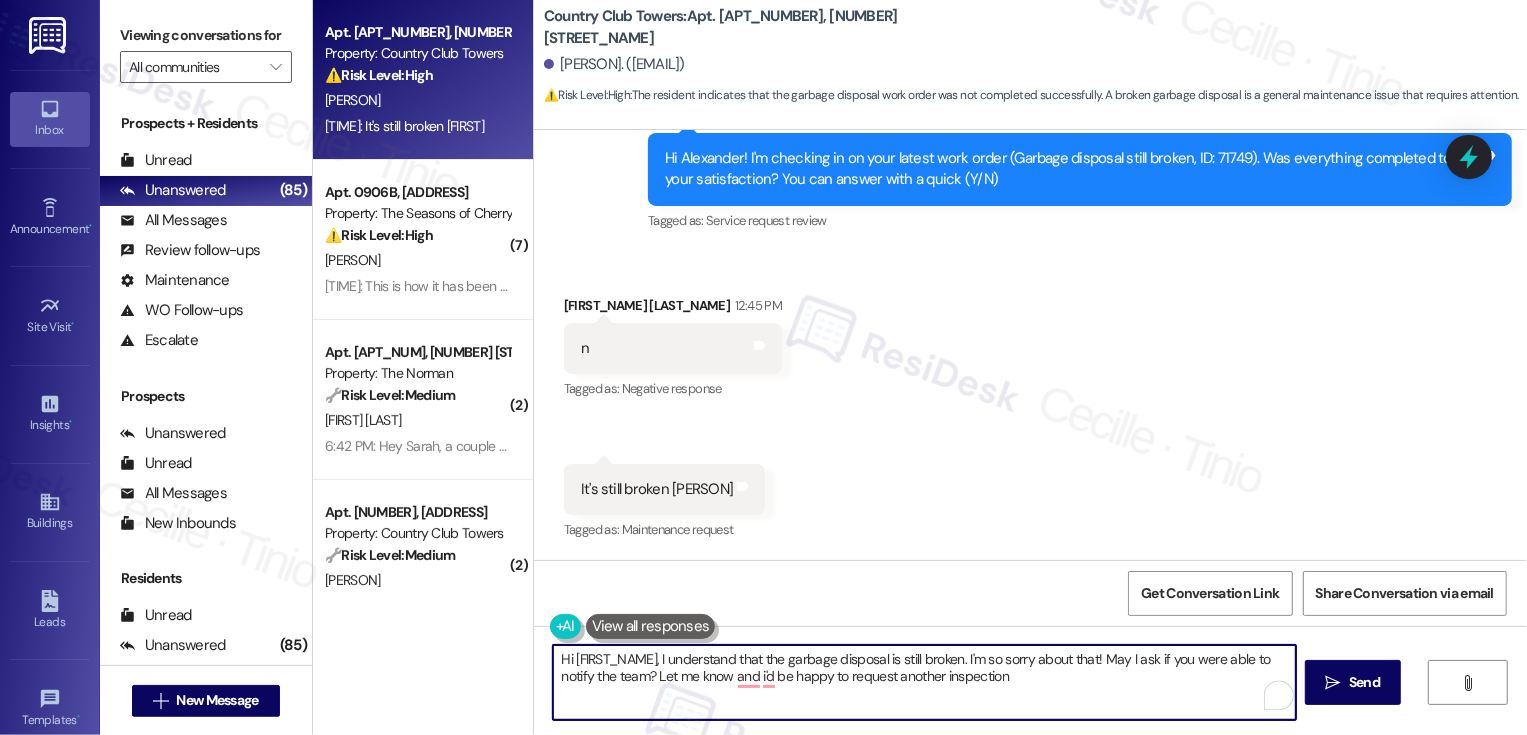 click on "Hi [FIRST_NAME], I understand that the garbage disposal is still broken. I'm so sorry about that! May I ask if you were able to notify the team? Let me know and i'd be happy to request another inspection" at bounding box center (924, 682) 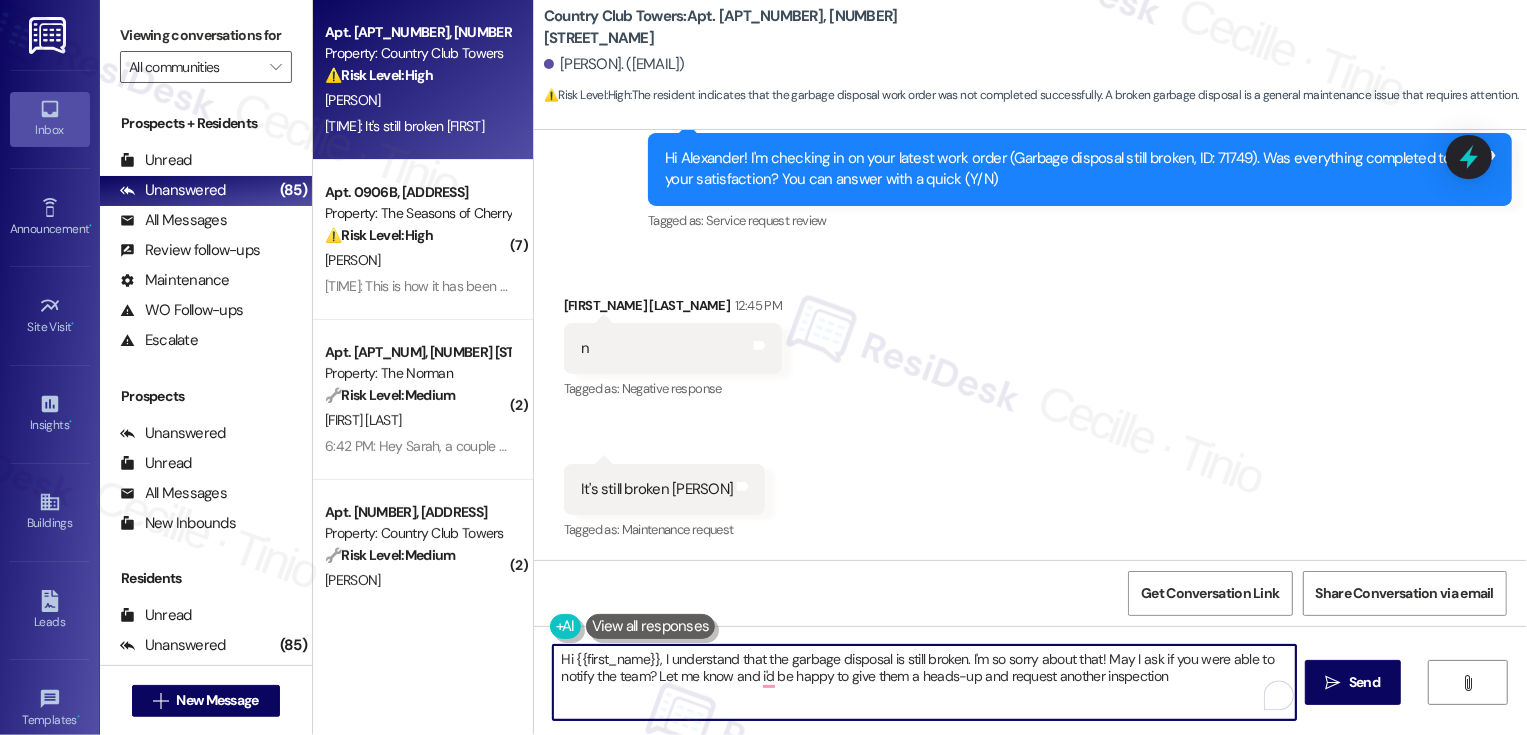 click on "Hi {{first_name}}, I understand that the garbage disposal is still broken. I'm so sorry about that! May I ask if you were able to notify the team? Let me know and i'd be happy to give them a heads-up and request another inspection" at bounding box center (924, 682) 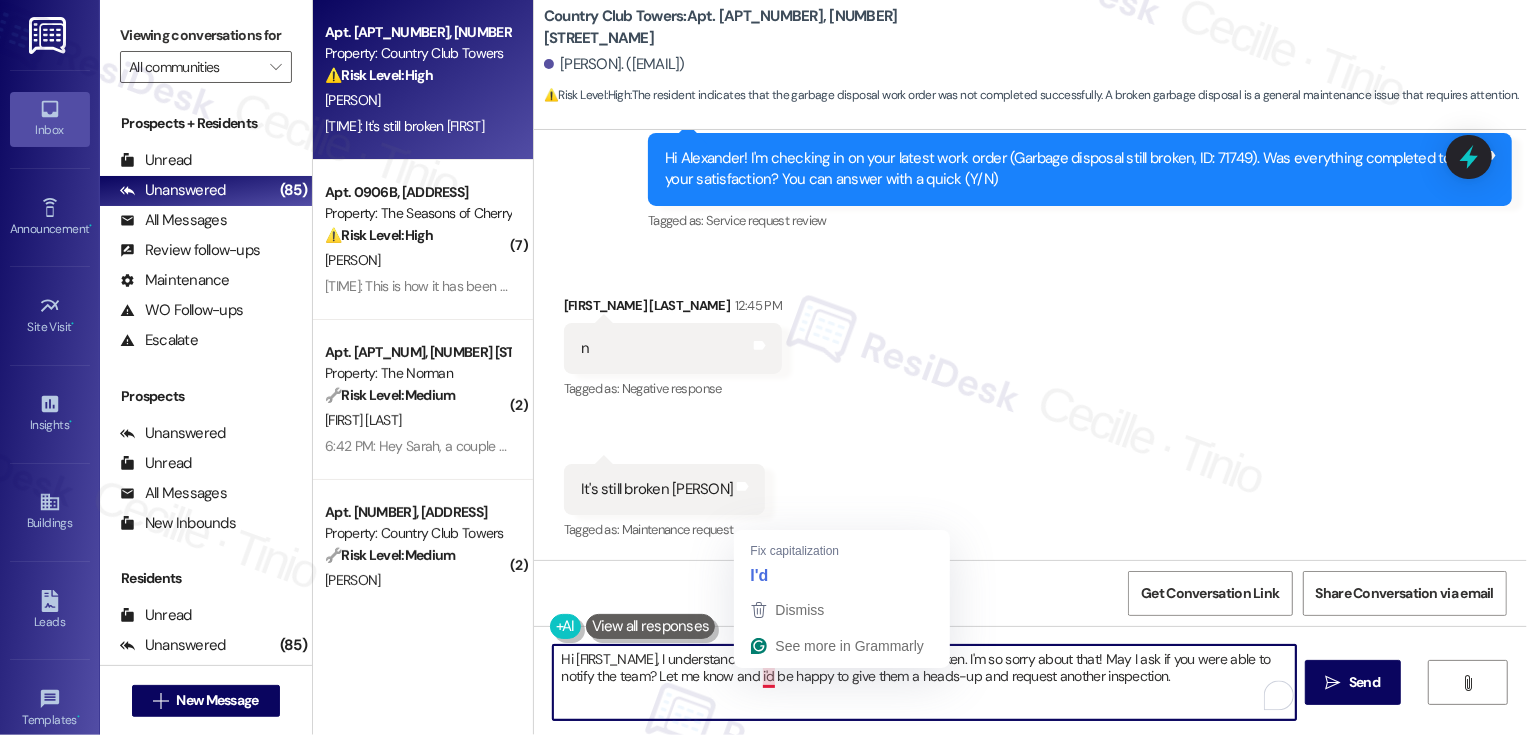 click on "Hi [FIRST_NAME], I understand that the garbage disposal is still broken. I'm so sorry about that! May I ask if you were able to notify the team? Let me know and i'd be happy to give them a heads-up and request another inspection." at bounding box center [924, 682] 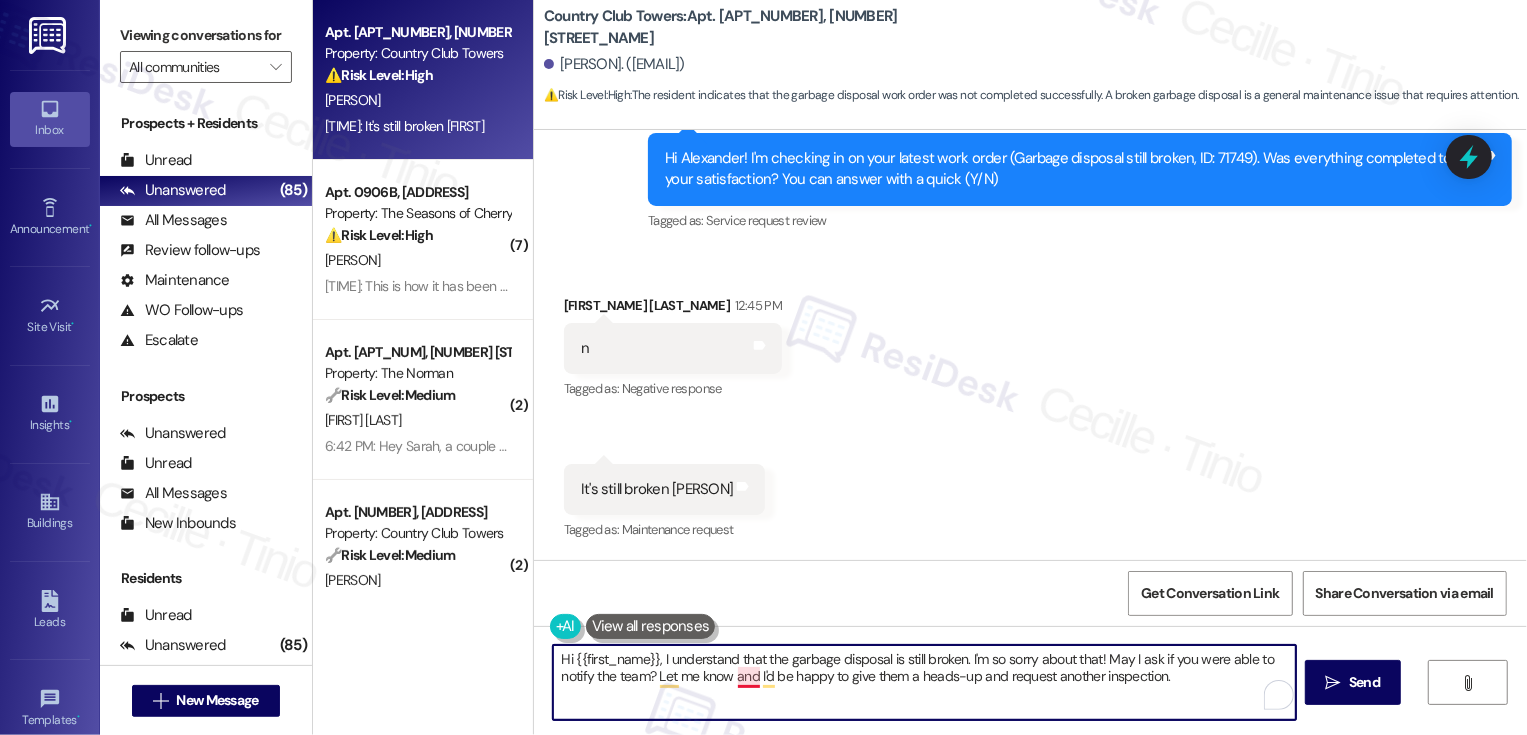 click on "Hi {{first_name}}, I understand that the garbage disposal is still broken. I'm so sorry about that! May I ask if you were able to notify the team? Let me know and I'd be happy to give them a heads-up and request another inspection." at bounding box center [924, 682] 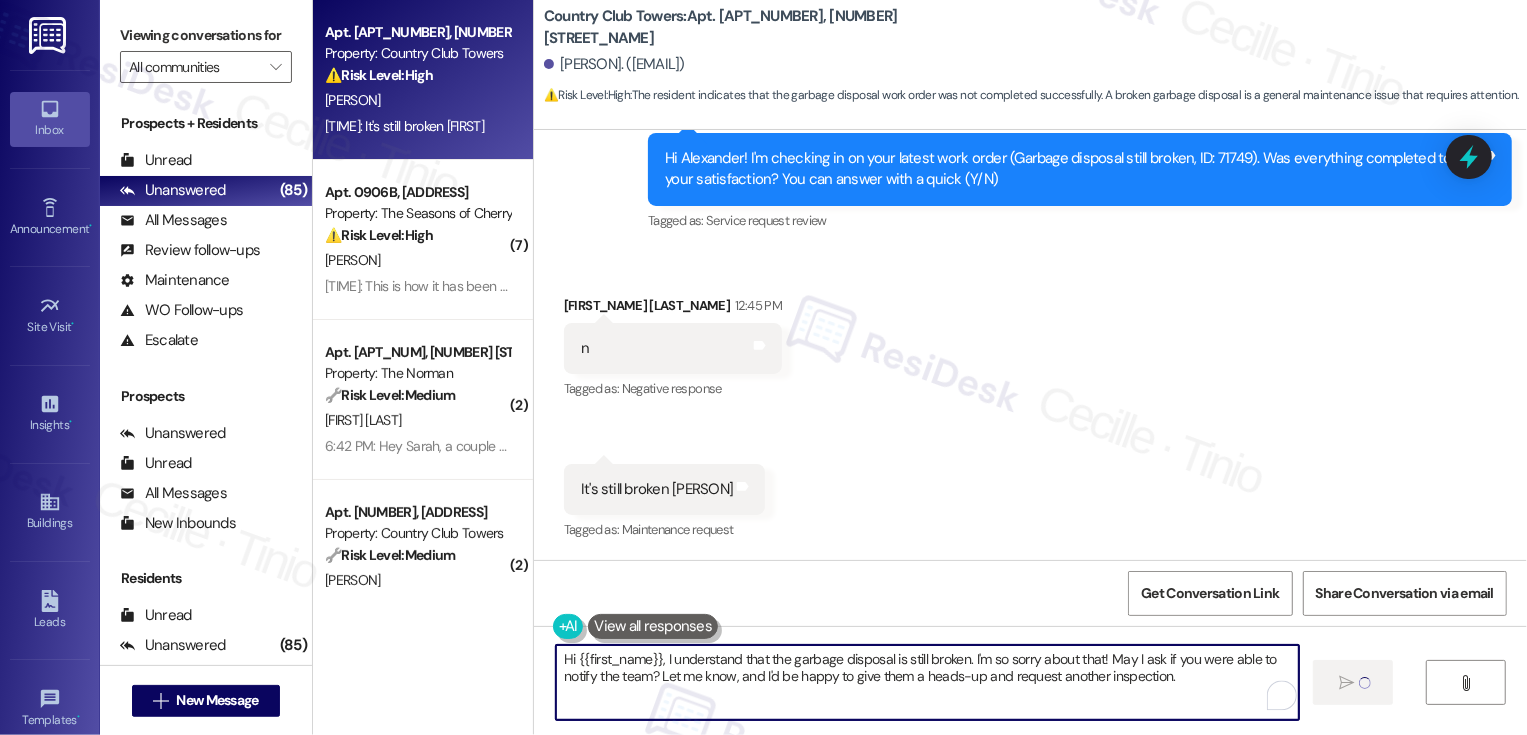 type on "Fetching suggested responses. Please feel free to read through the conversation in the meantime." 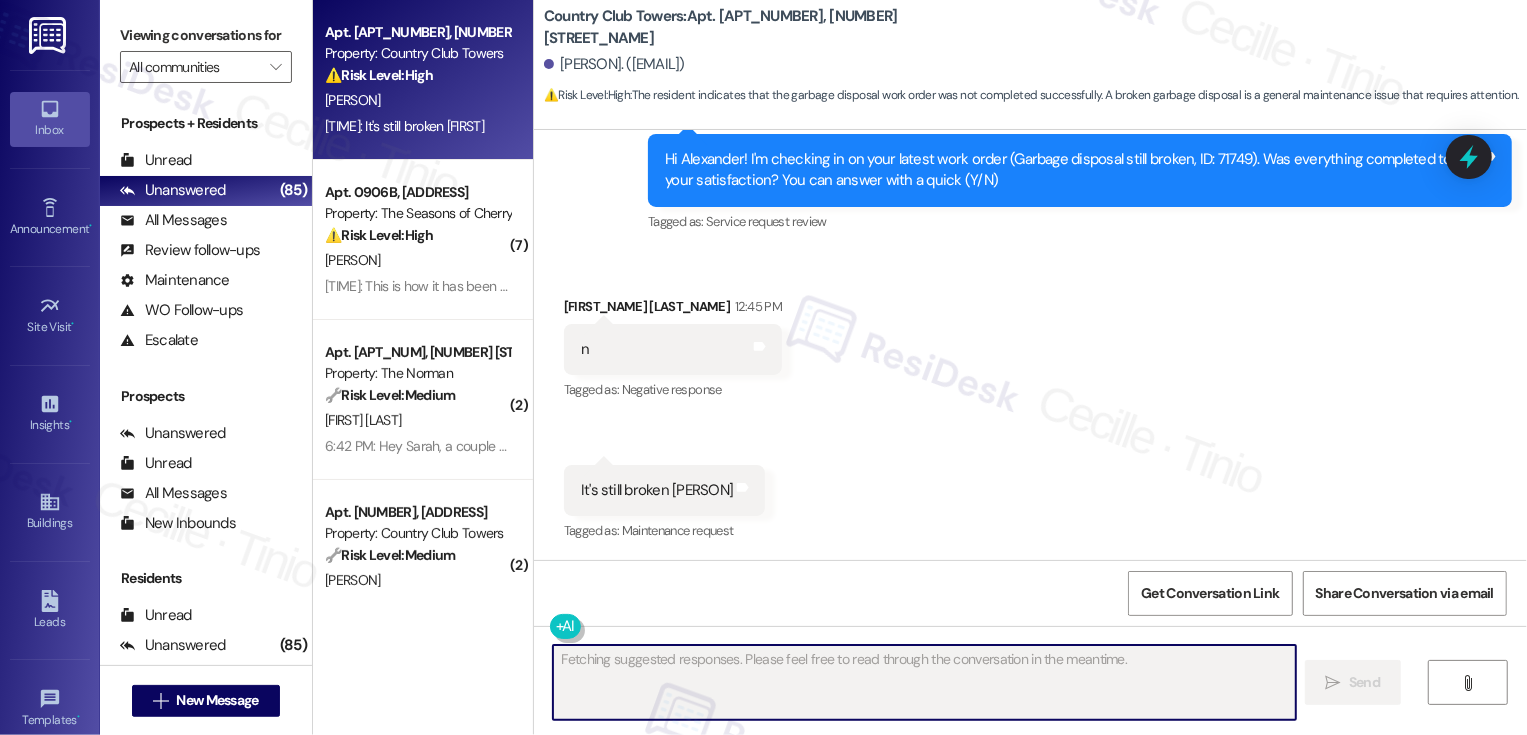 scroll, scrollTop: 739, scrollLeft: 0, axis: vertical 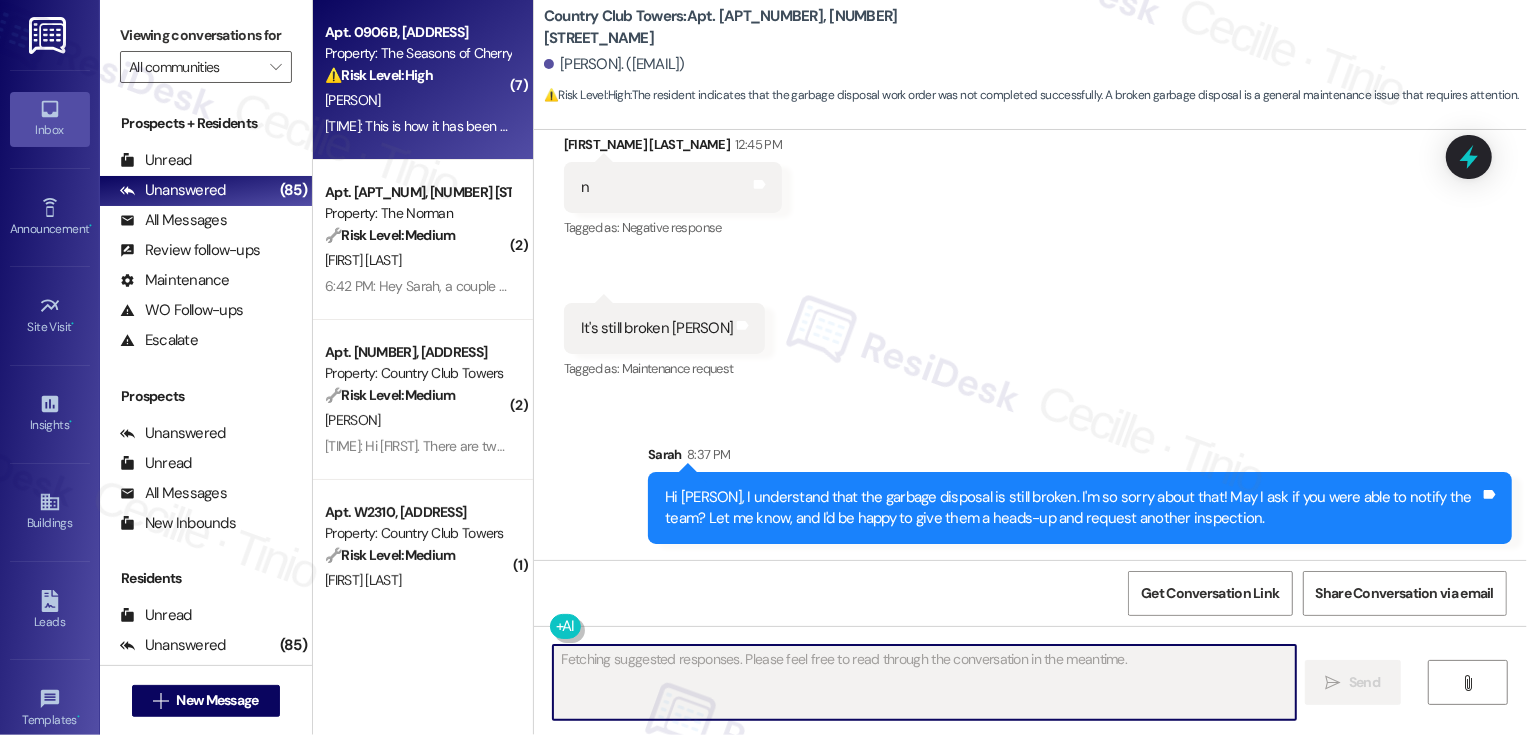 click on "[TIME]: This is how it has been for almost a year - complete mess - probably some ADA violations and other accidents waiting to happen. I've had to call the front desk about rotting food meal kit (like HelloFresh, etc) packages in the past  [TIME]: This is how it has been for almost a year - complete mess - probably some ADA violations and other accidents waiting to happen. I've had to call the front desk about rotting food meal kit (like HelloFresh, etc) packages in the past" at bounding box center (417, 126) 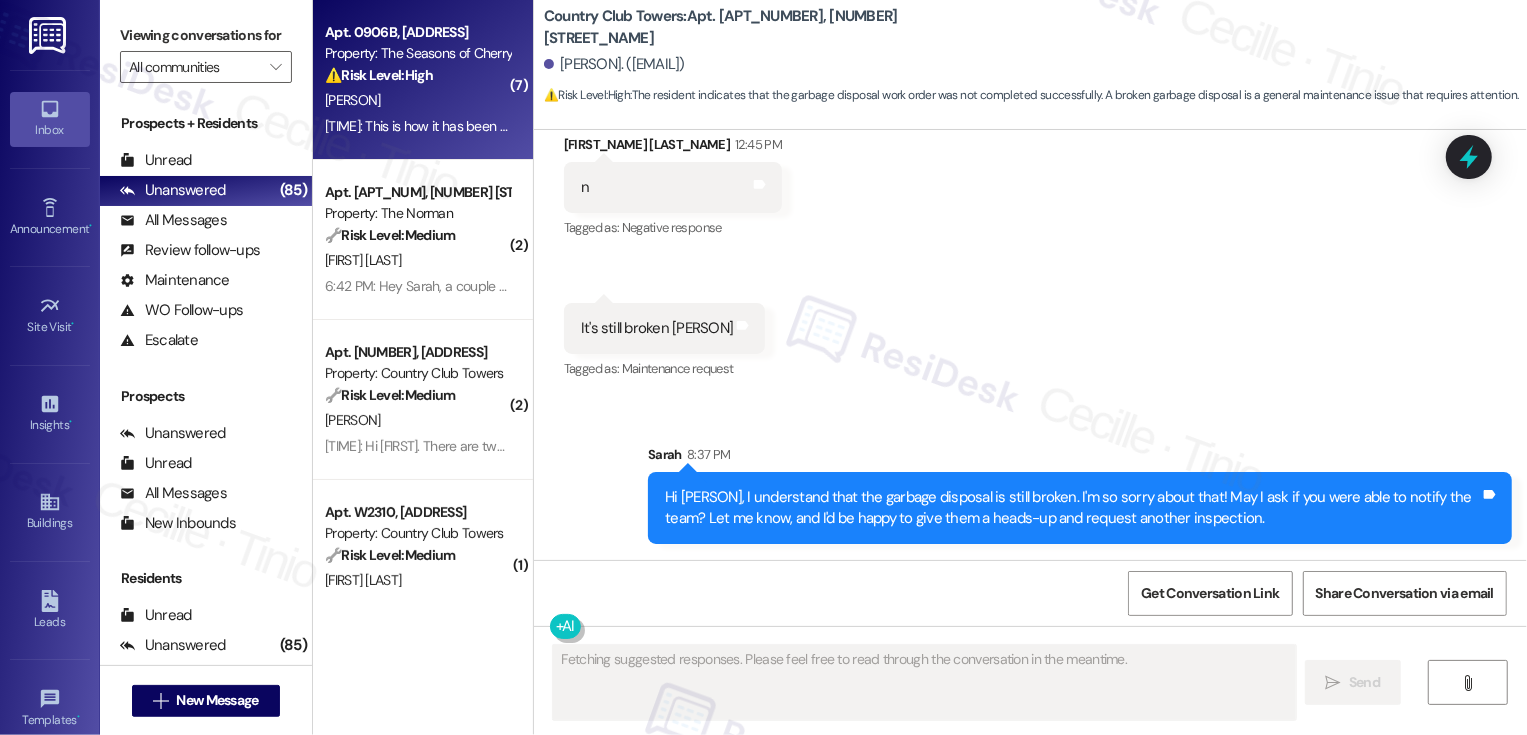 click on "[TIME]: This is how it has been for almost a year - complete mess - probably some ADA violations and other accidents waiting to happen. I've had to call the front desk about rotting food meal kit (like HelloFresh, etc) packages in the past  [TIME]: This is how it has been for almost a year - complete mess - probably some ADA violations and other accidents waiting to happen. I've had to call the front desk about rotting food meal kit (like HelloFresh, etc) packages in the past" at bounding box center [417, 126] 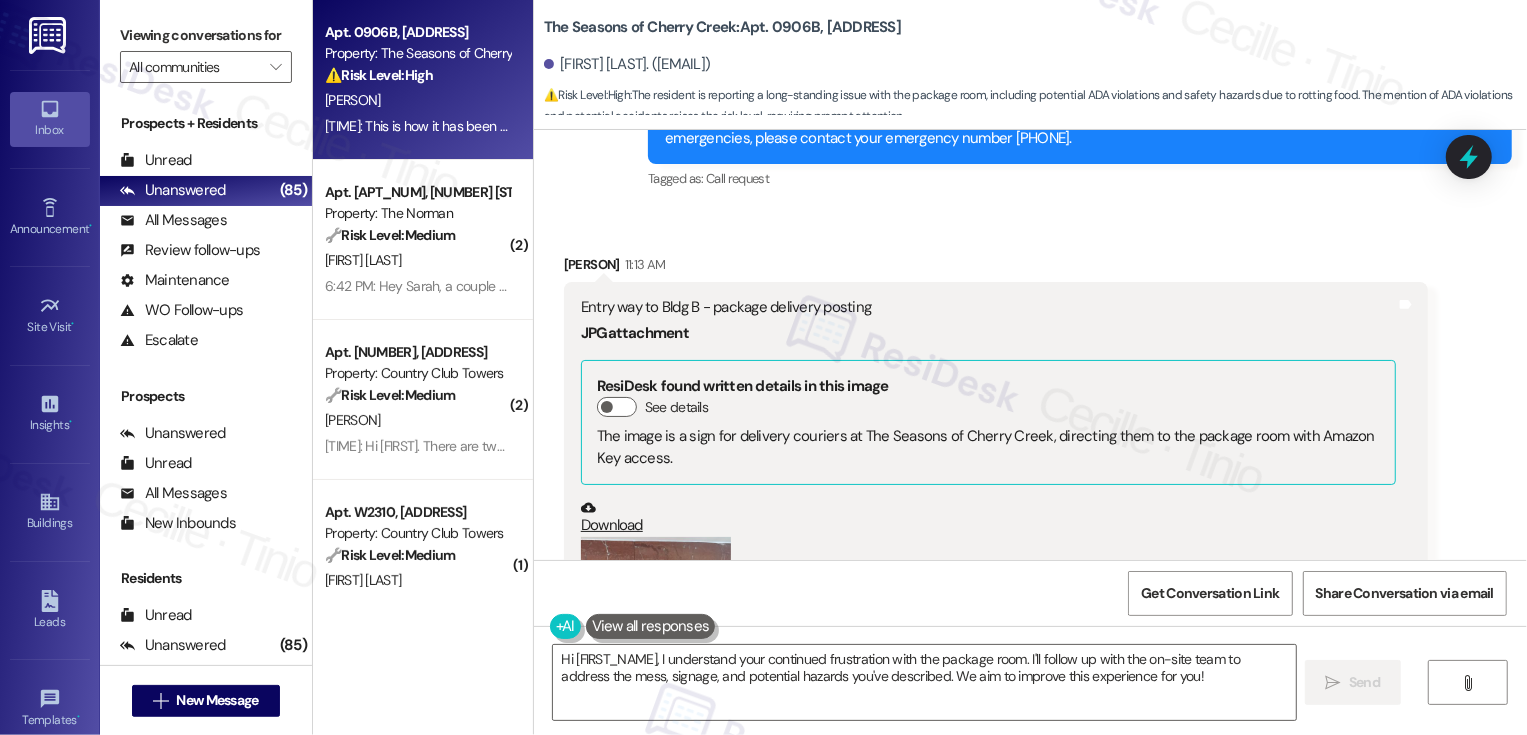 scroll, scrollTop: 1585, scrollLeft: 0, axis: vertical 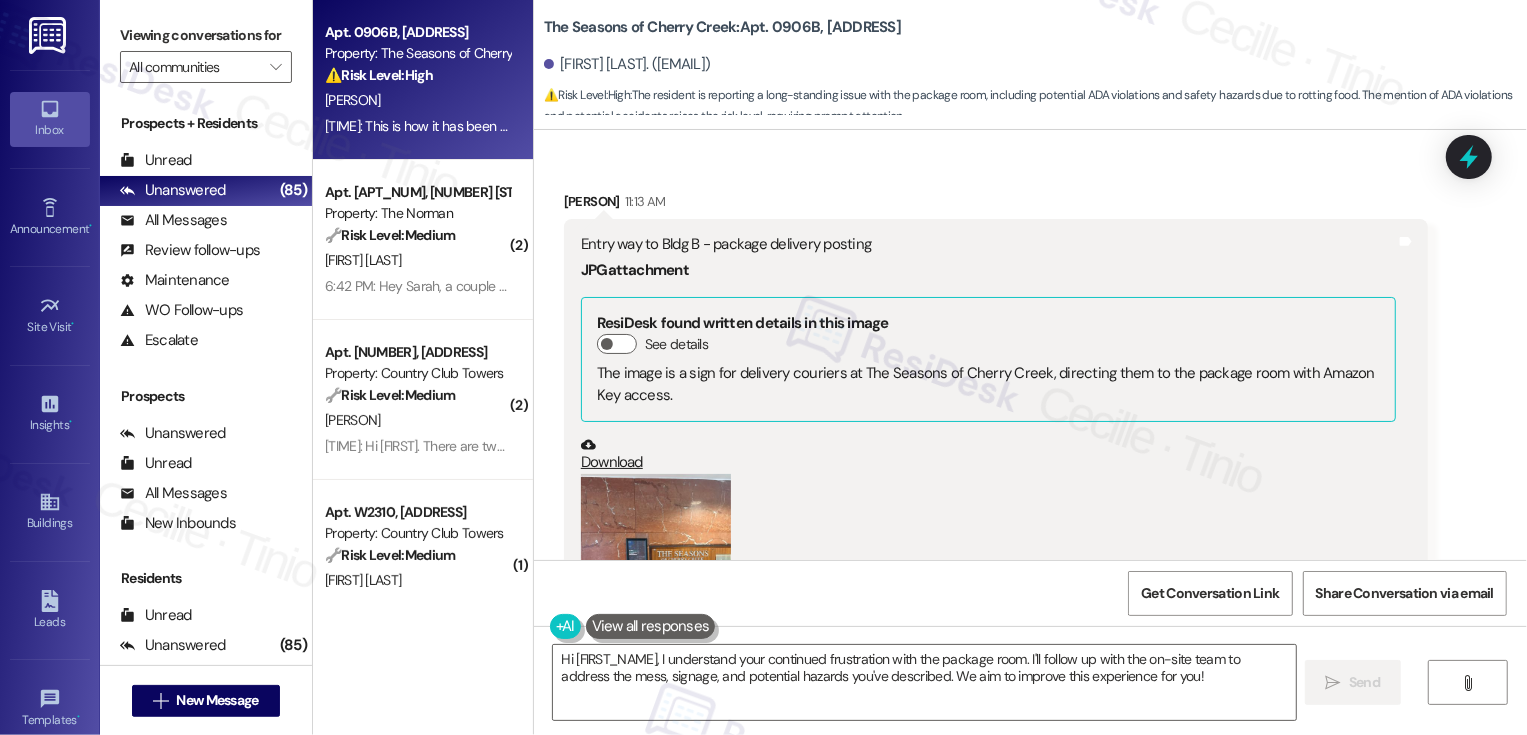 click at bounding box center (656, 574) 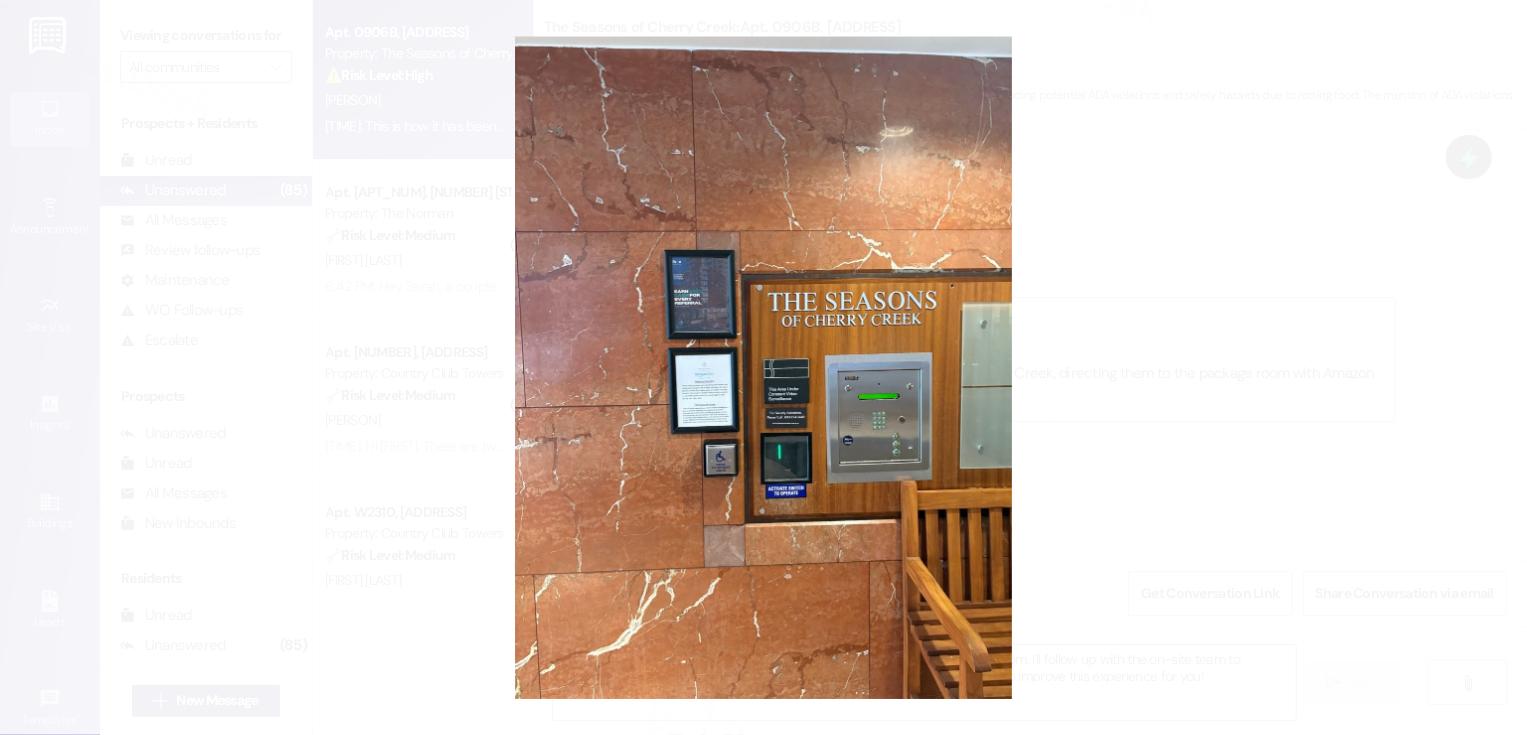 click at bounding box center (763, 367) 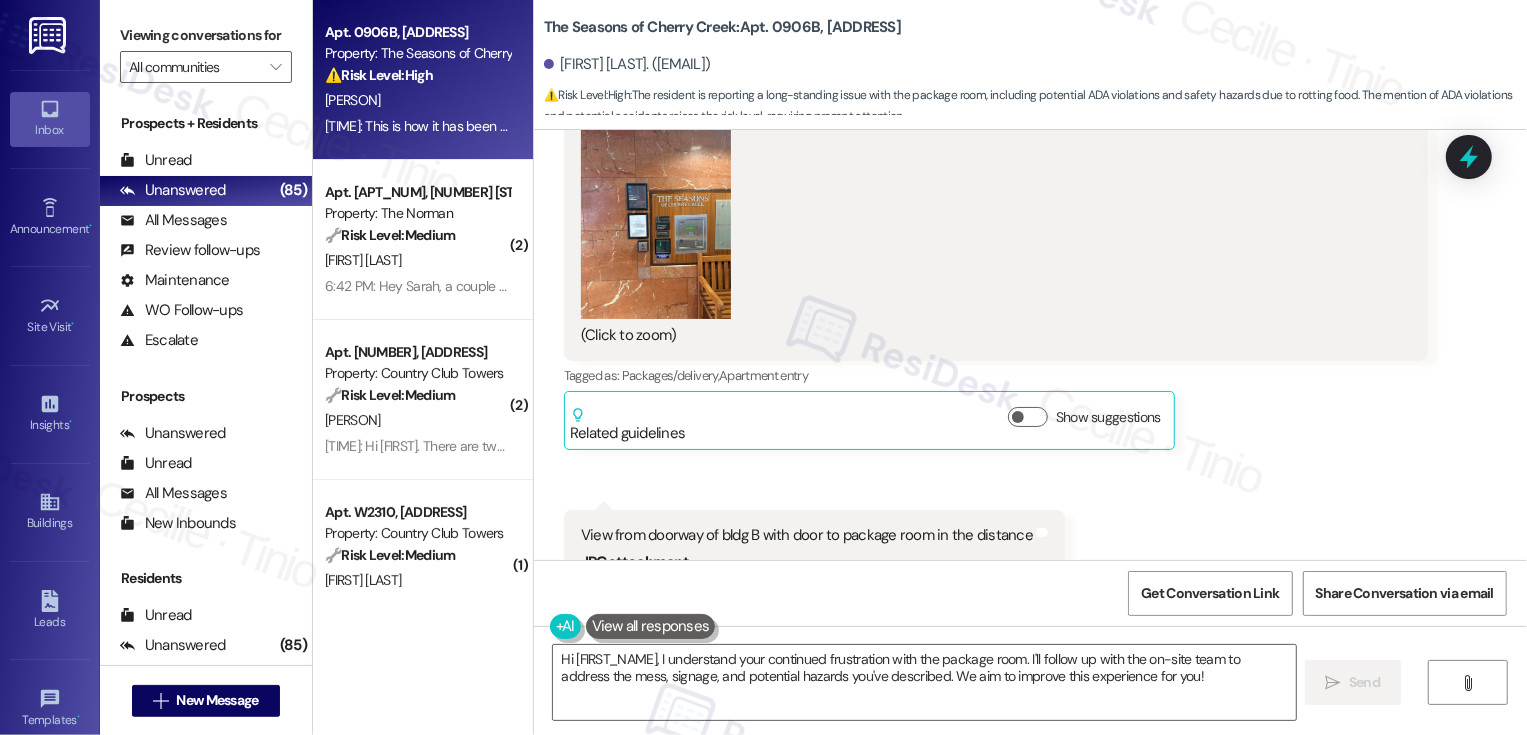 scroll, scrollTop: 2003, scrollLeft: 0, axis: vertical 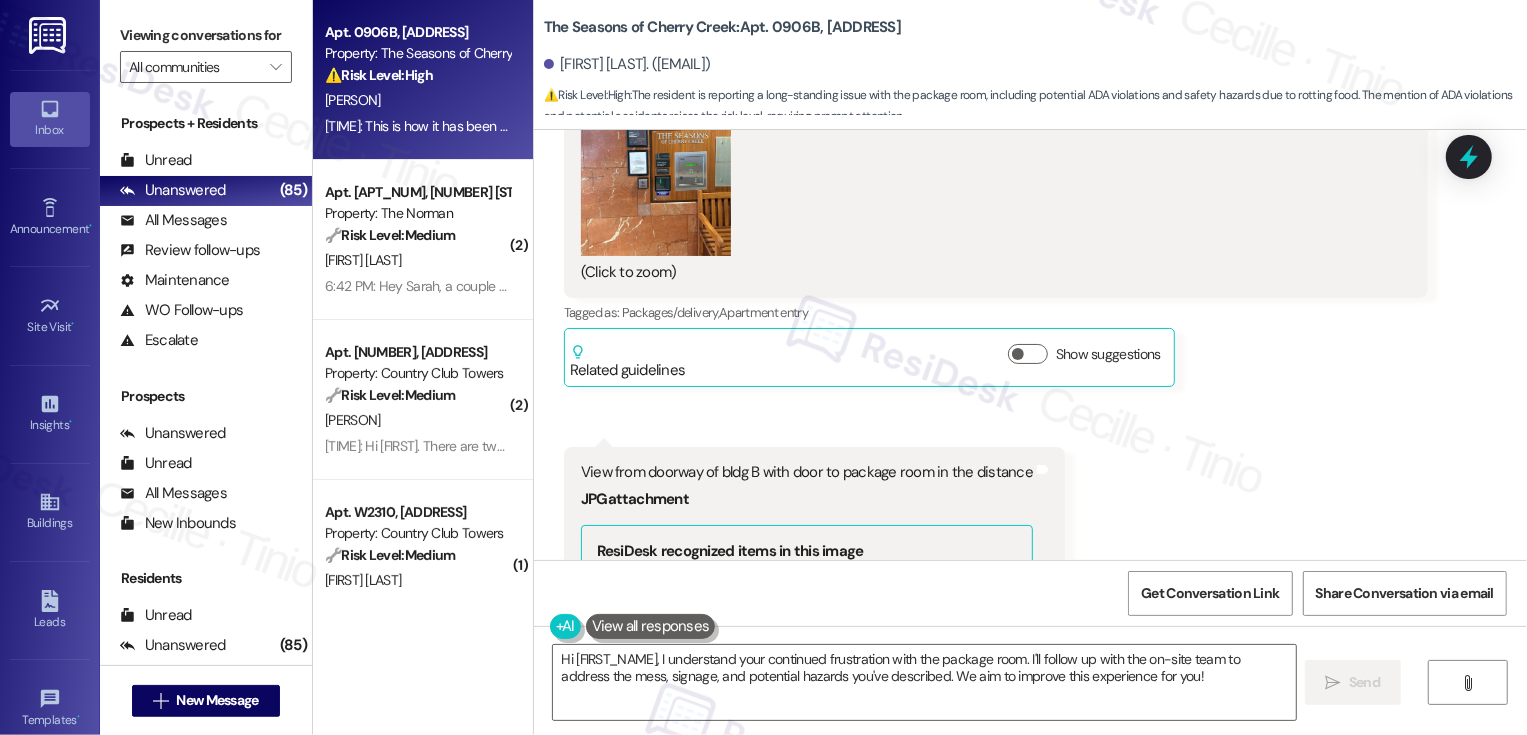 click at bounding box center (656, 156) 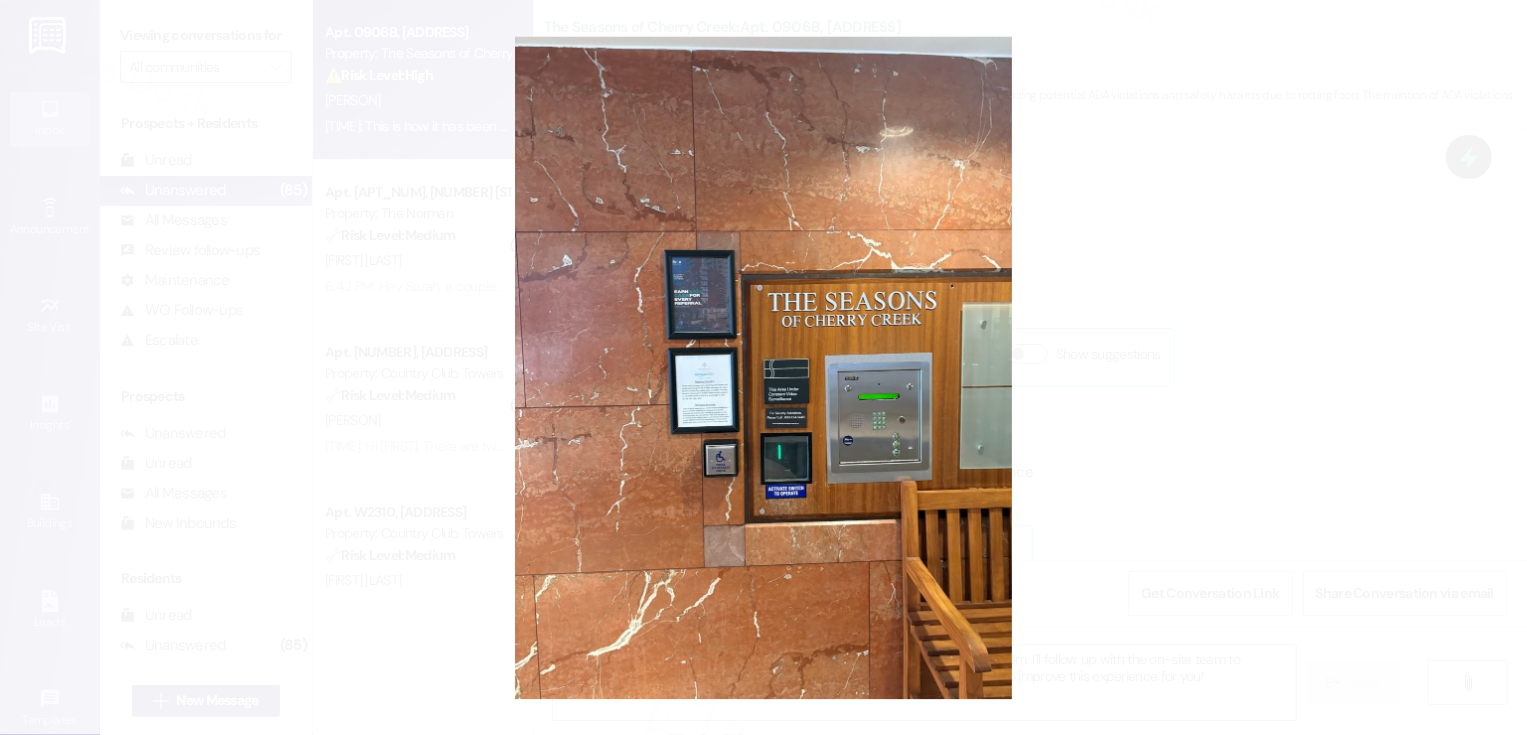 click at bounding box center (763, 367) 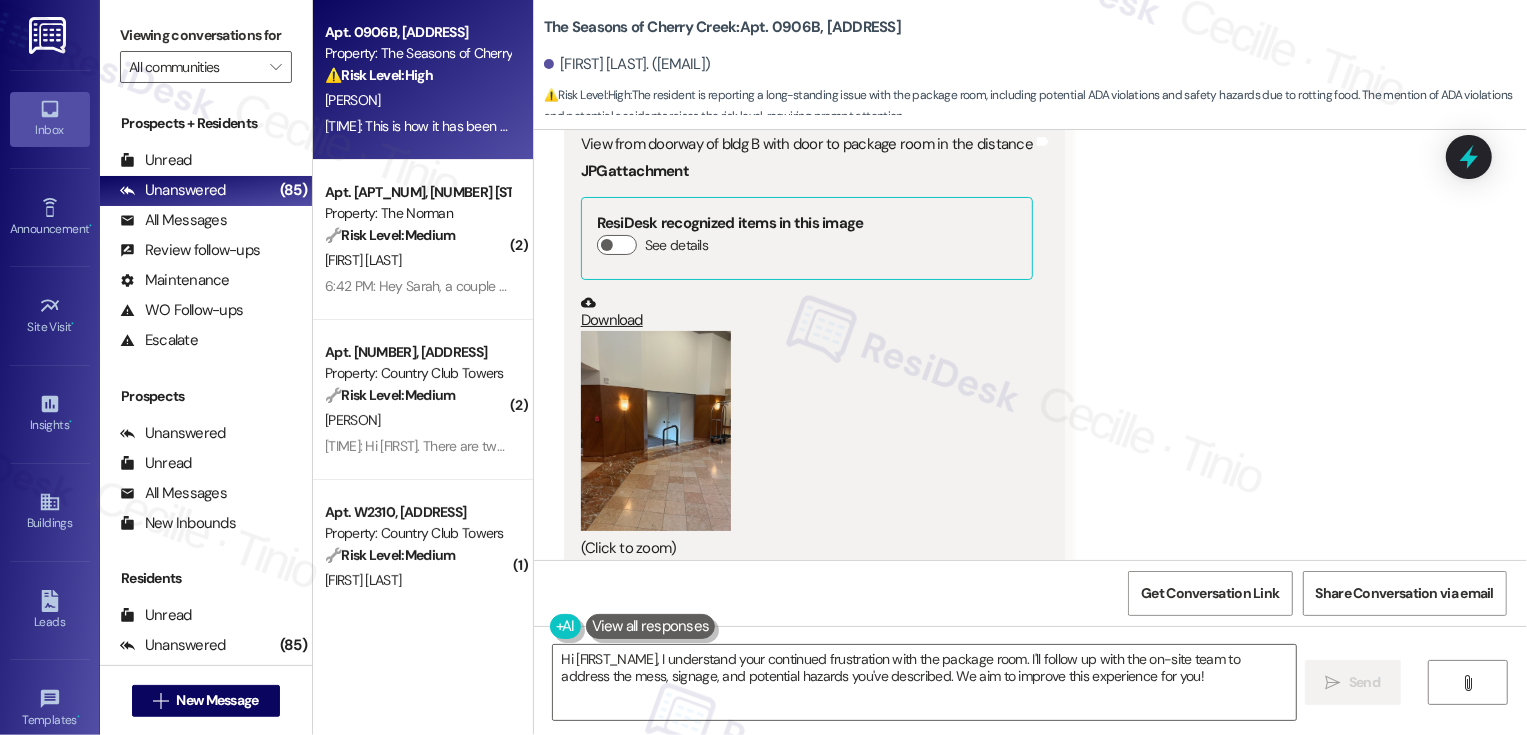 scroll, scrollTop: 2353, scrollLeft: 0, axis: vertical 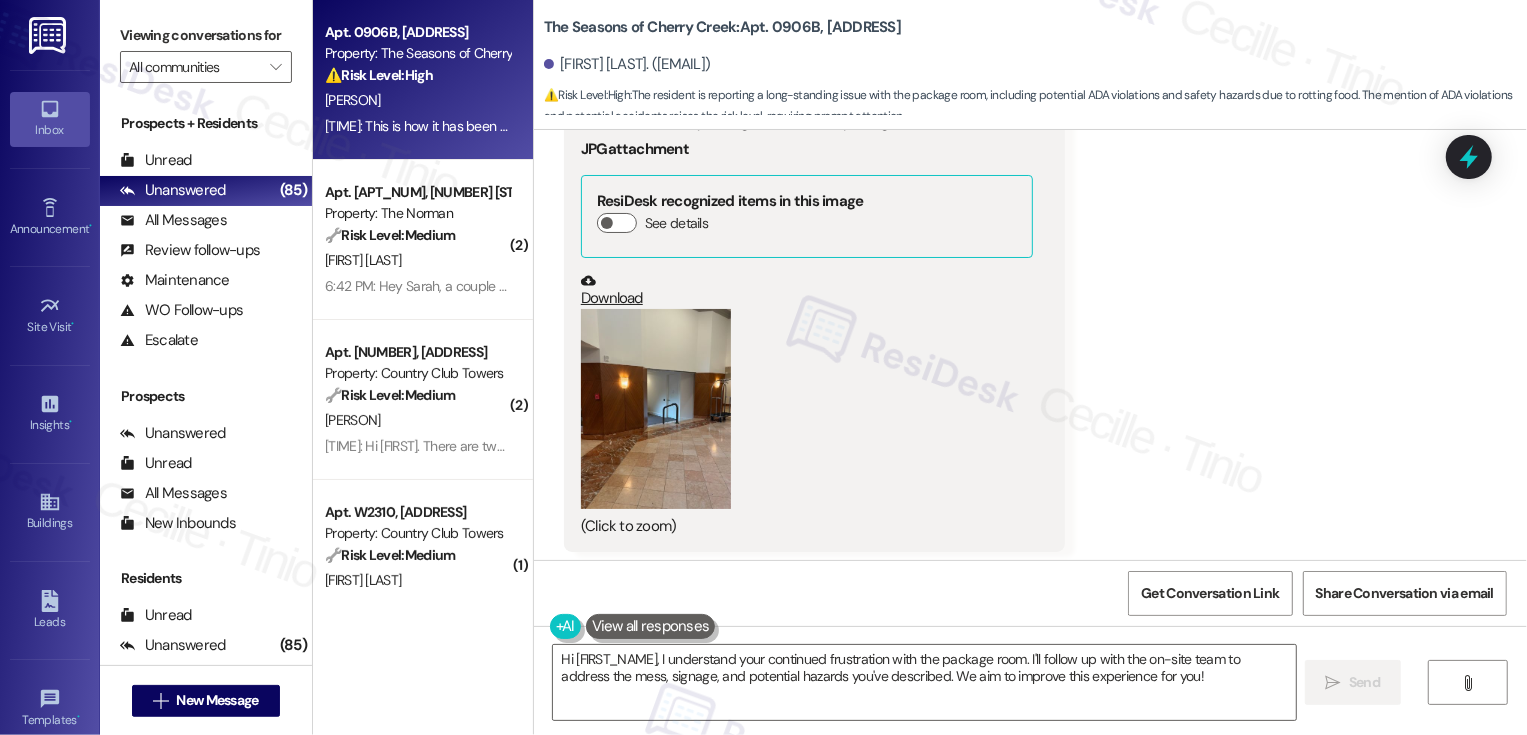 click at bounding box center (656, 409) 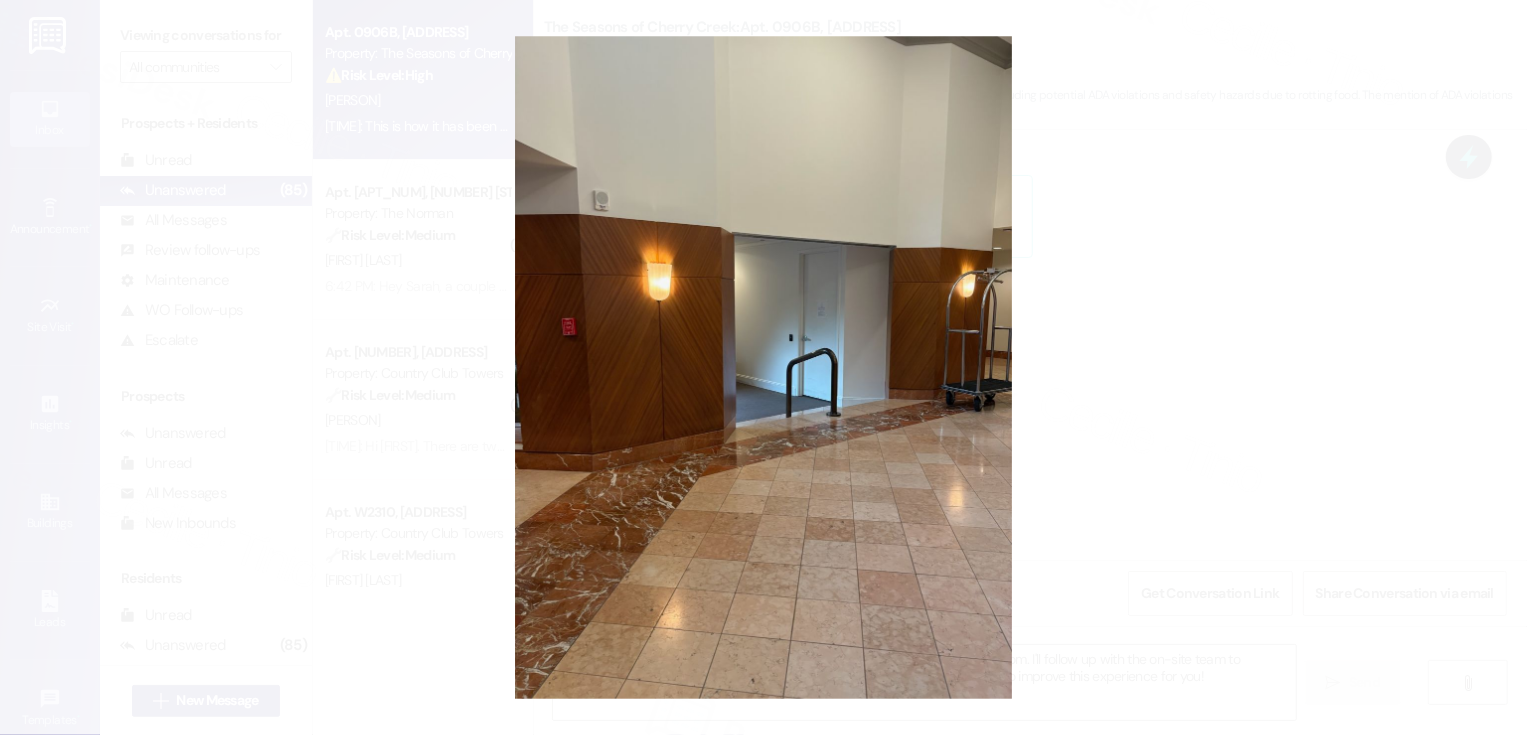 click at bounding box center (763, 367) 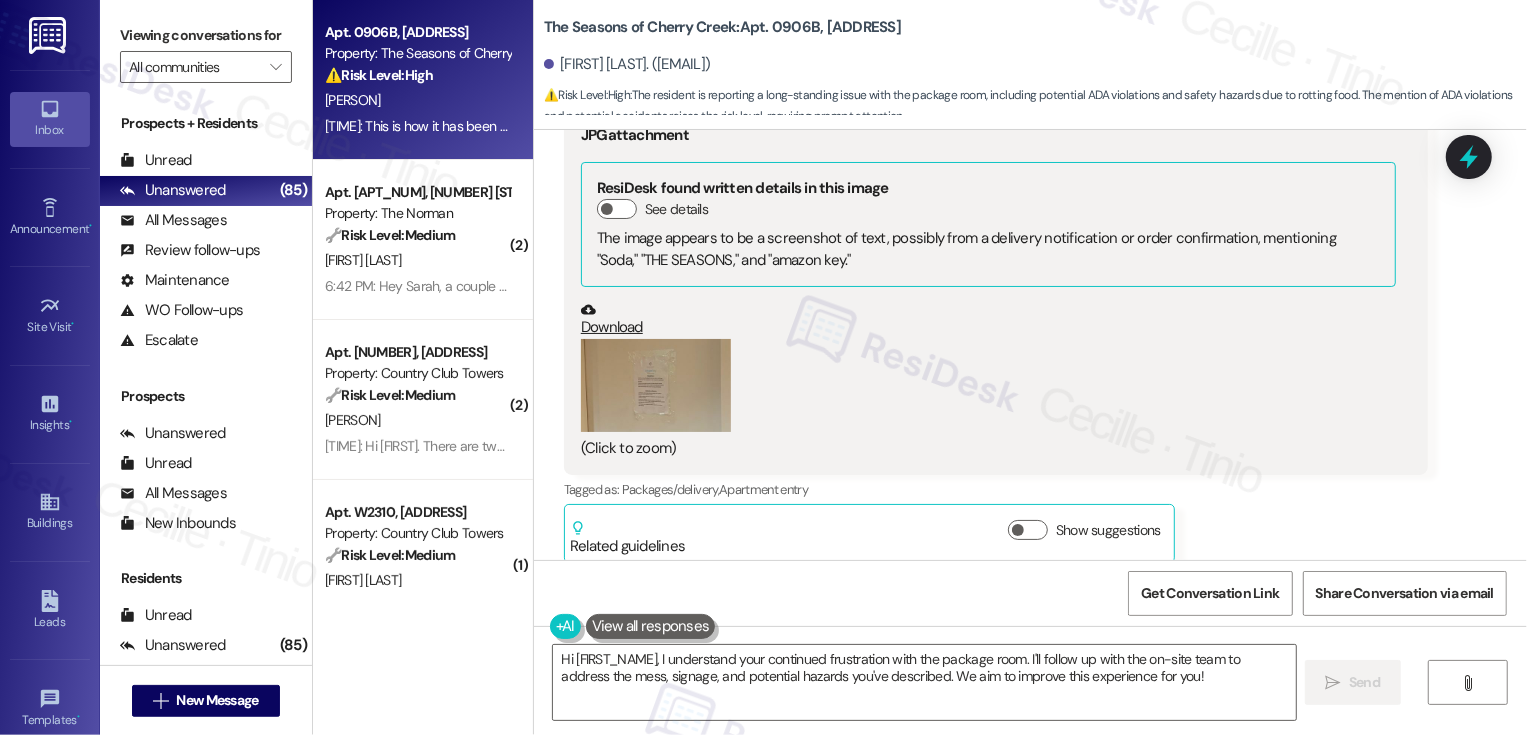 scroll, scrollTop: 3475, scrollLeft: 0, axis: vertical 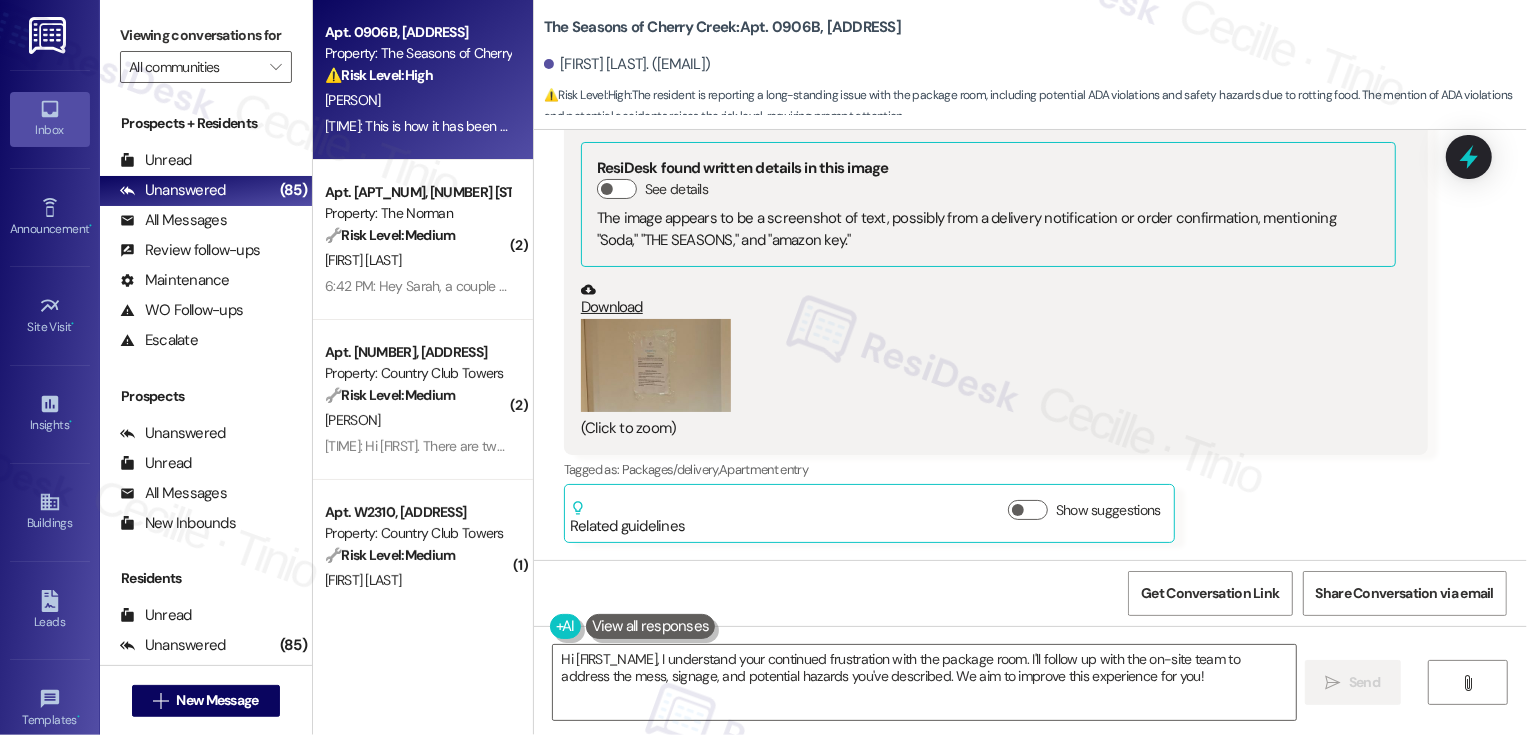 click at bounding box center (656, 365) 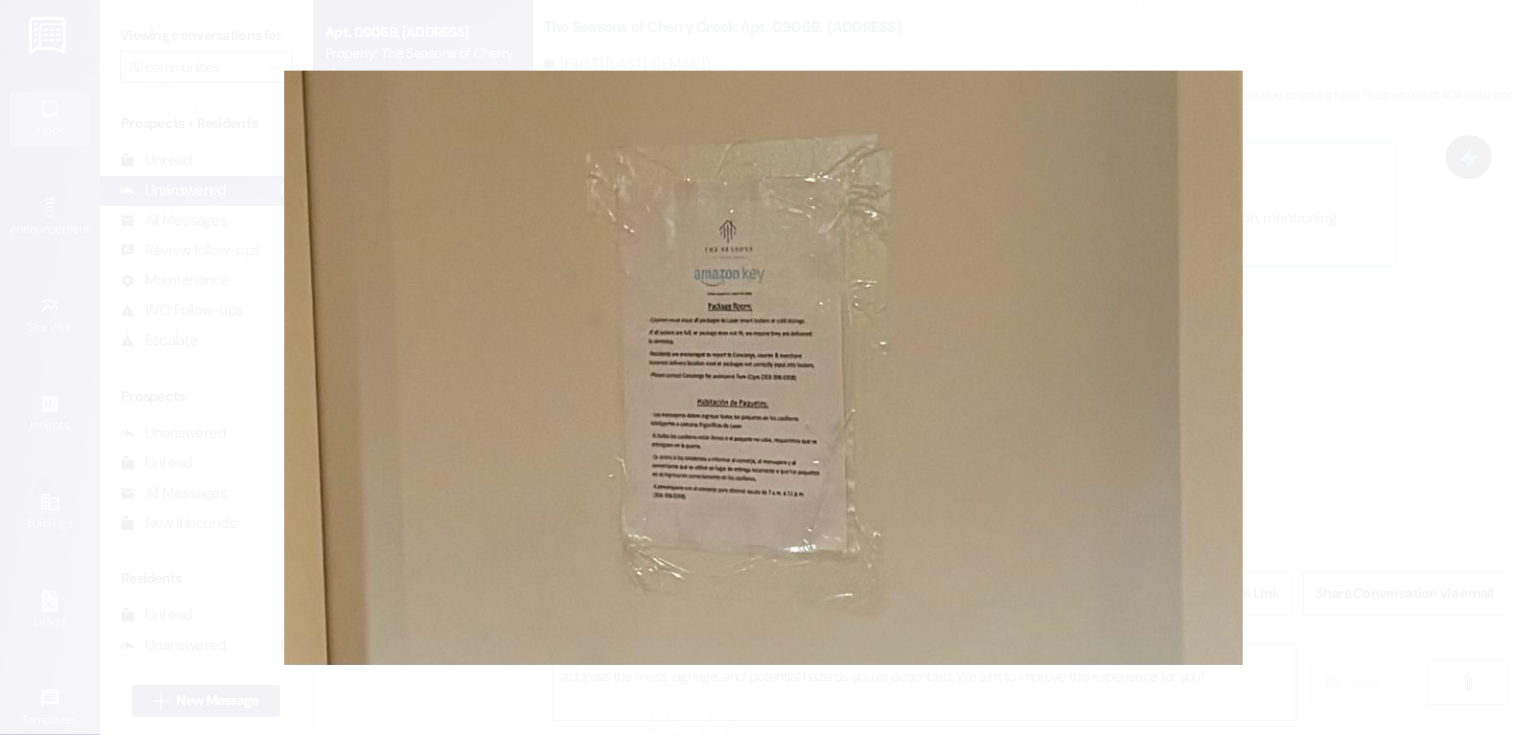 click at bounding box center [763, 367] 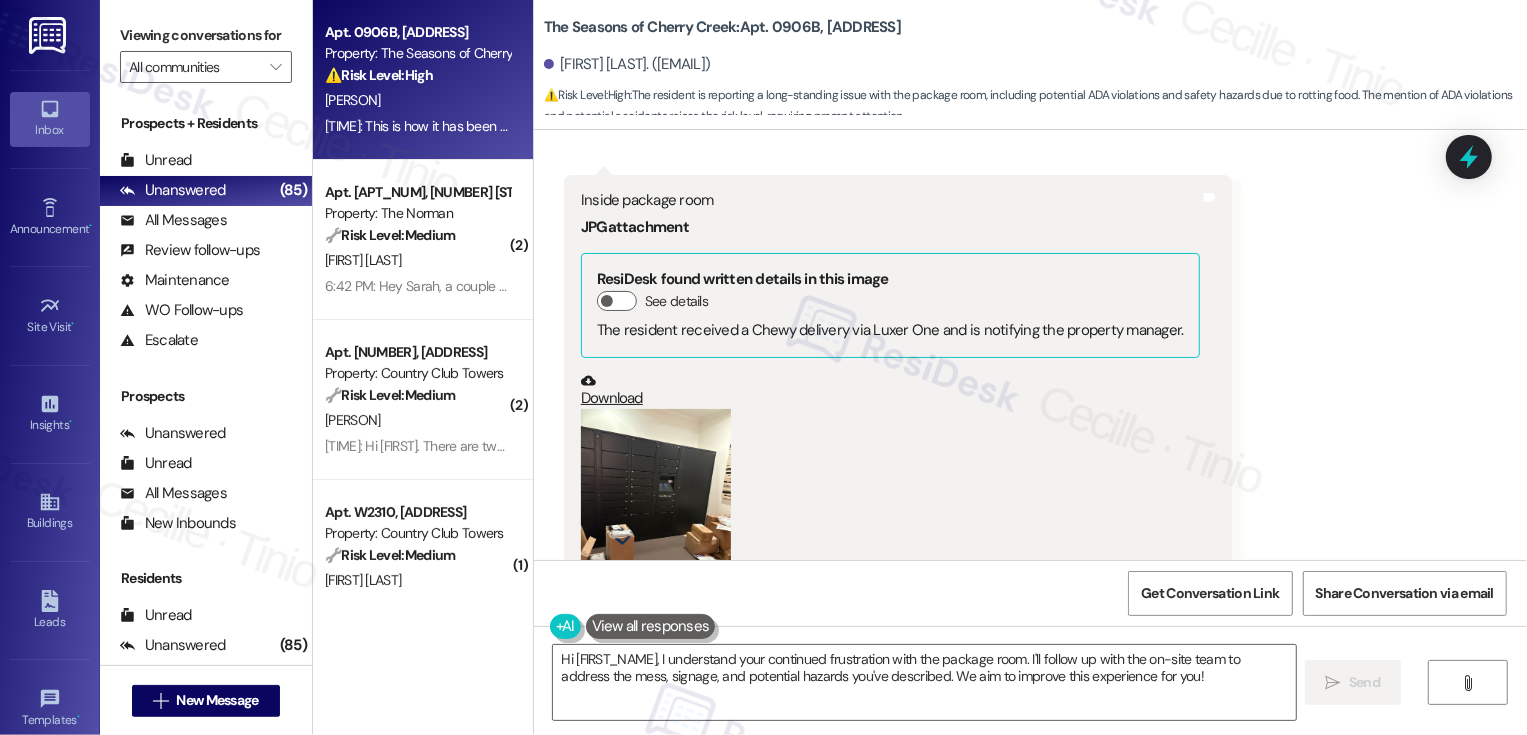 scroll, scrollTop: 3907, scrollLeft: 0, axis: vertical 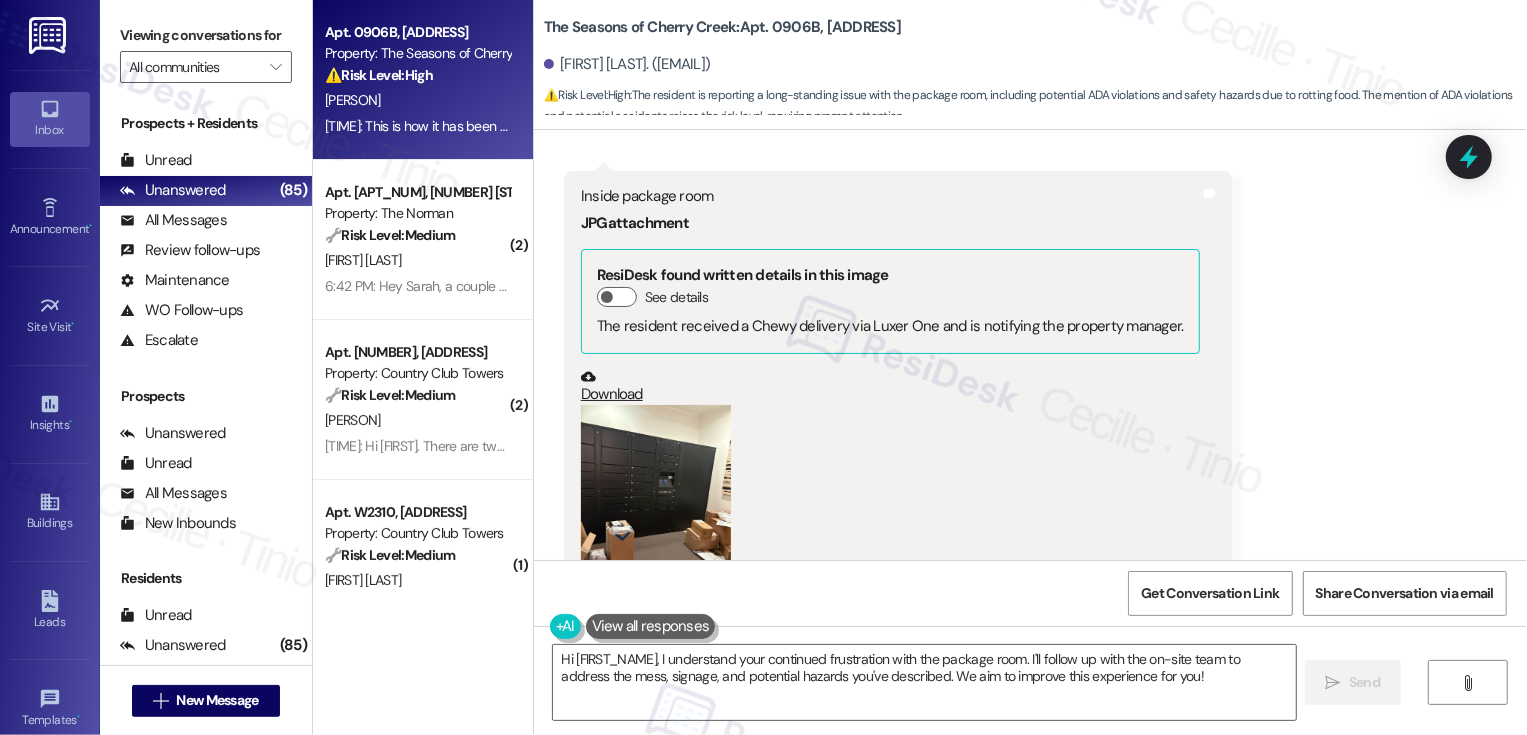 click at bounding box center [656, 505] 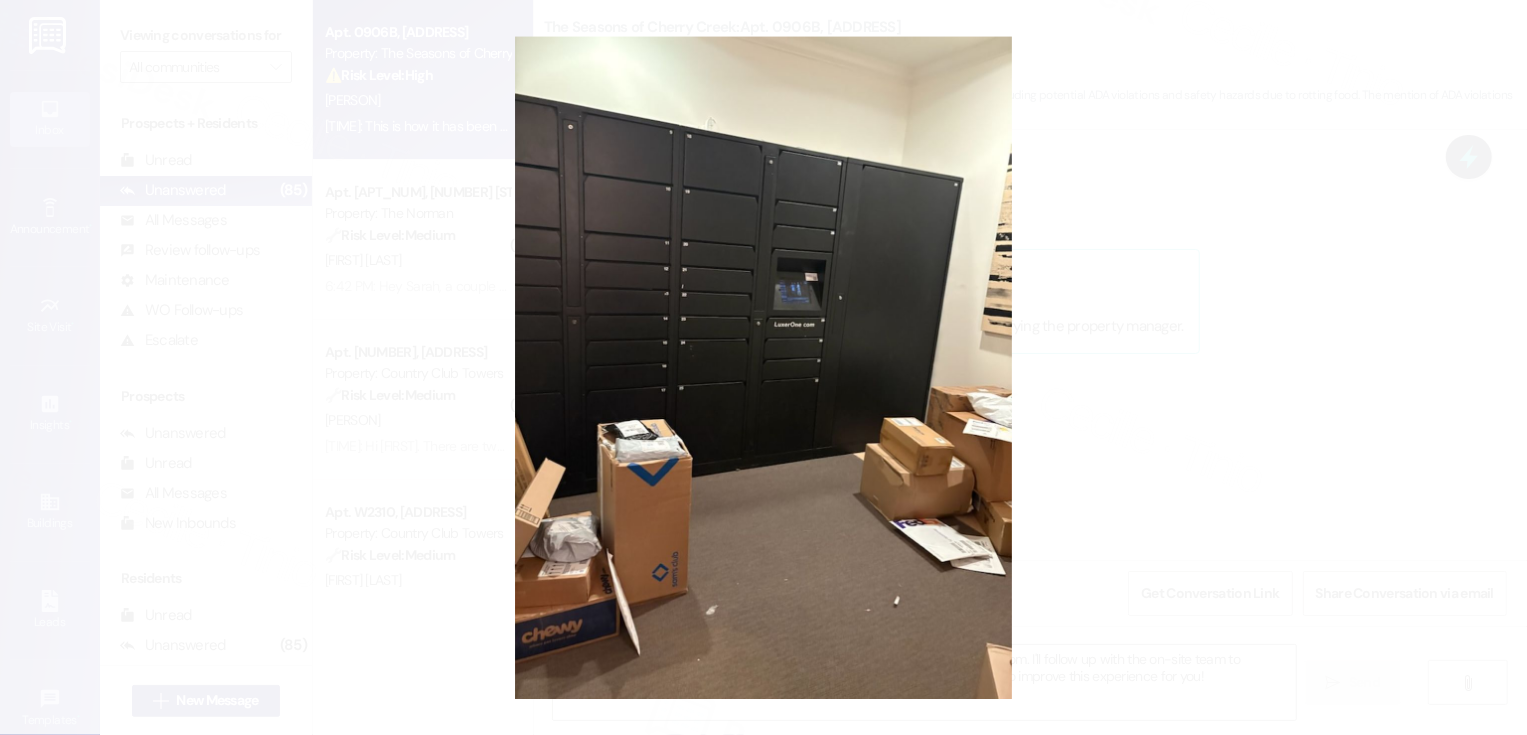click at bounding box center (763, 367) 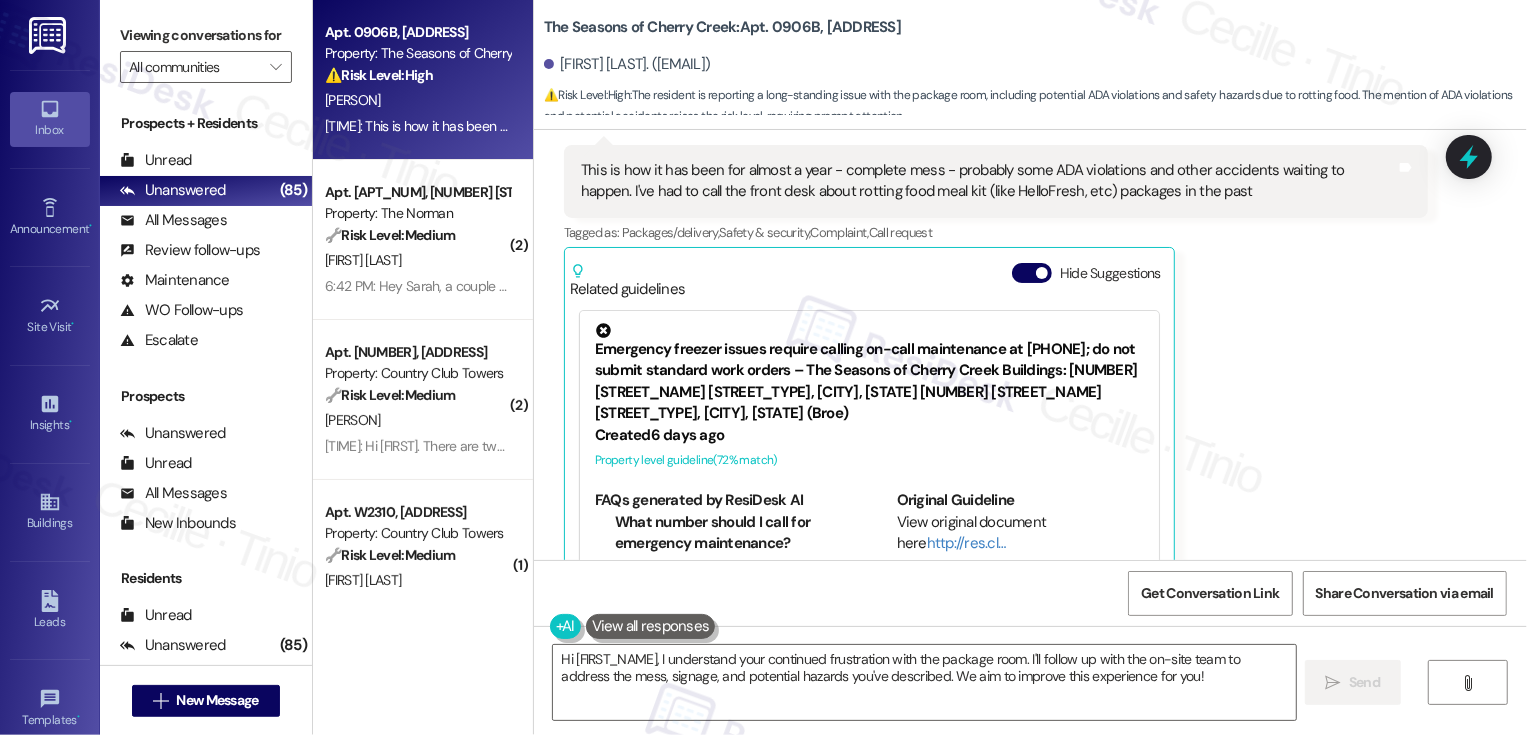 scroll, scrollTop: 4576, scrollLeft: 0, axis: vertical 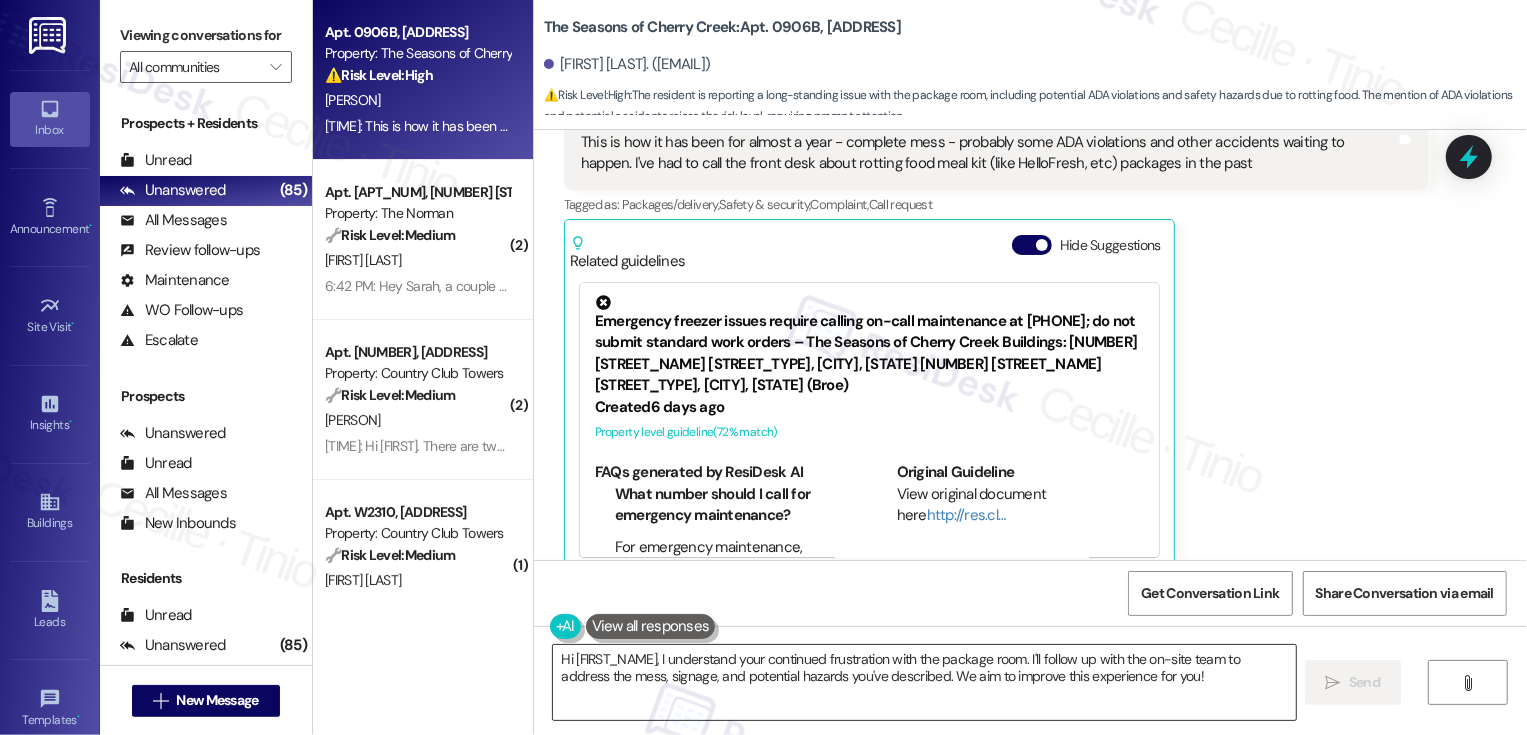 click on "Hi [FIRST_NAME], I understand your continued frustration with the package room. I'll follow up with the on-site team to address the mess, signage, and potential hazards you've described. We aim to improve this experience for you!" at bounding box center [924, 682] 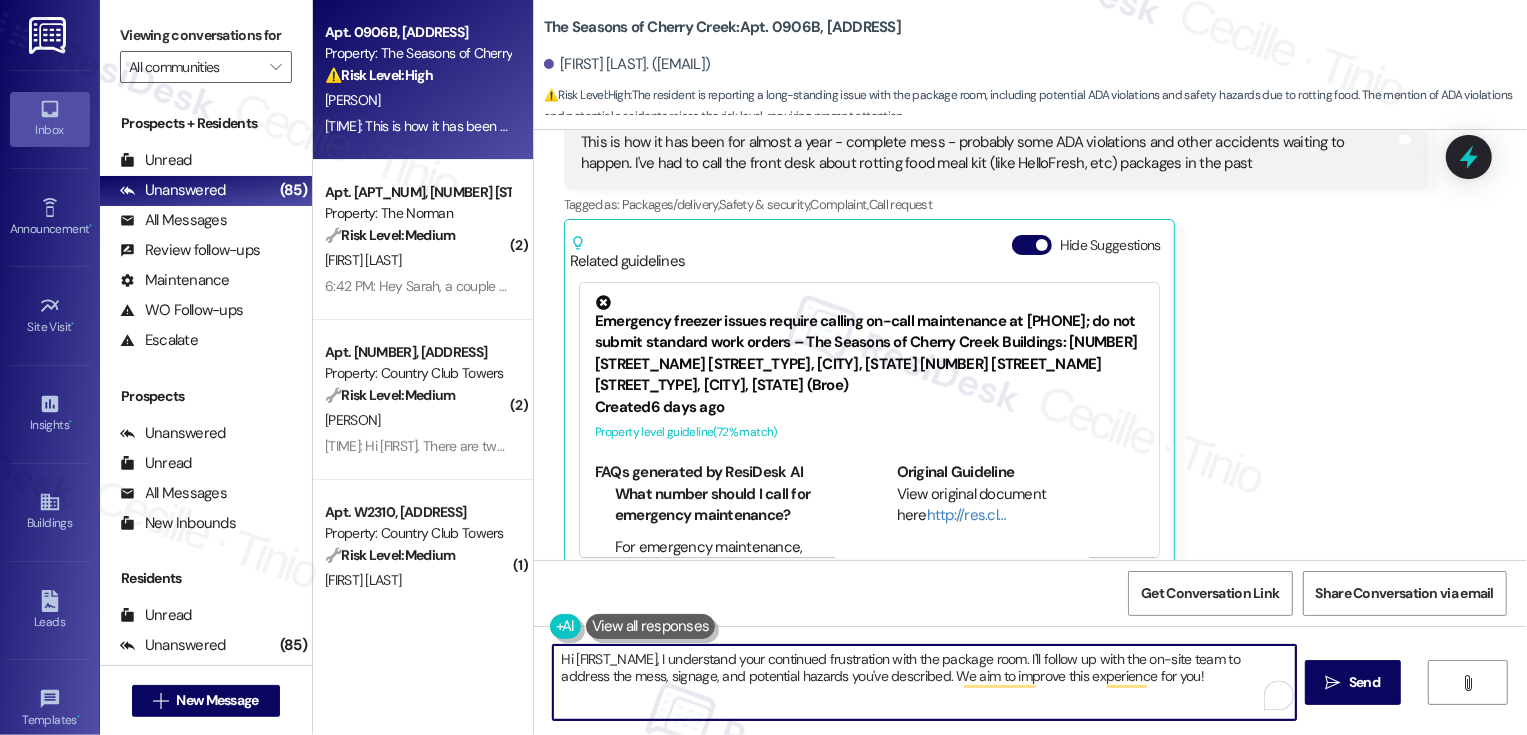 click on "Hi [FIRST_NAME], I understand your continued frustration with the package room. I'll follow up with the on-site team to address the mess, signage, and potential hazards you've described. We aim to improve this experience for you!" at bounding box center (924, 682) 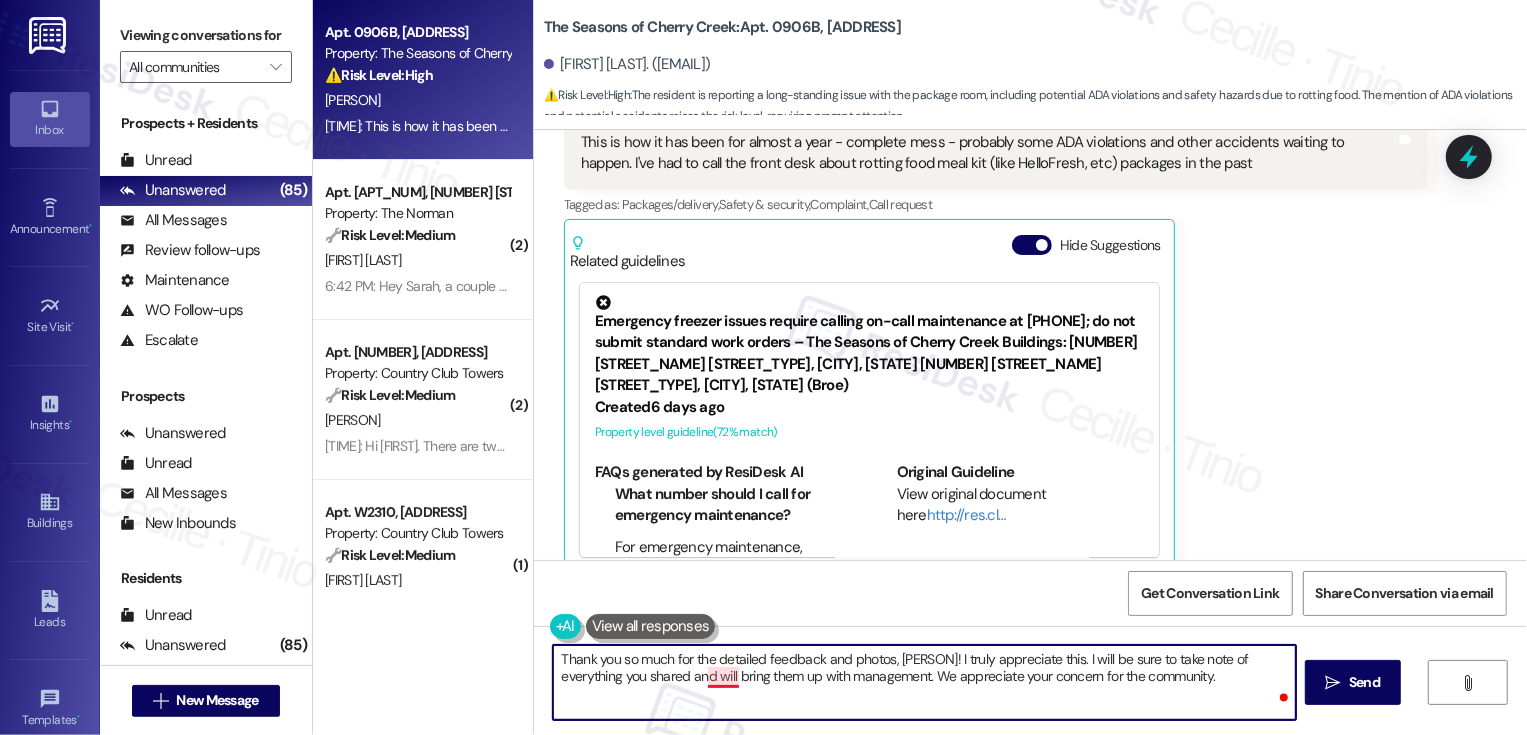 click on "Thank you so much for the detailed feedback and photos, [PERSON]! I truly appreciate this. I will be sure to take note of everything you shared and will bring them up with management. We appreciate your concern for the community." at bounding box center (924, 682) 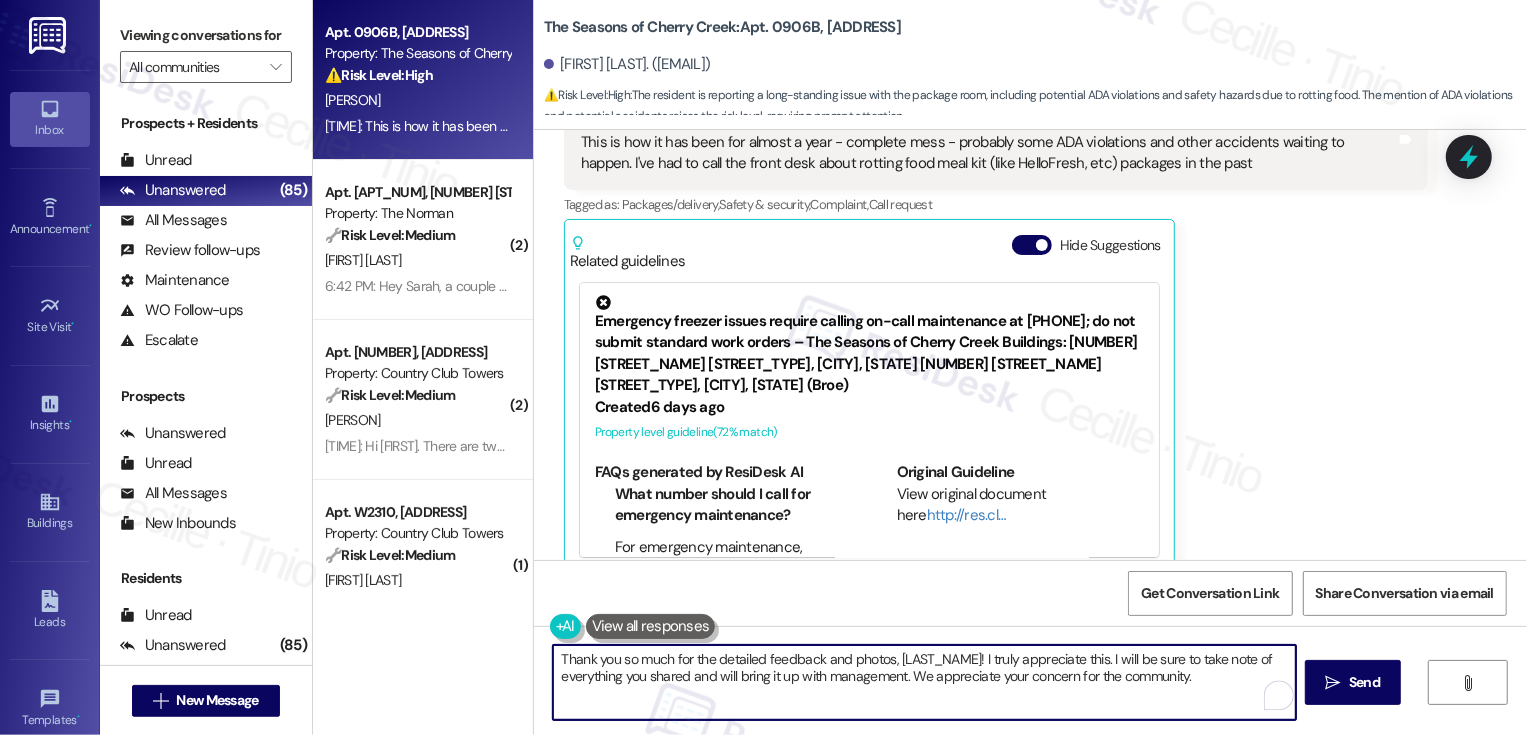 type on "Thank you so much for the detailed feedback and photos, [LAST_NAME]! I truly appreciate this. I will be sure to take note of everything you shared and will bring it up with management. We appreciate your concern for the community." 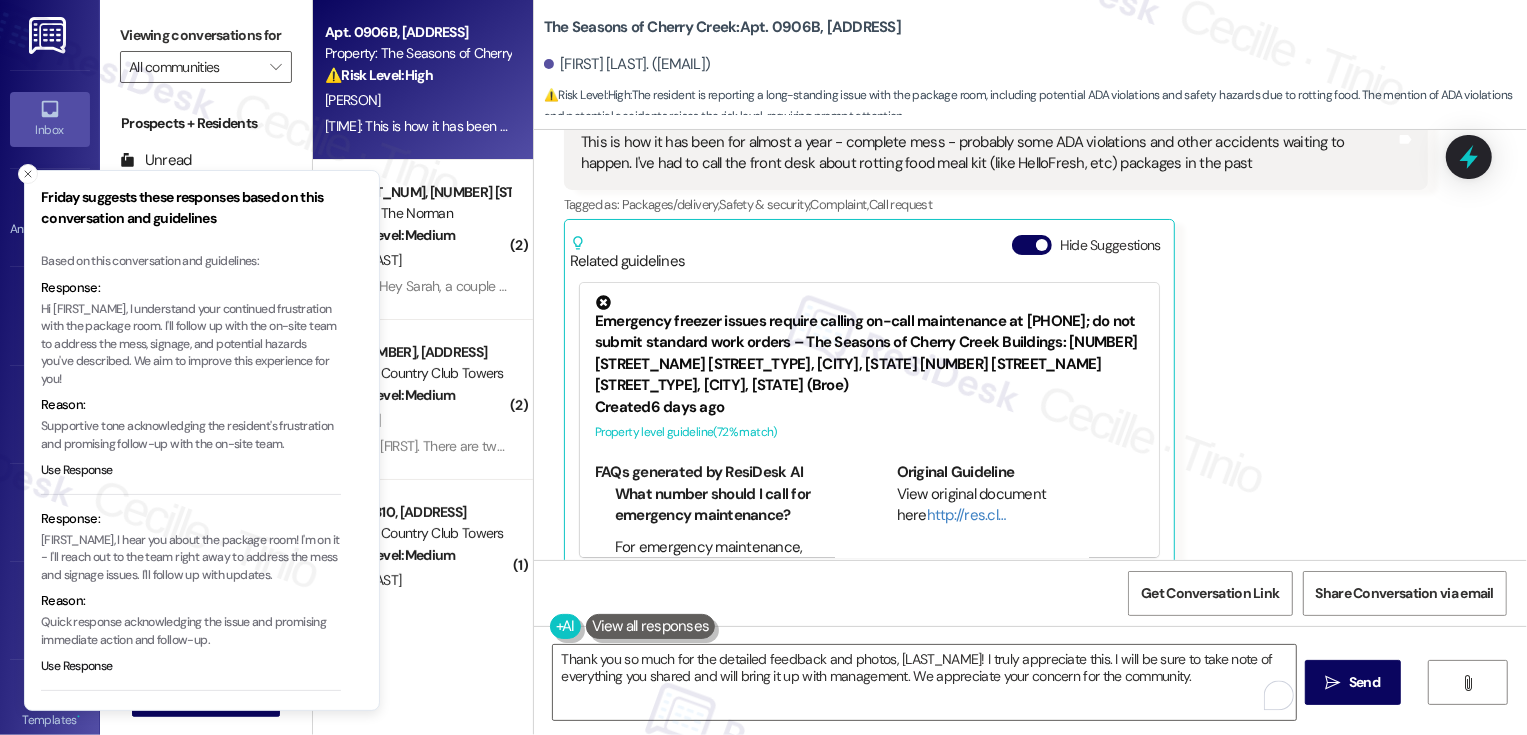 type 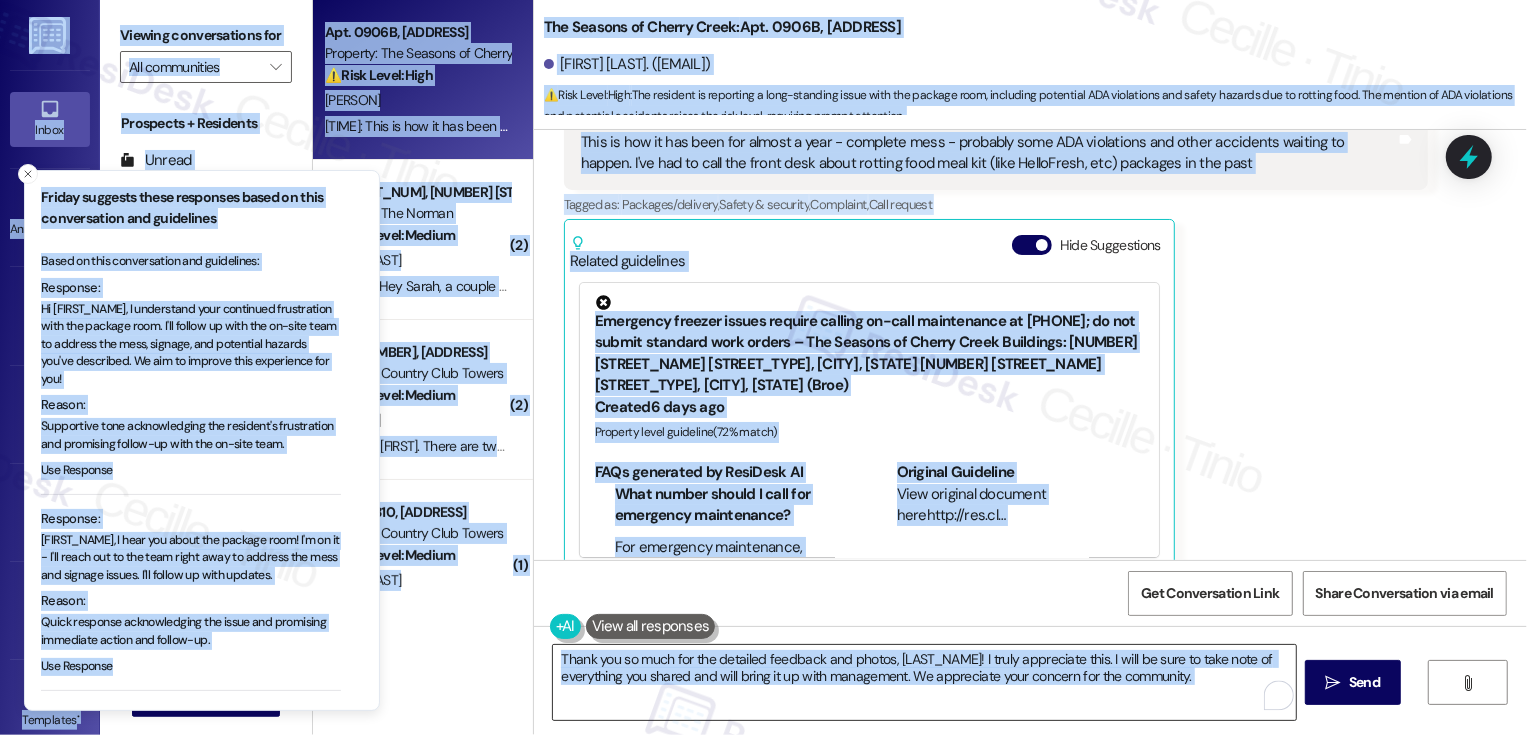 click on "Thank you so much for the detailed feedback and photos, [LAST_NAME]! I truly appreciate this. I will be sure to take note of everything you shared and will bring it up with management. We appreciate your concern for the community." at bounding box center (924, 682) 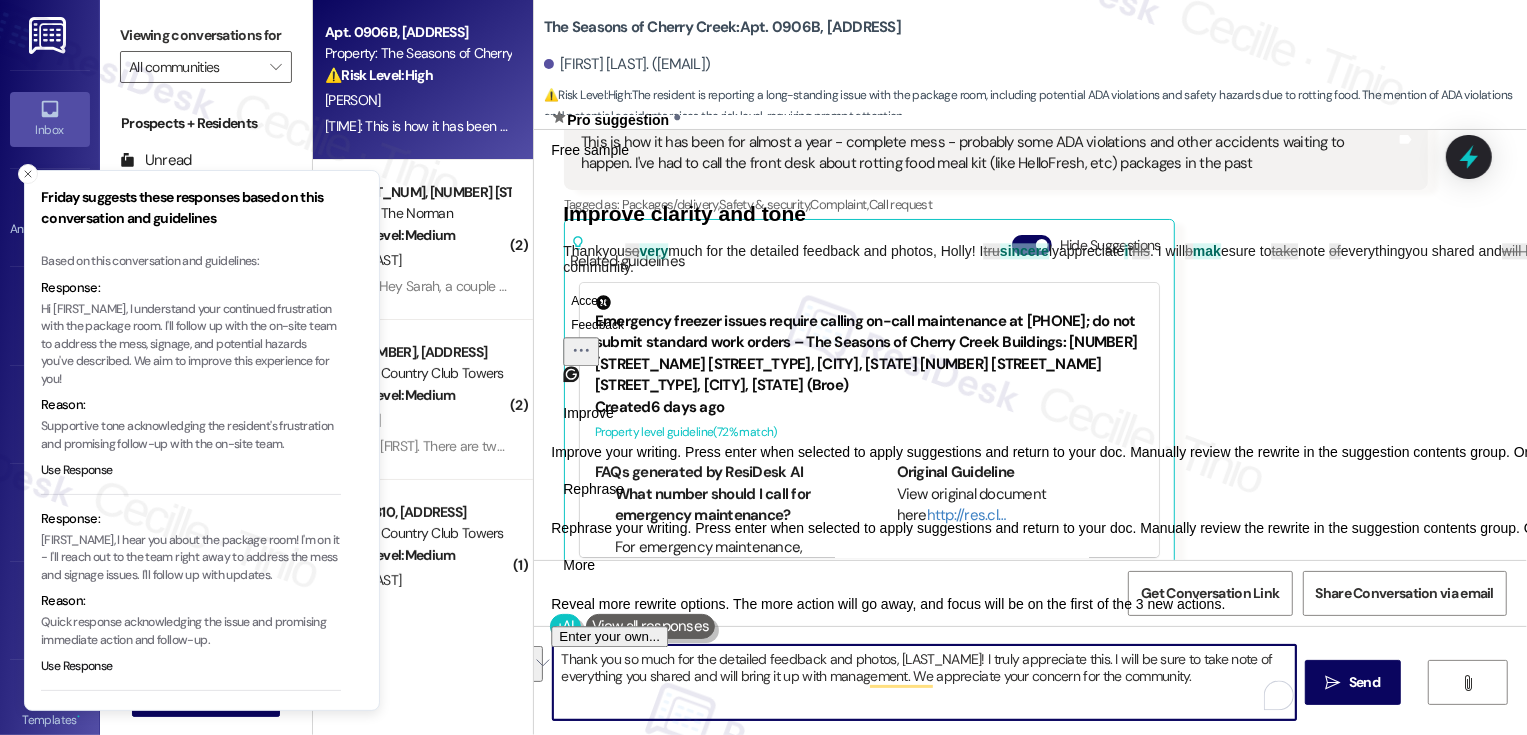 click on "Rephrase" at bounding box center (593, 489) 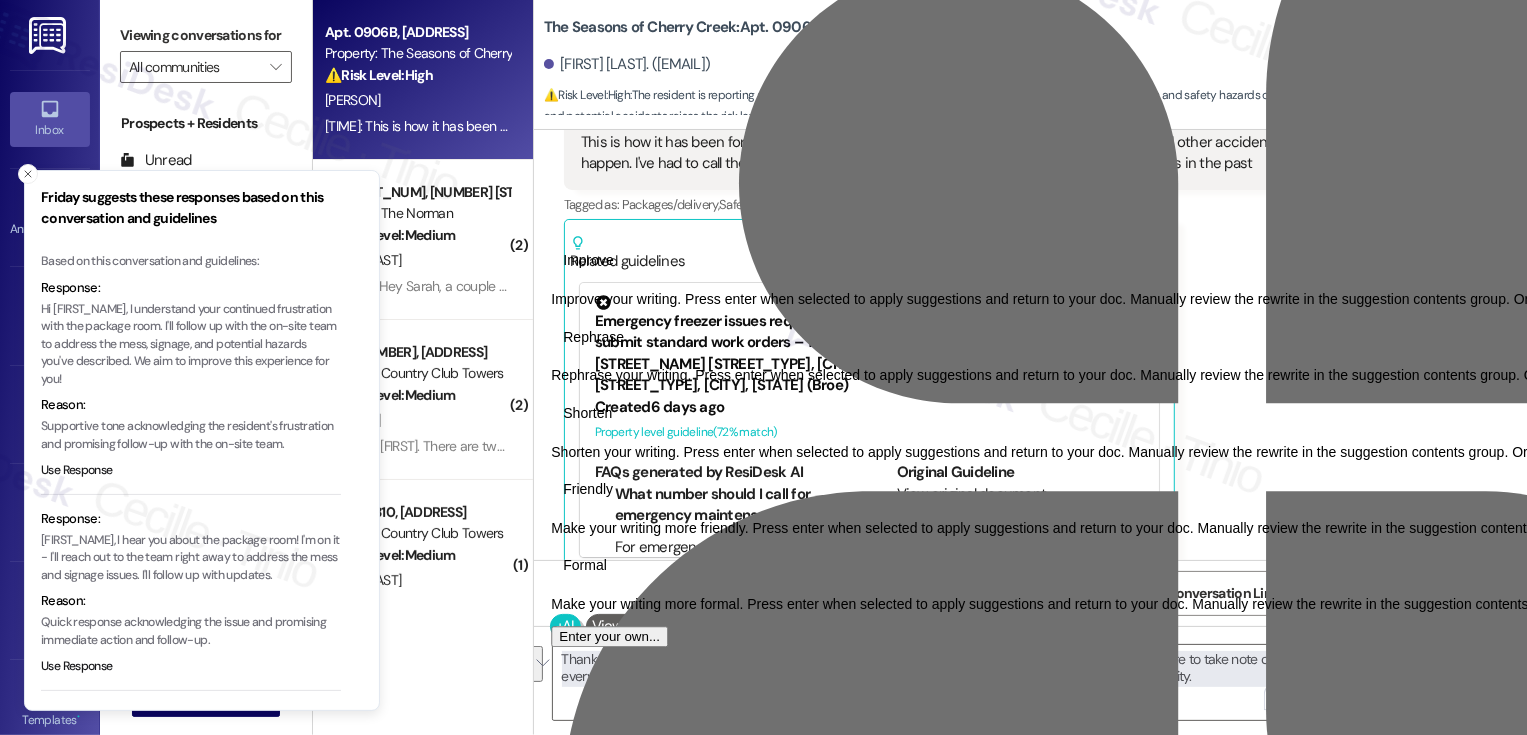 click on "Friendly" at bounding box center [588, 489] 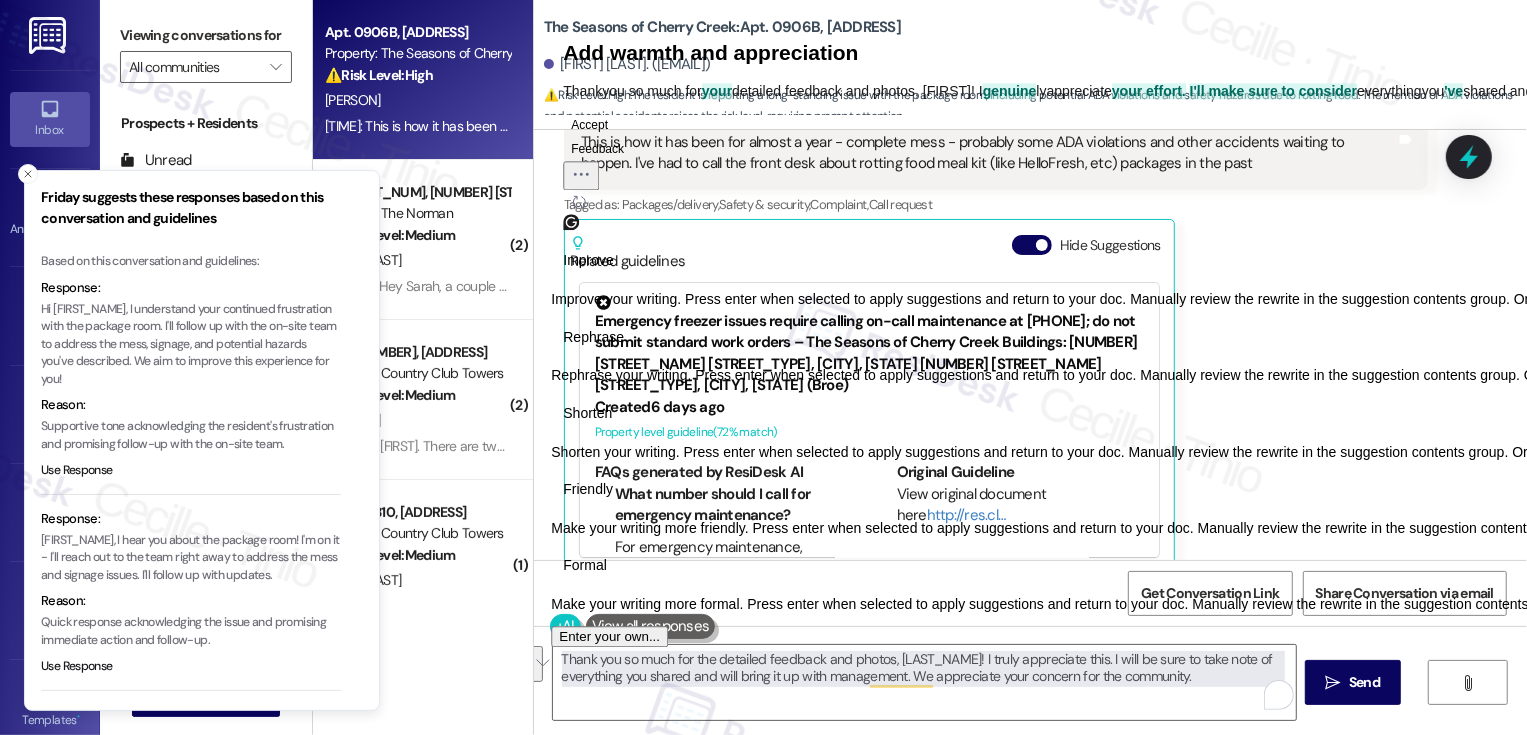 click 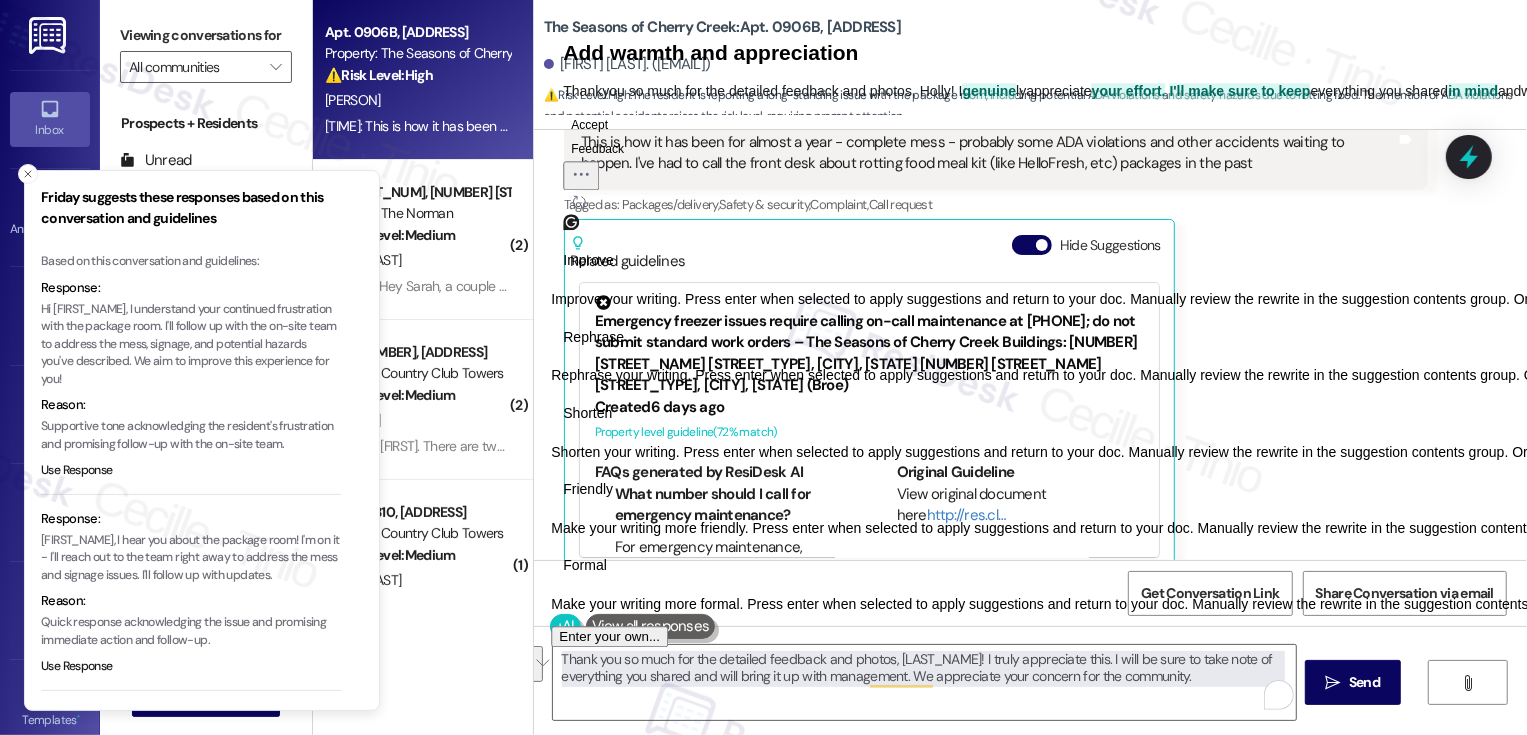 click 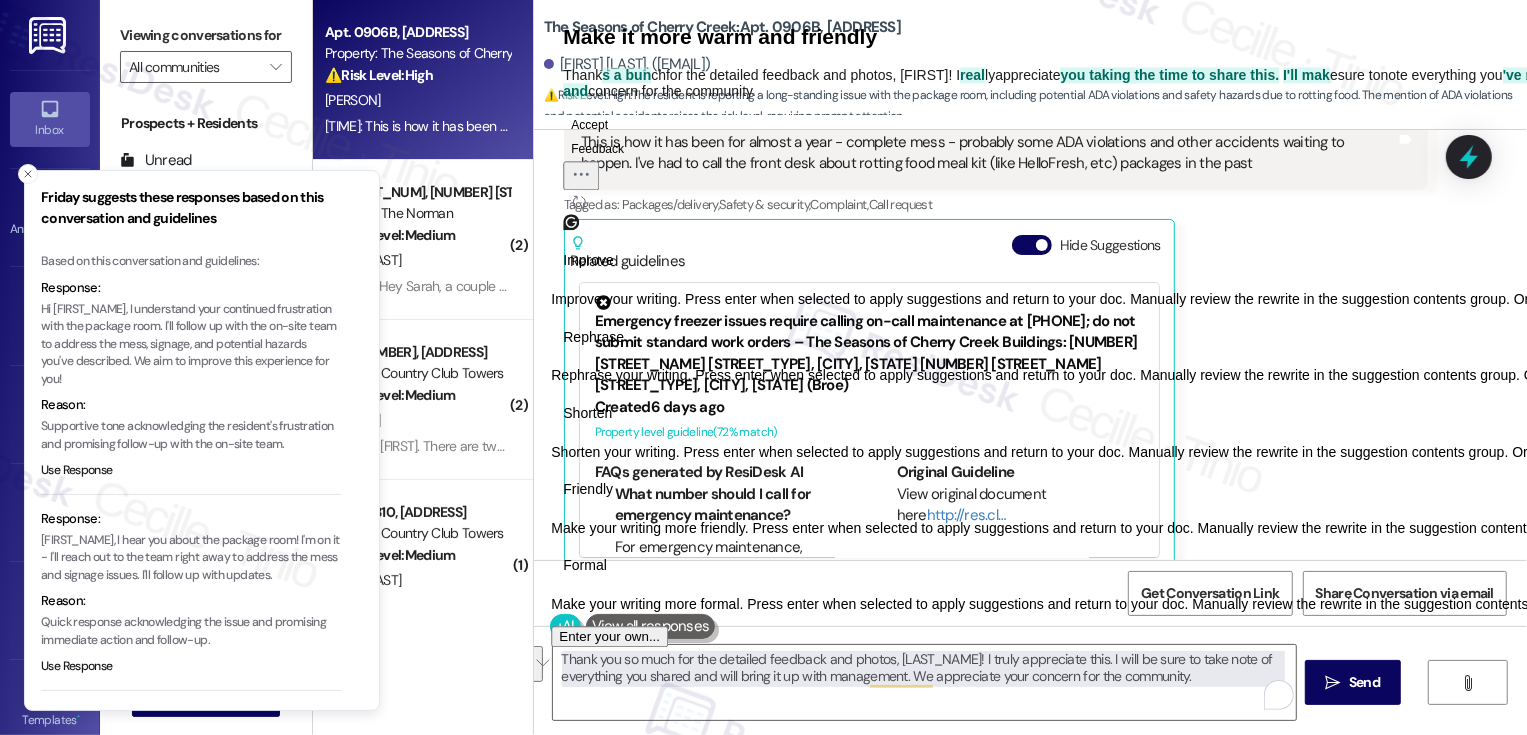 click 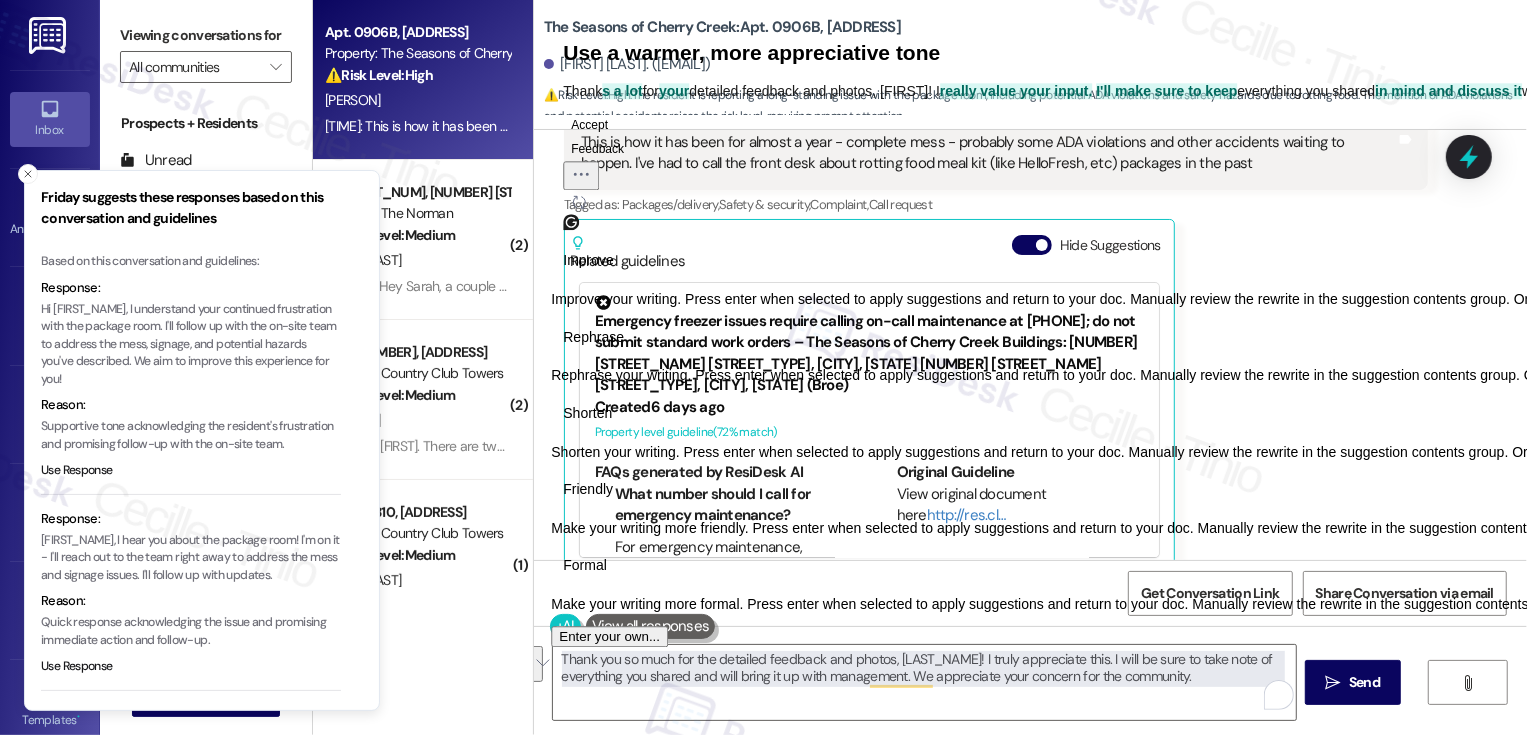 click 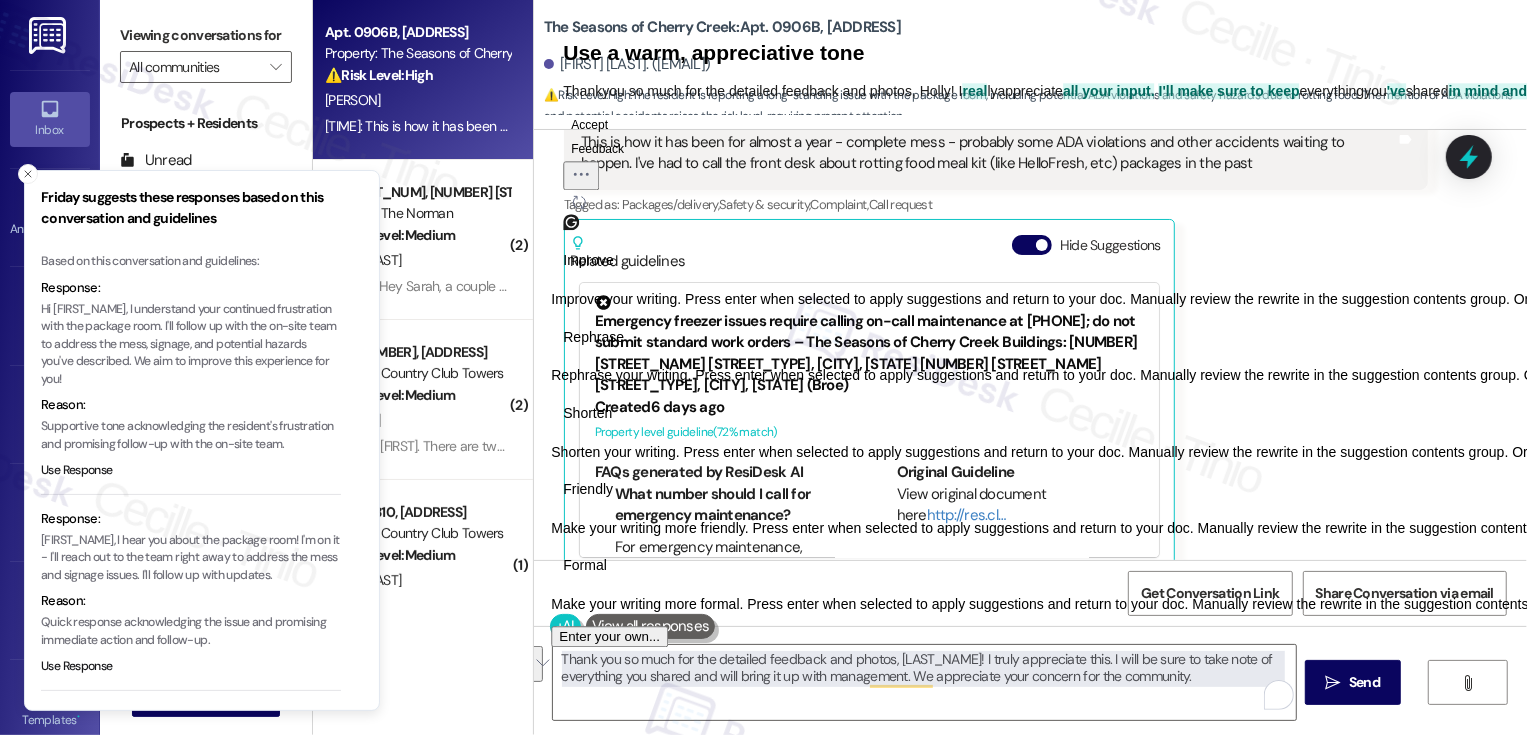 click on "Rephrase" at bounding box center (593, 337) 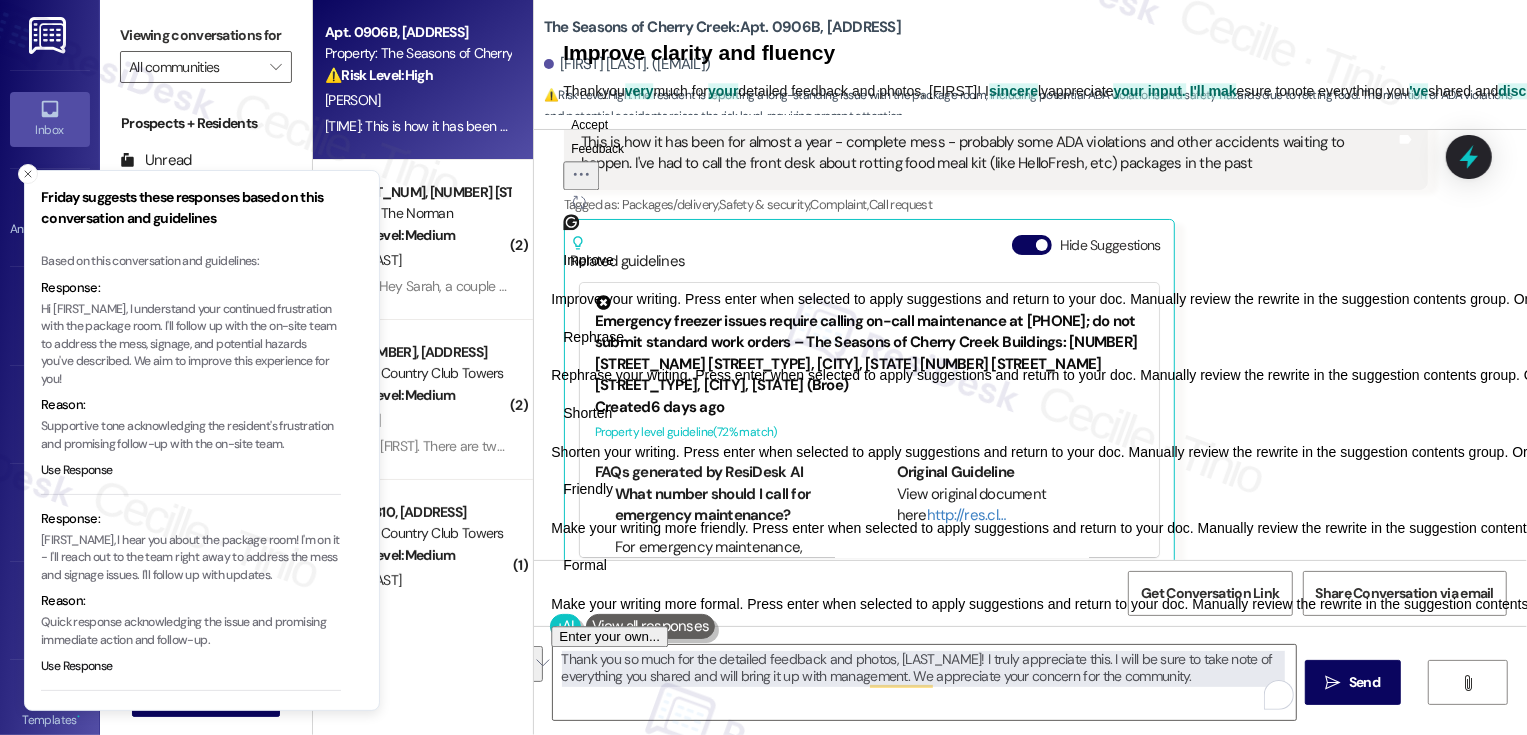 click 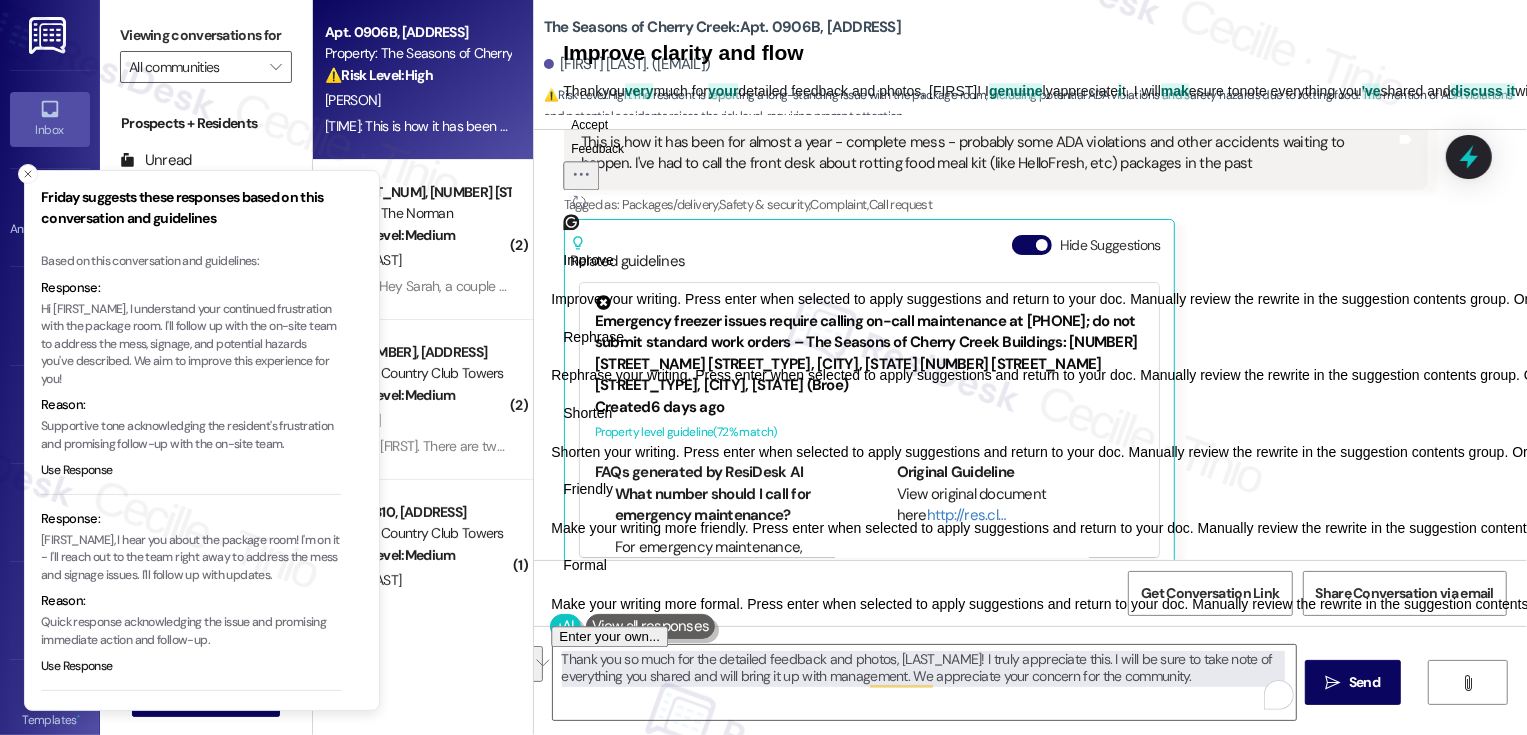 click on "Improve" at bounding box center [588, 261] 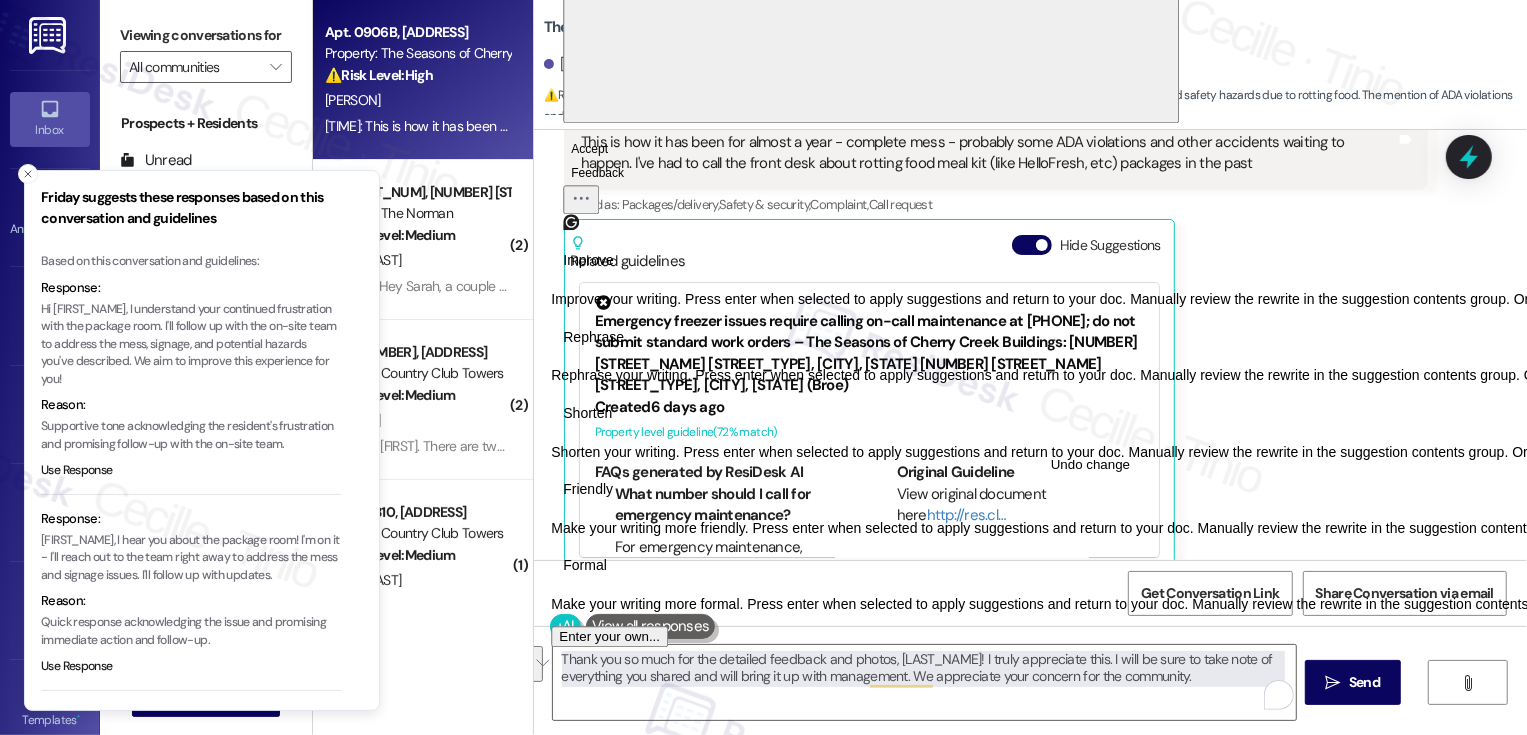 click on "Holly Cummins Neutral 11:23 AM This is how it has been for almost a year - complete mess - probably some ADA violations and other accidents waiting to happen. I've had to call the front desk about rotting food meal kit (like HelloFresh, etc) packages in the past Tags and notes Tagged as: Packages/delivery , Click to highlight conversations about Packages/delivery Safety & security , Click to highlight conversations about Safety & security Complaint , Click to highlight conversations about Complaint Call request Click to highlight conversations about Call request Related guidelines Hide Suggestions Emergency freezer issues require calling on-call maintenance at [PHONE]; do not submit standard work orders – The Seasons of Cherry Creek
Buildings:
[NUMBER] [STREET], [CITY], [STATE]
[NUMBER] [STREET], [CITY], [STATE] (Broe) Created 6 days ago Property level guideline ( 72 % match) FAQs generated by ResiDesk AI What number should I call for emergency maintenance? Original Guideline (" at bounding box center [996, 320] 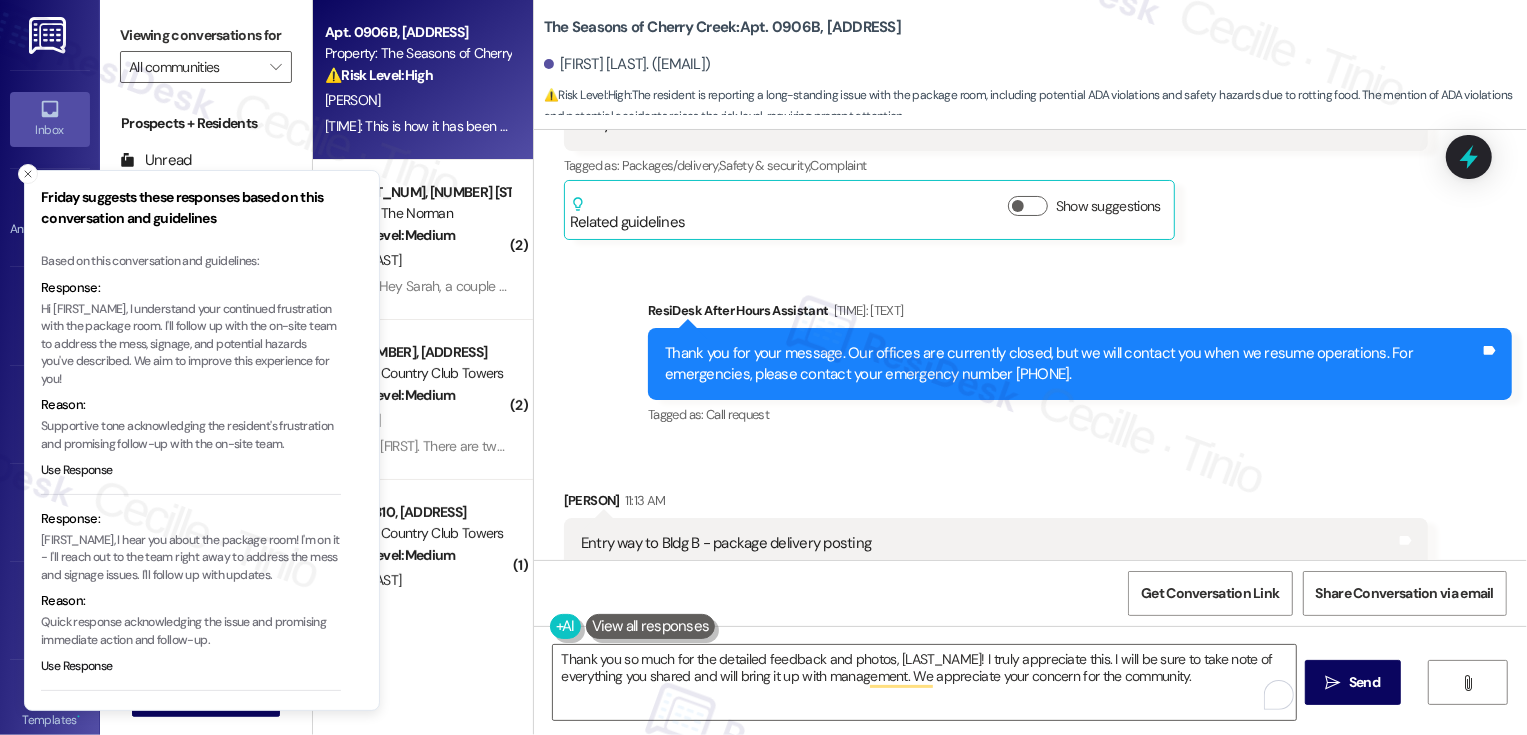 scroll, scrollTop: 911, scrollLeft: 0, axis: vertical 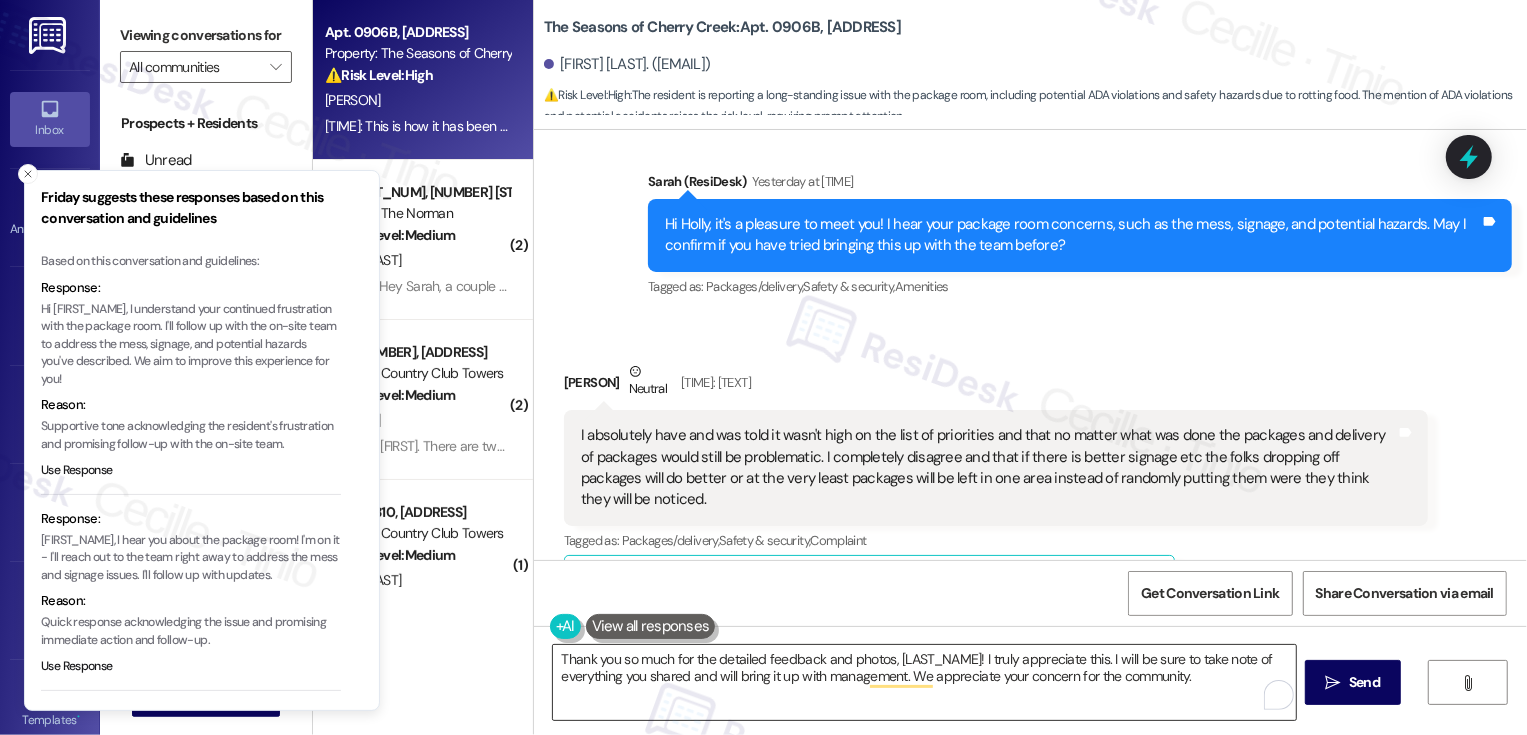 click on "Thank you so much for the detailed feedback and photos, [LAST_NAME]! I truly appreciate this. I will be sure to take note of everything you shared and will bring it up with management. We appreciate your concern for the community." at bounding box center [924, 682] 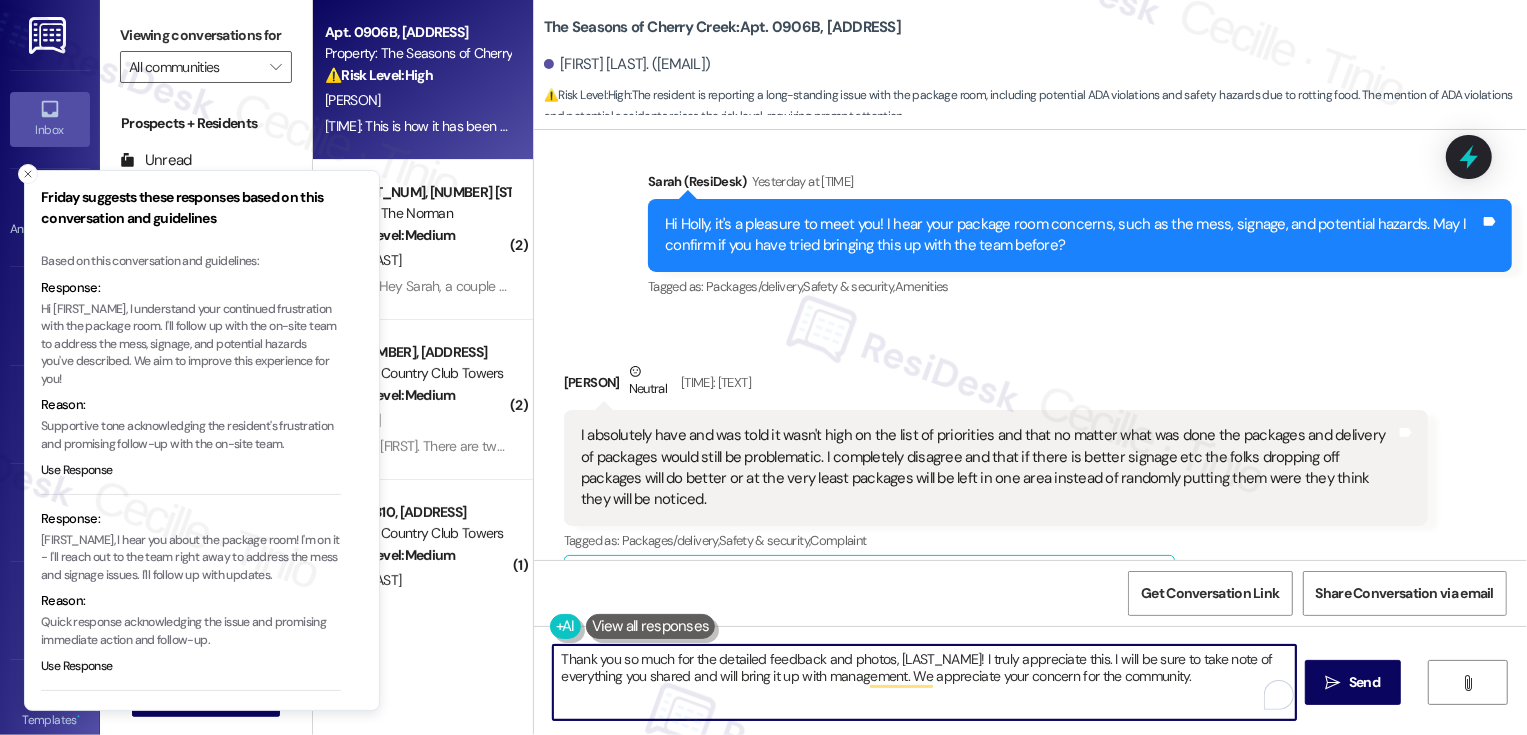 click on "Thank you so much for the detailed feedback and photos, [LAST_NAME]! I truly appreciate this. I will be sure to take note of everything you shared and will bring it up with management. We appreciate your concern for the community." at bounding box center (924, 682) 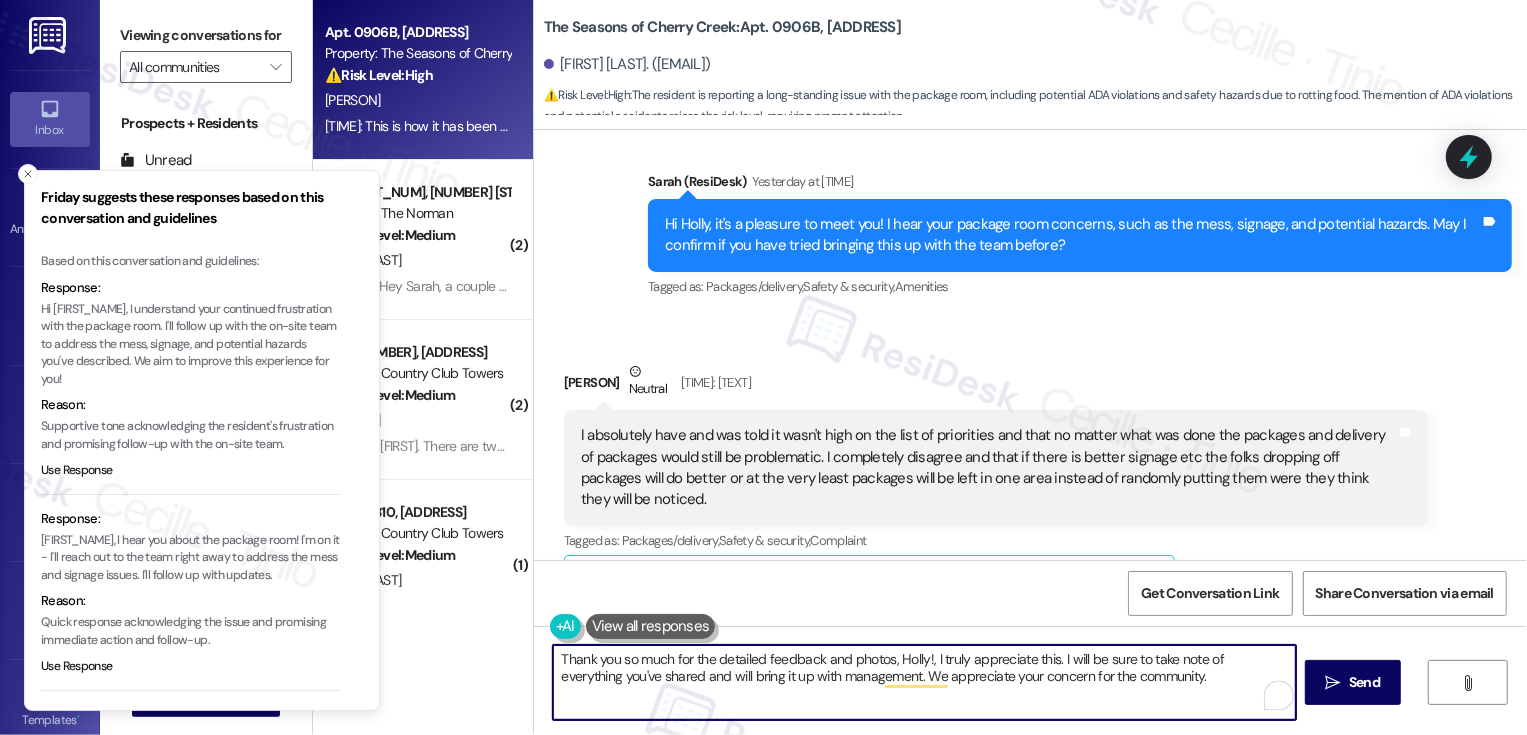 click on "Thank you so much for the detailed feedback and photos, Holly!, I truly appreciate this. I will be sure to take note of everything you've shared and will bring it up with management. We appreciate your concern for the community." at bounding box center (924, 682) 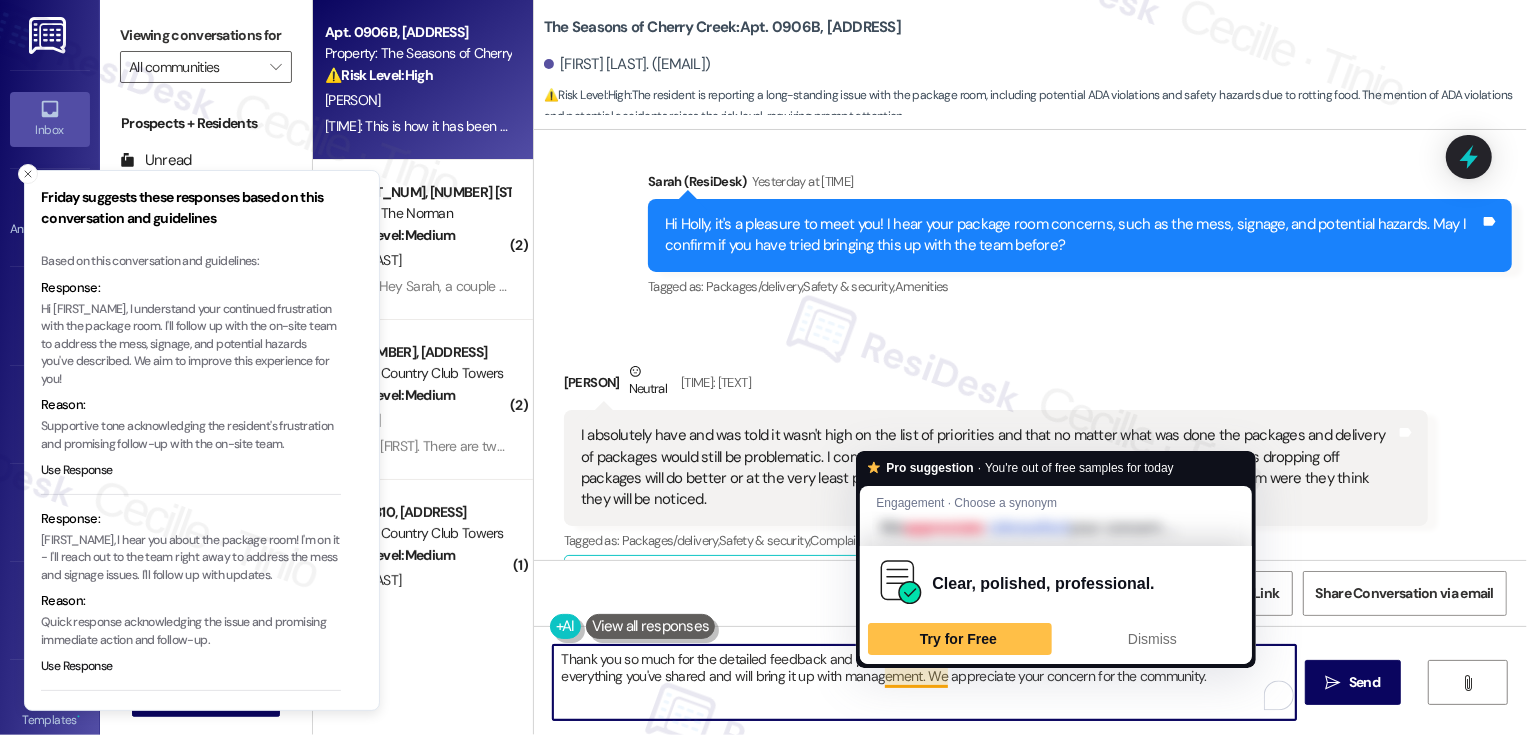 click on "Thank you so much for the detailed feedback and photos, Holly!, I truly appreciate this. I will be sure to take note of everything you've shared and will bring it up with management. We appreciate your concern for the community." at bounding box center (924, 682) 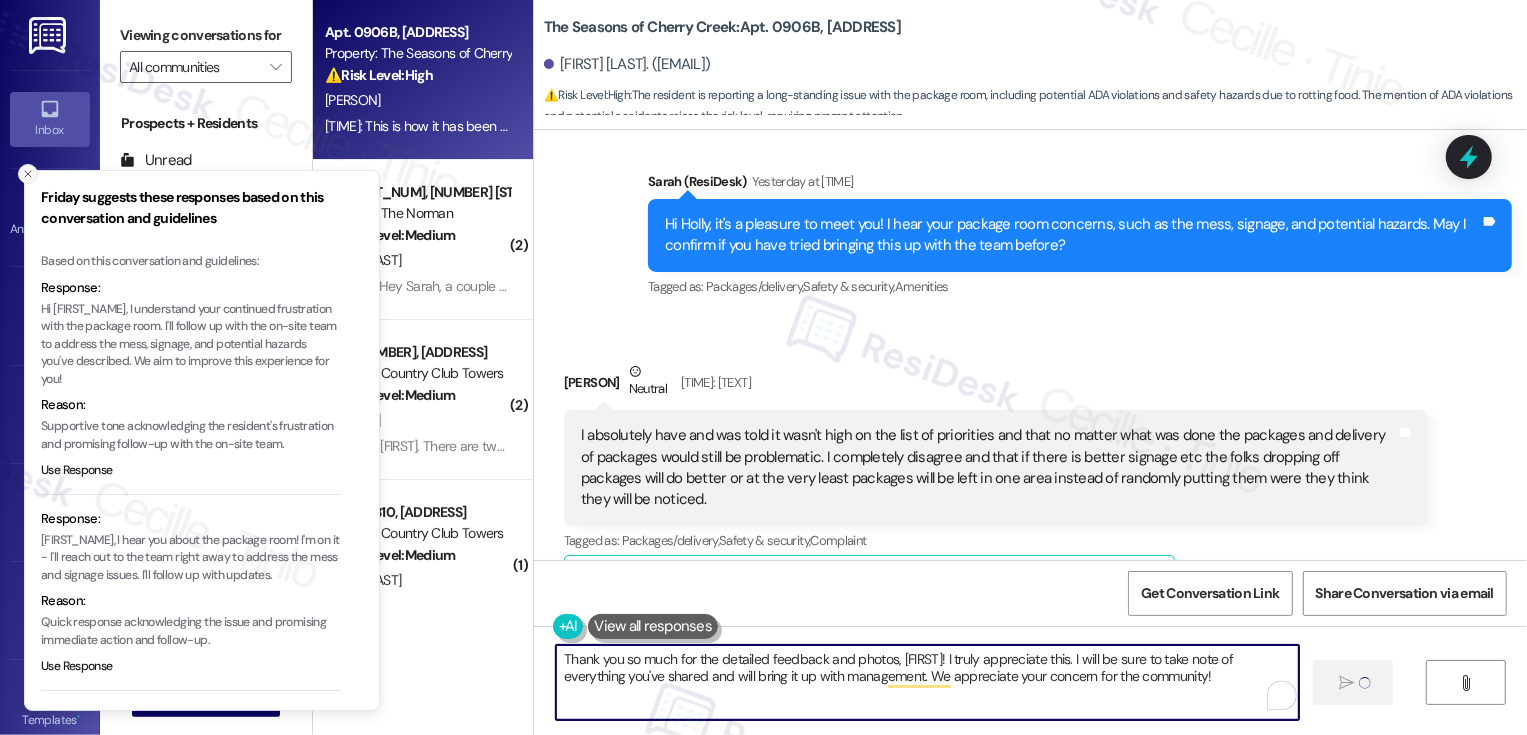 type on "Thank you so much for the detailed feedback and photos, [FIRST]! I truly appreciate this. I will be sure to take note of everything you've shared and will bring it up with management. We appreciate your concern for the community!" 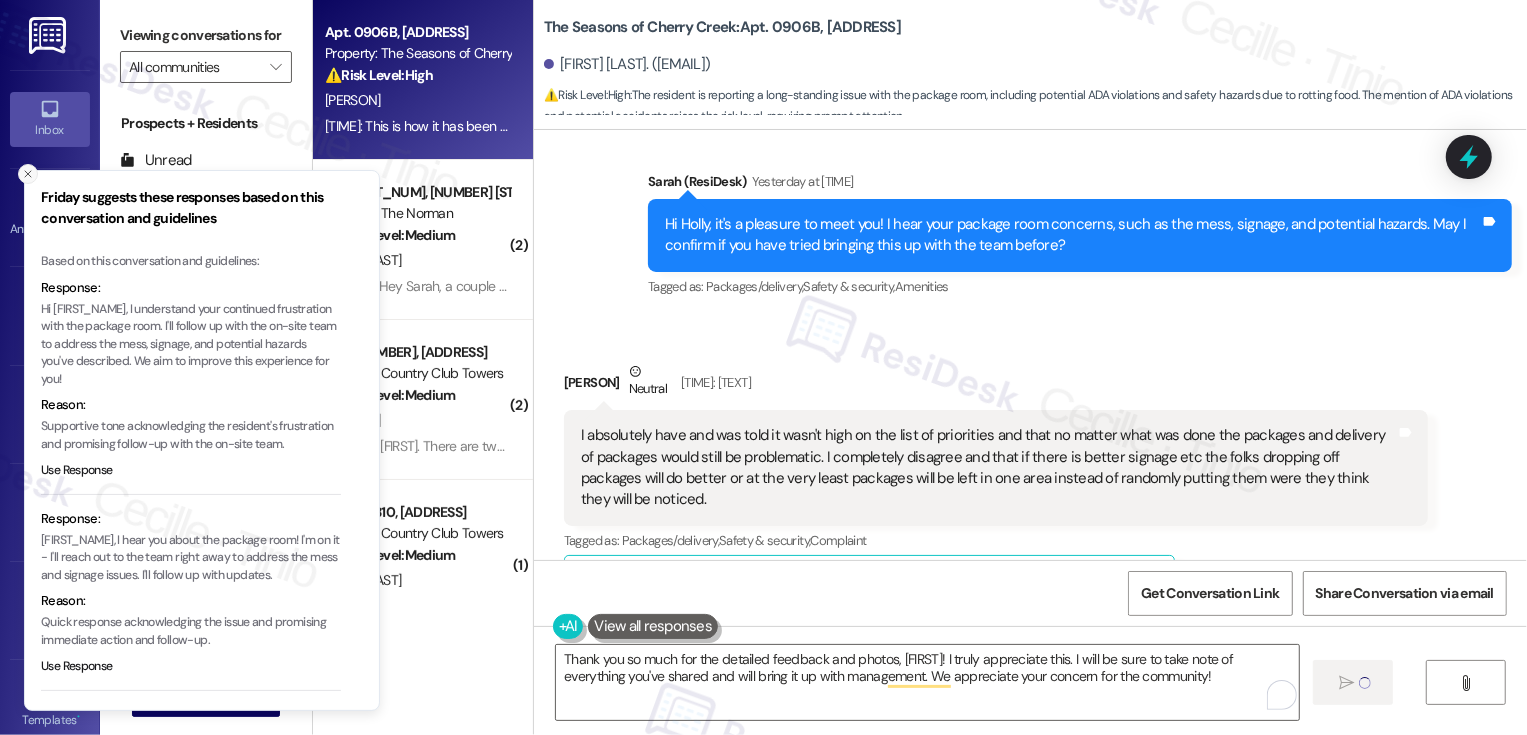 click 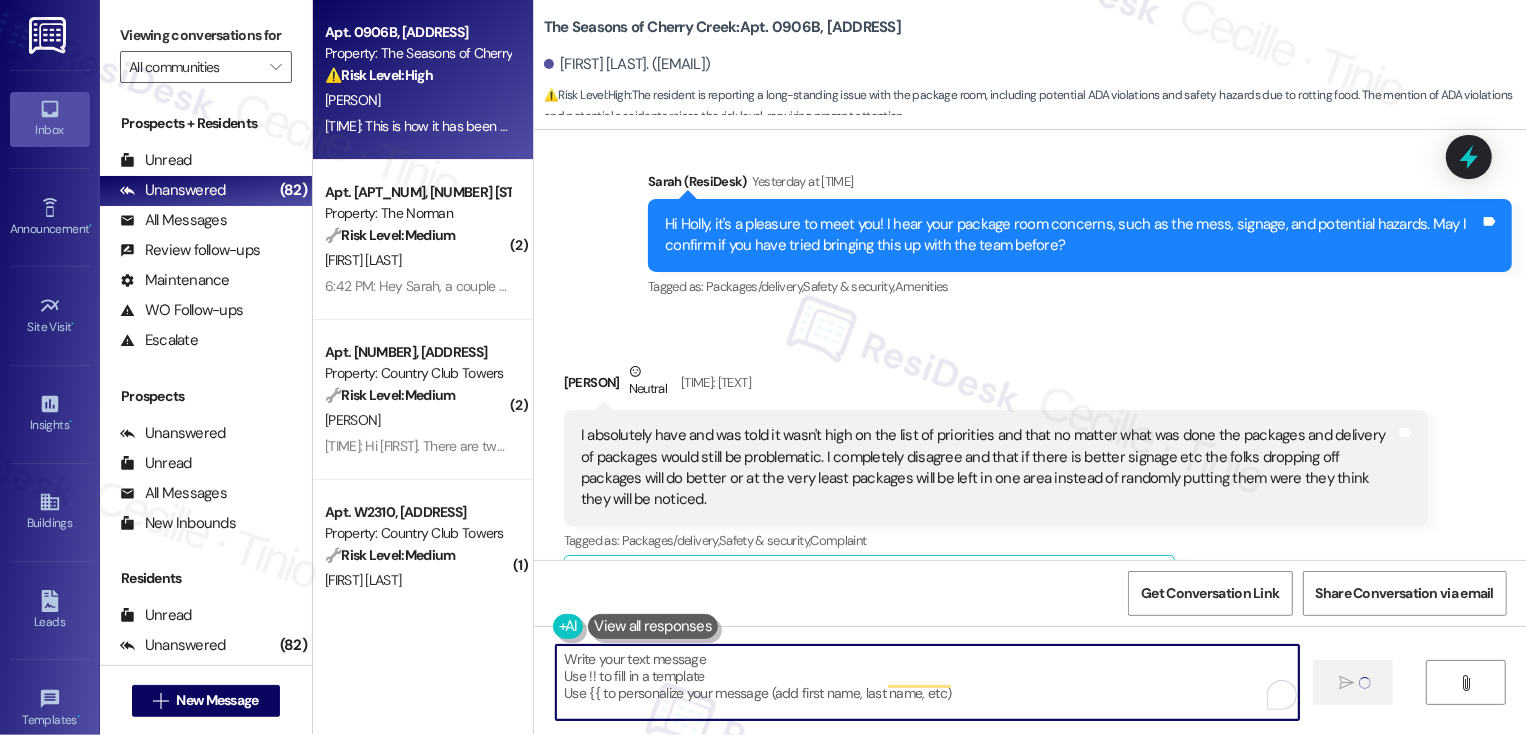 type on "Fetching suggested responses. Please feel free to read through the conversation in the meantime." 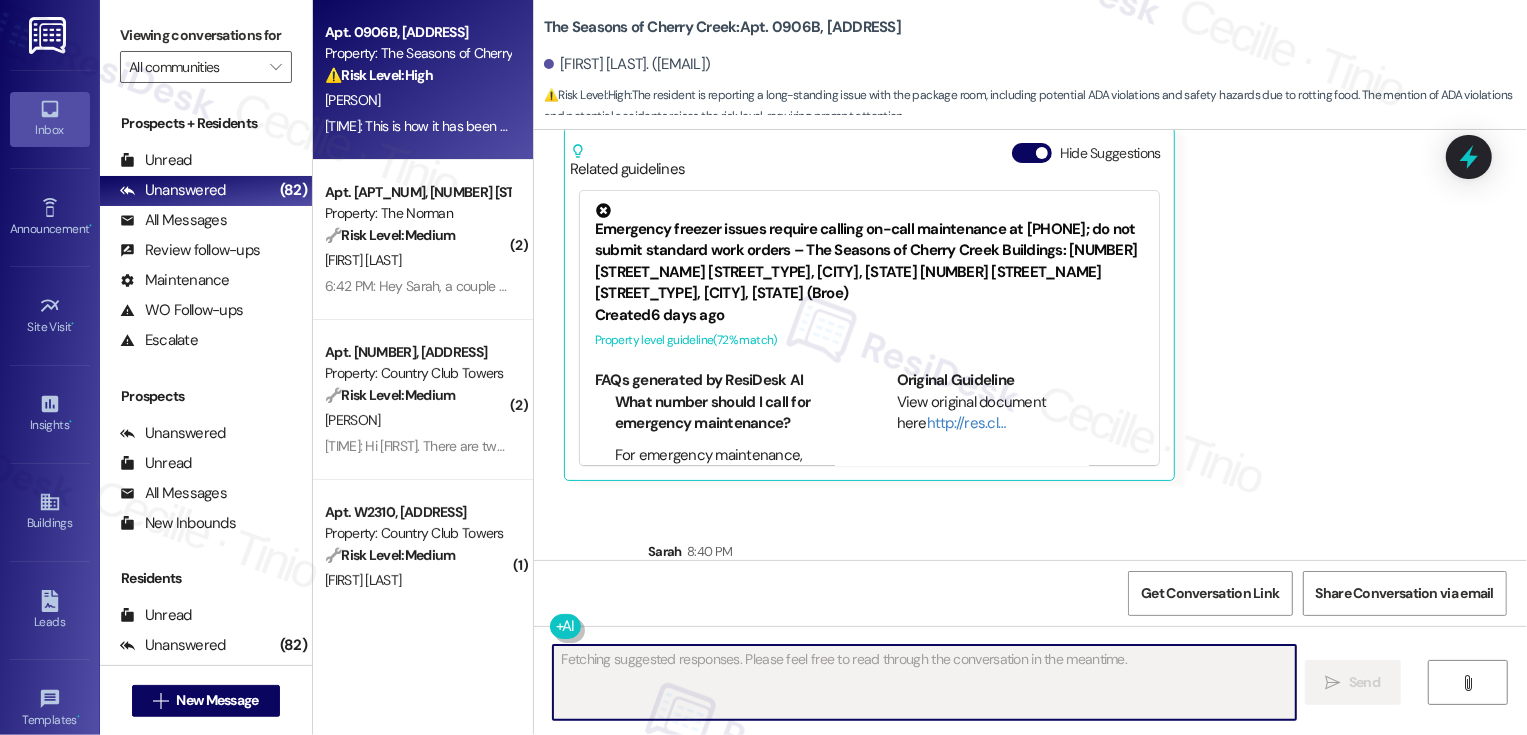 scroll, scrollTop: 4737, scrollLeft: 0, axis: vertical 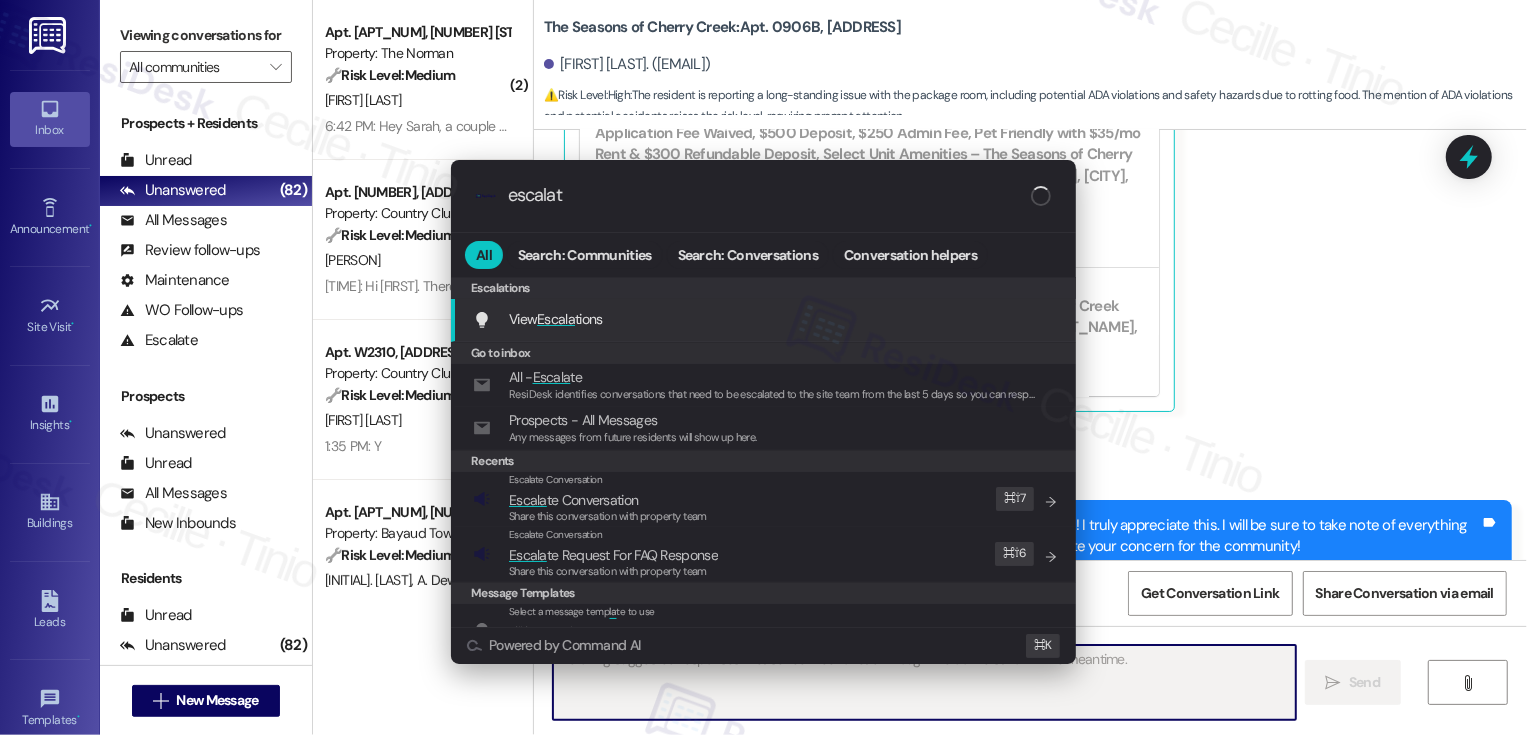 type on "escalate" 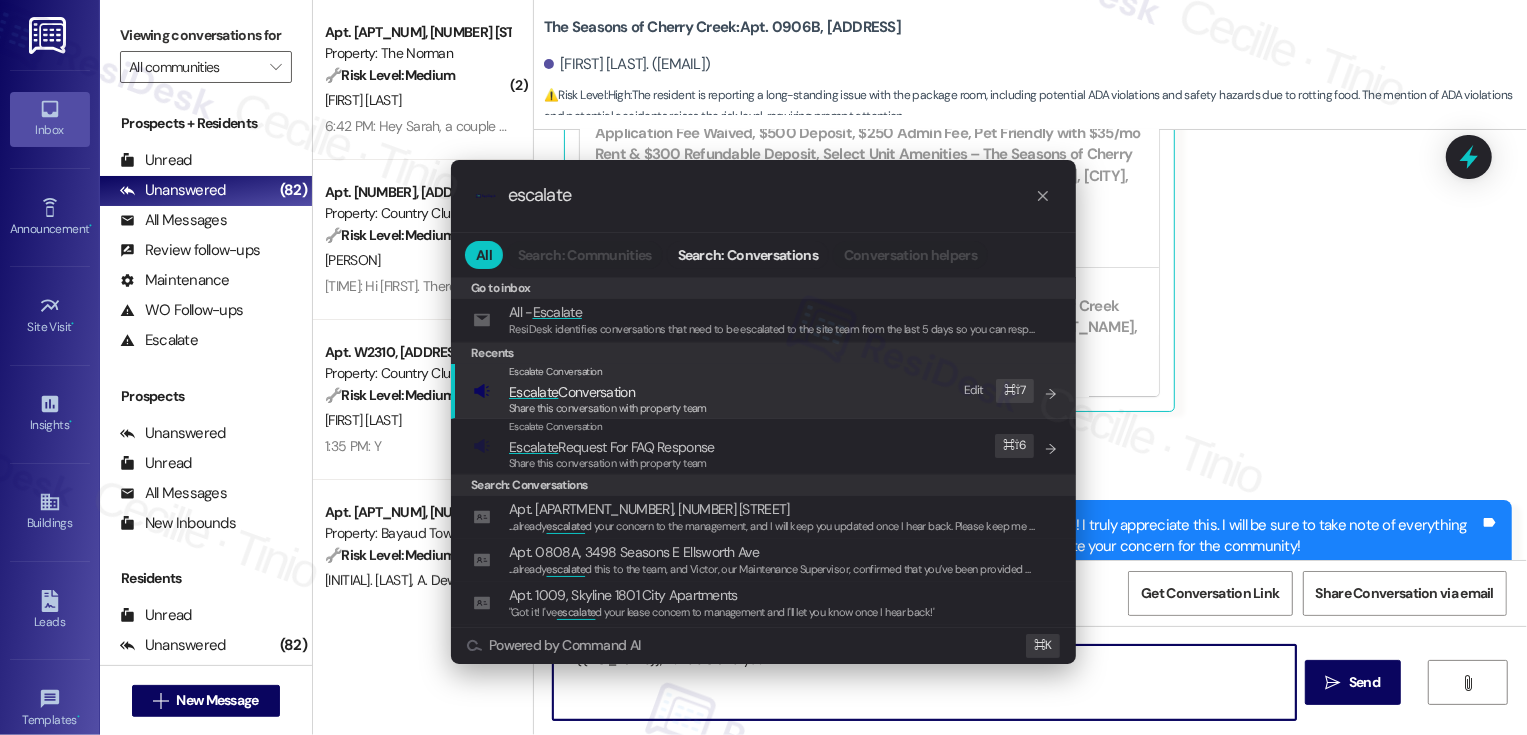 type on "Hi {{first_name}}, I understand your frustration" 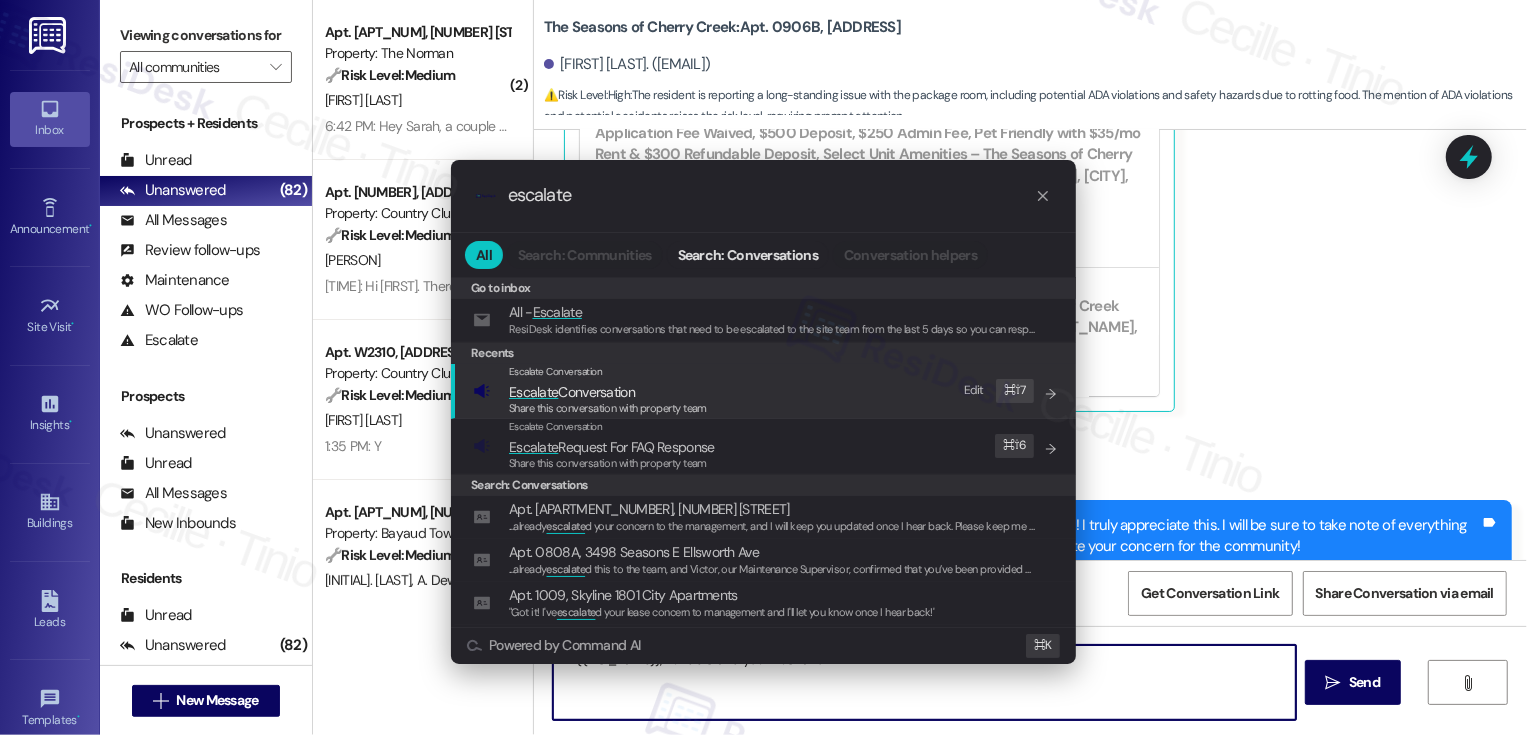 type on "escalate" 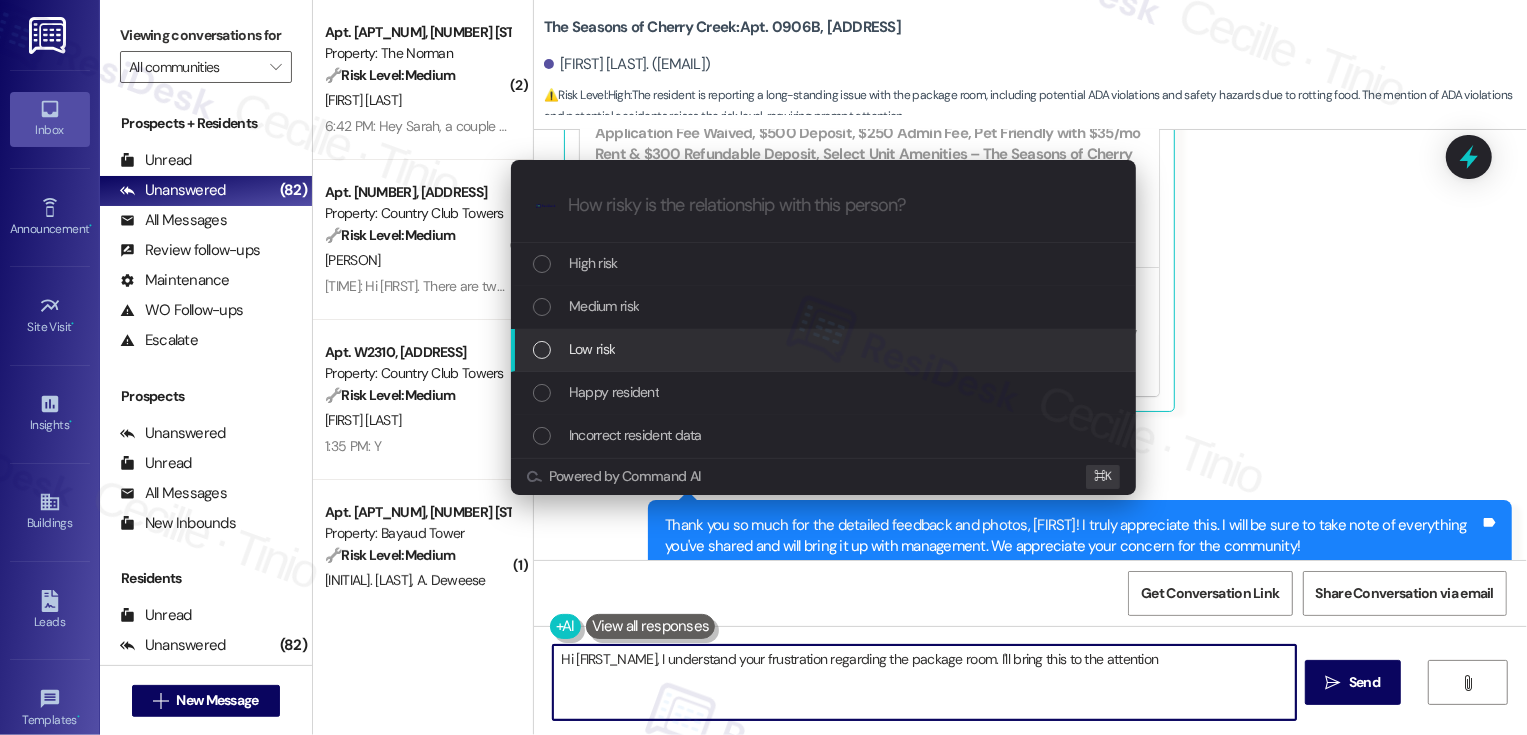 click on "Low risk" at bounding box center (592, 349) 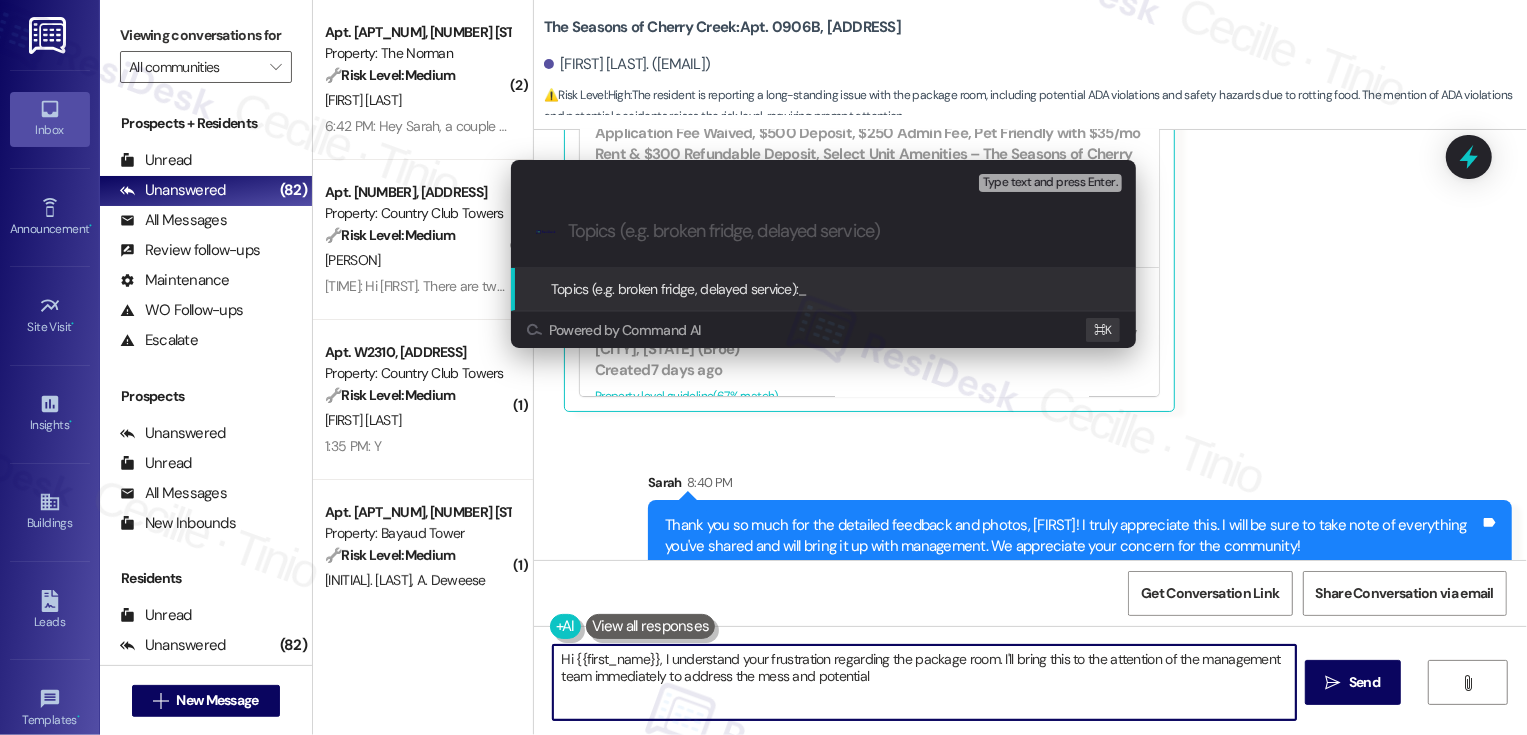 type on "Hi {{first_name}}, I understand your frustration regarding the package room. I'll bring this to the attention of the management team immediately to address the mess and potential" 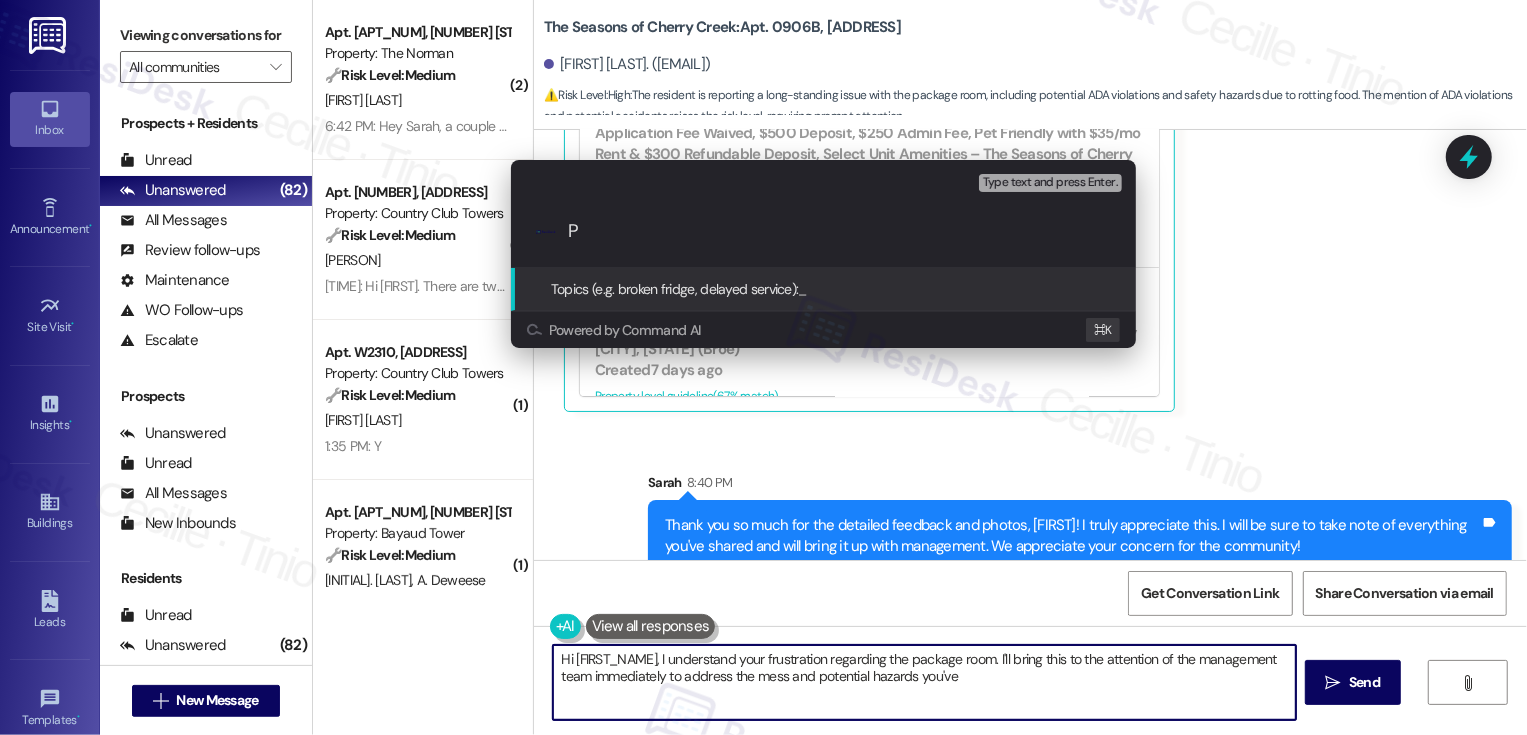type on "Hi {{first_name}}, I understand your frustration regarding the package room. I'll bring this to the attention of the management team immediately to address the mess and potential hazards you've described" 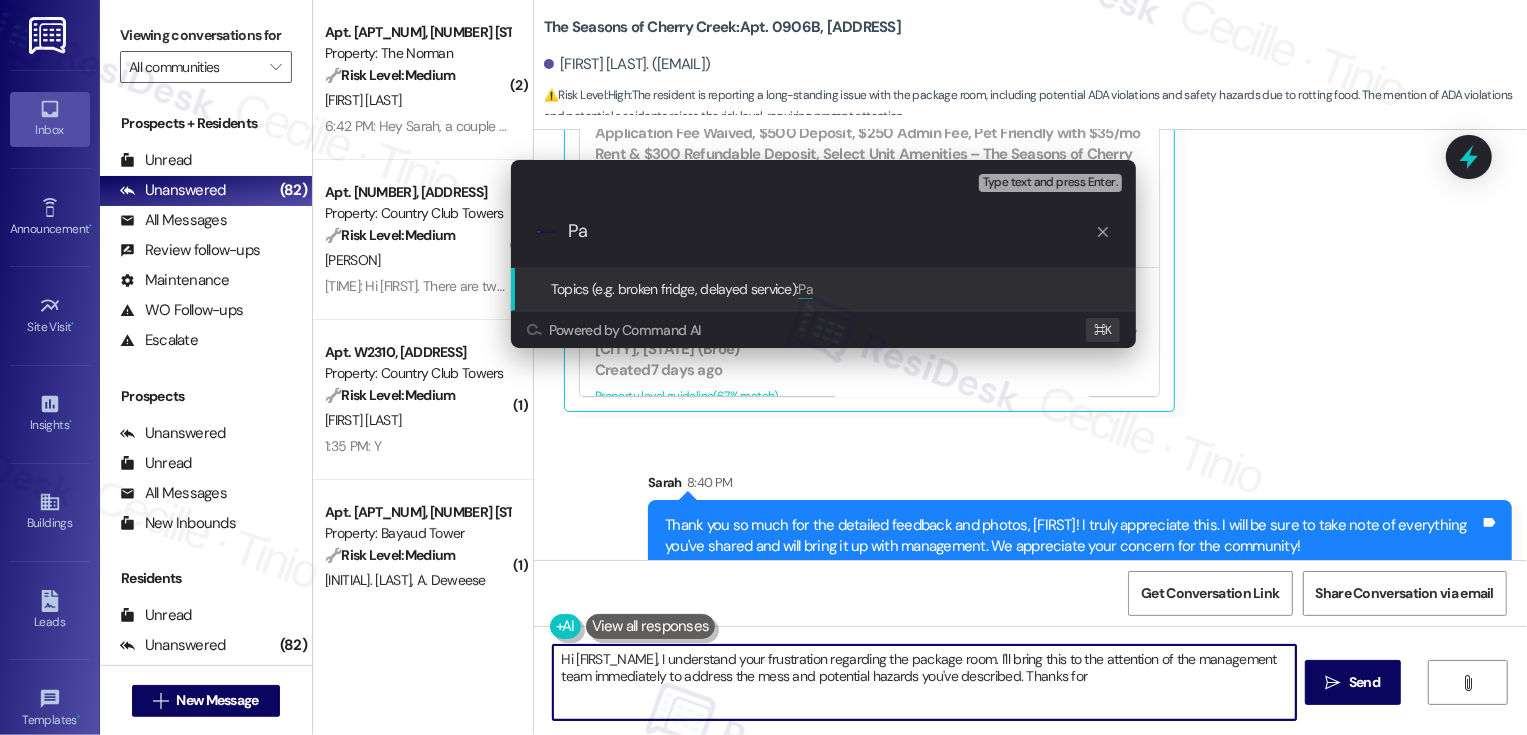 type on "Hi [FIRST_NAME], I understand your frustration regarding the package room. I'll bring this to the attention of the management team immediately to address the mess and potential hazards you've described. Thanks for your" 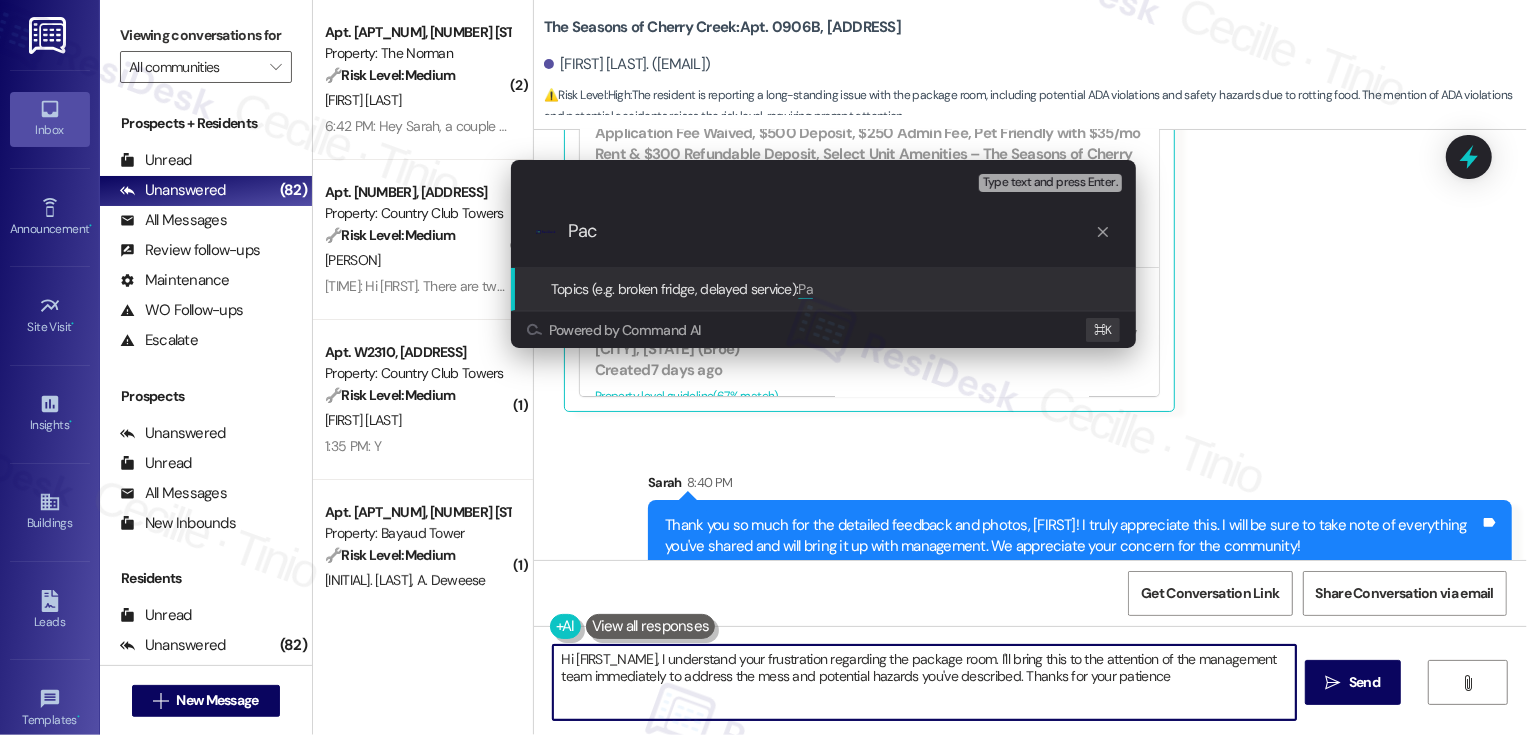 type on "Hi [FIRST_NAME], I understand your frustration regarding the package room. I'll bring this to the attention of the management team immediately to address the mess and potential hazards you've described. Thanks for your patience!" 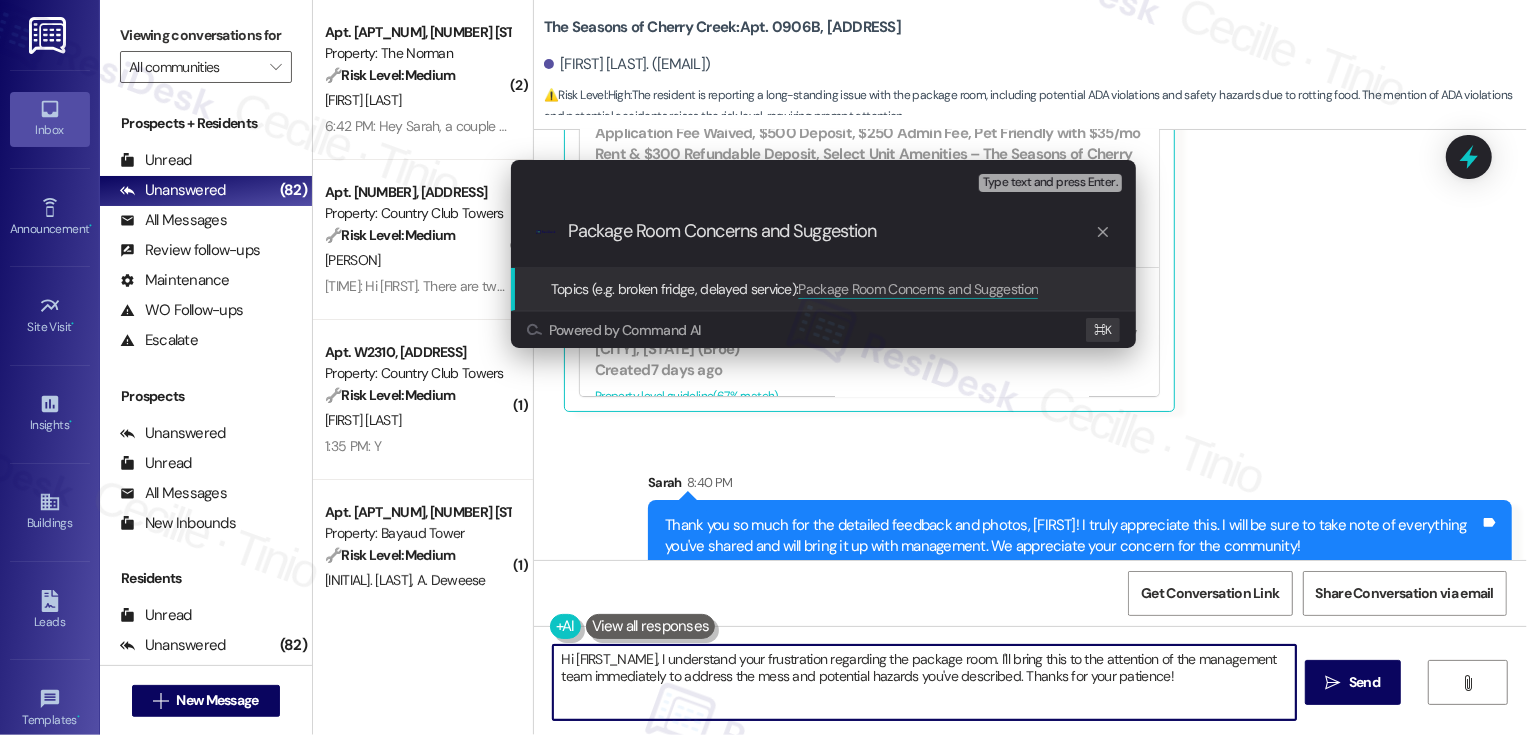 type on "Package Room Concerns and Suggestions" 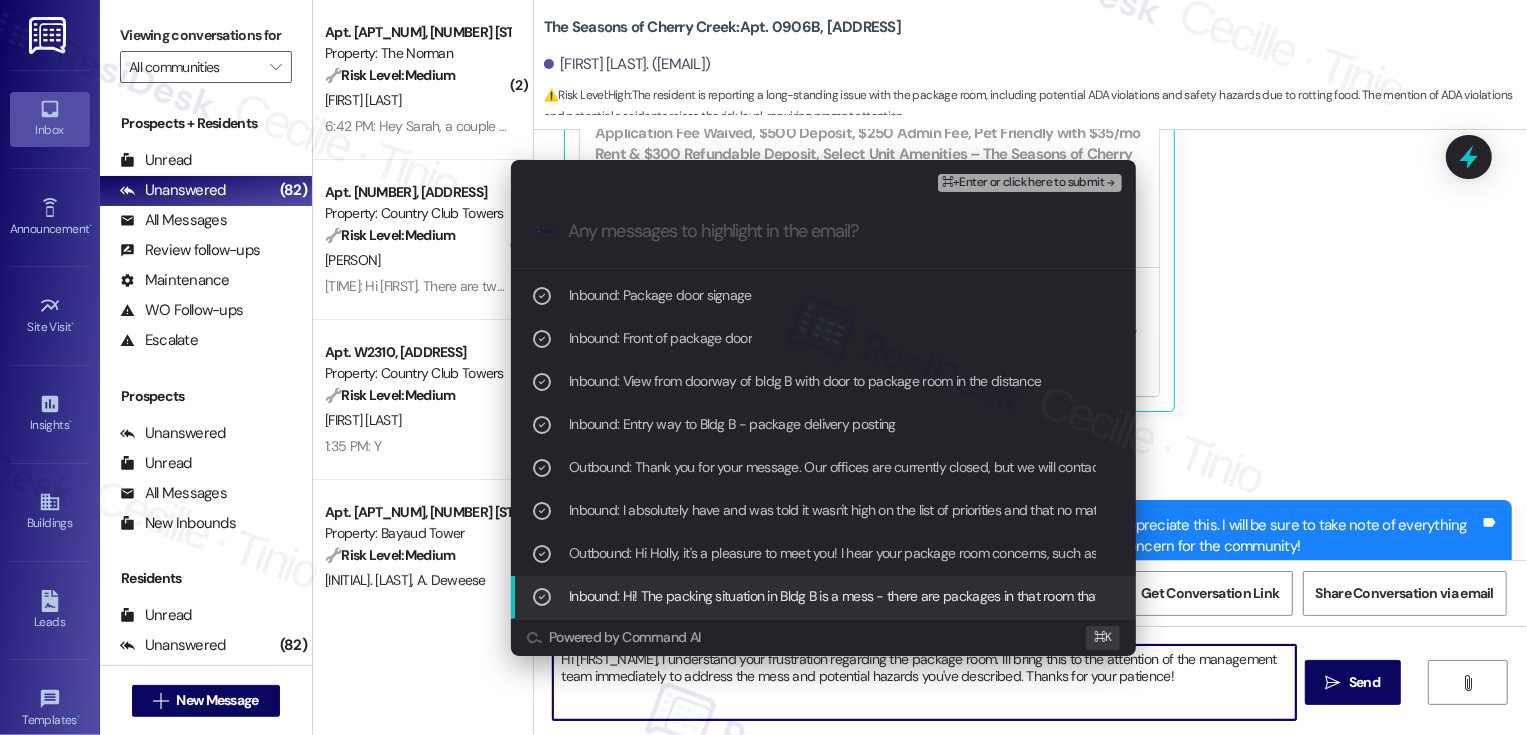 scroll, scrollTop: 165, scrollLeft: 0, axis: vertical 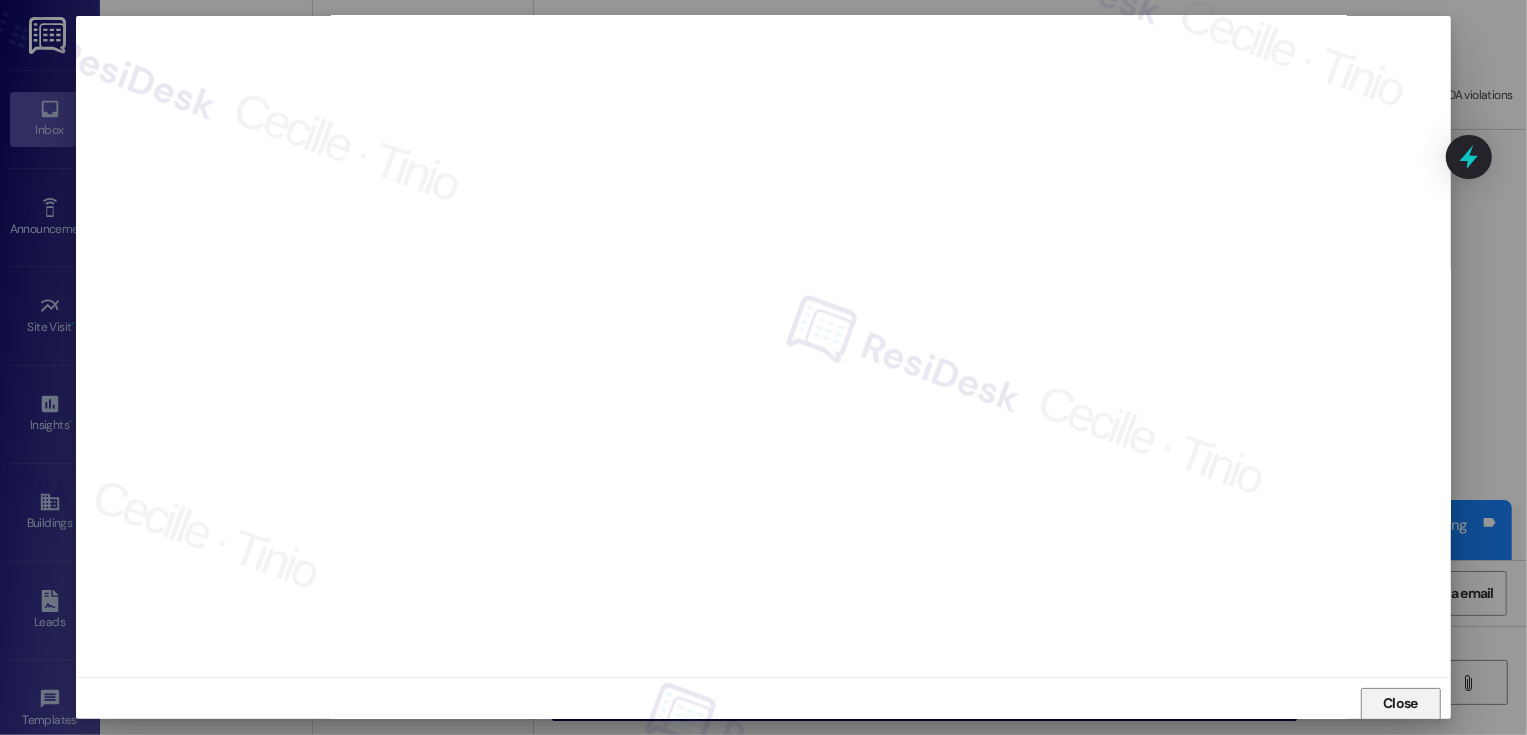 click on "Close" at bounding box center (1401, 704) 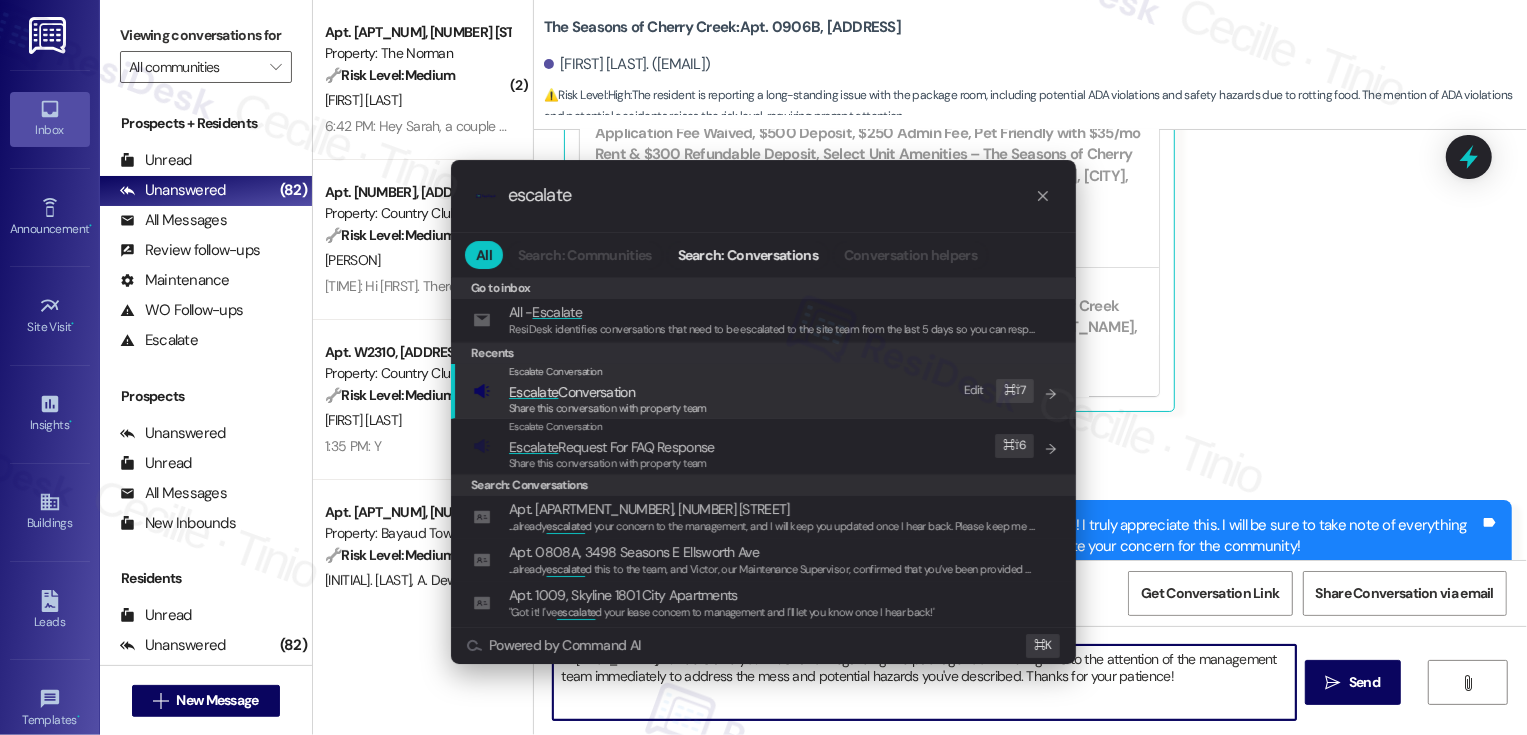 type on "escalate" 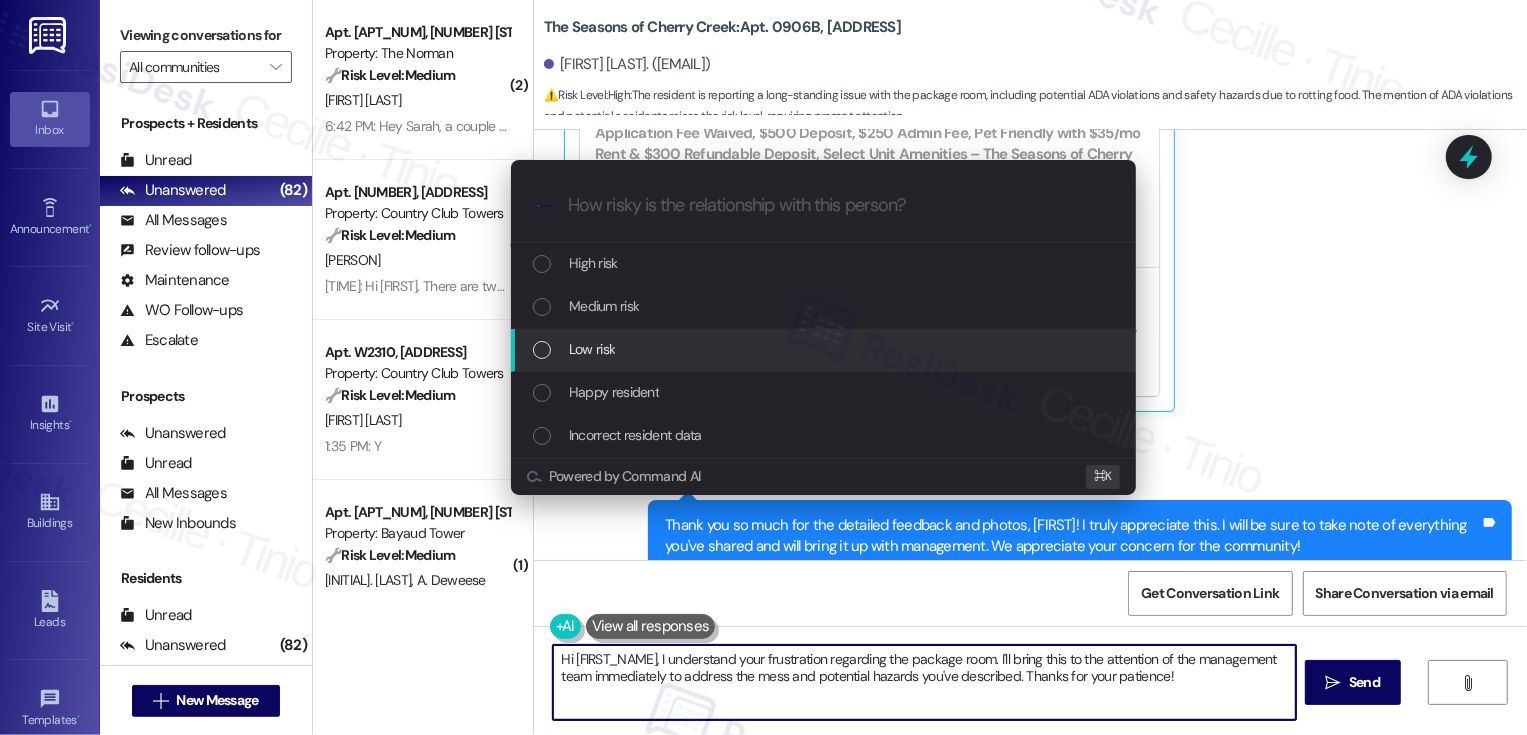 click on "Low risk" at bounding box center [823, 350] 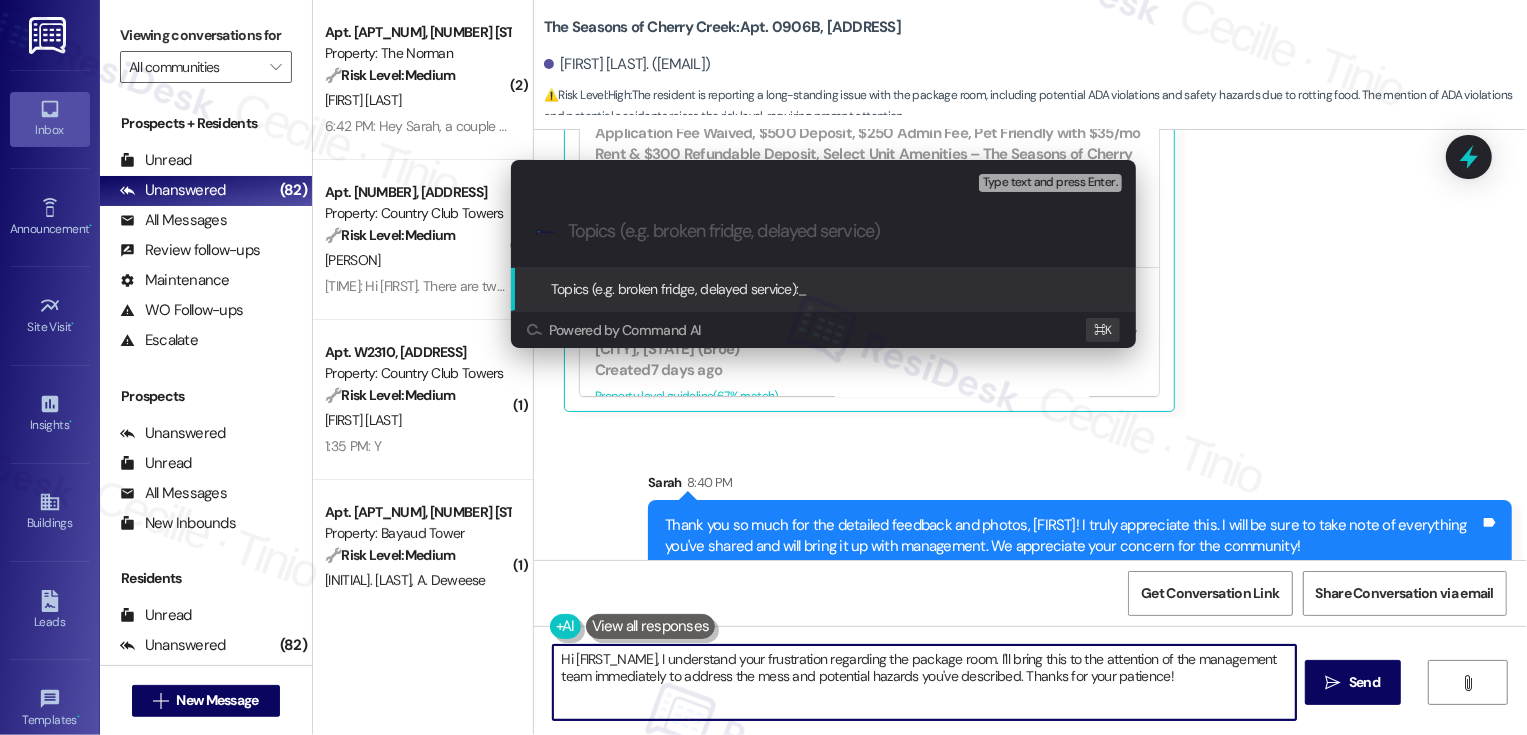 paste on "Package Room Concerns and Suggestions" 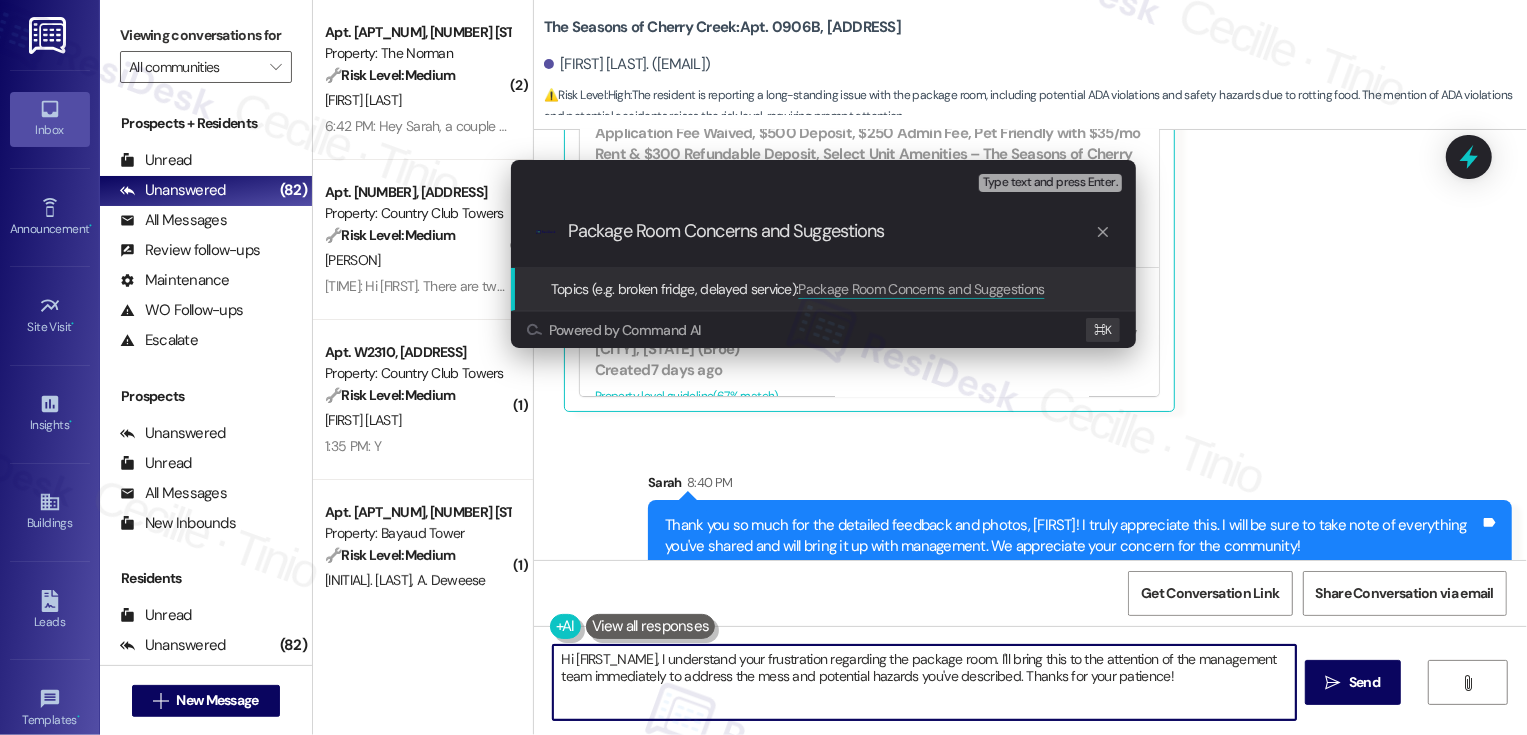 type 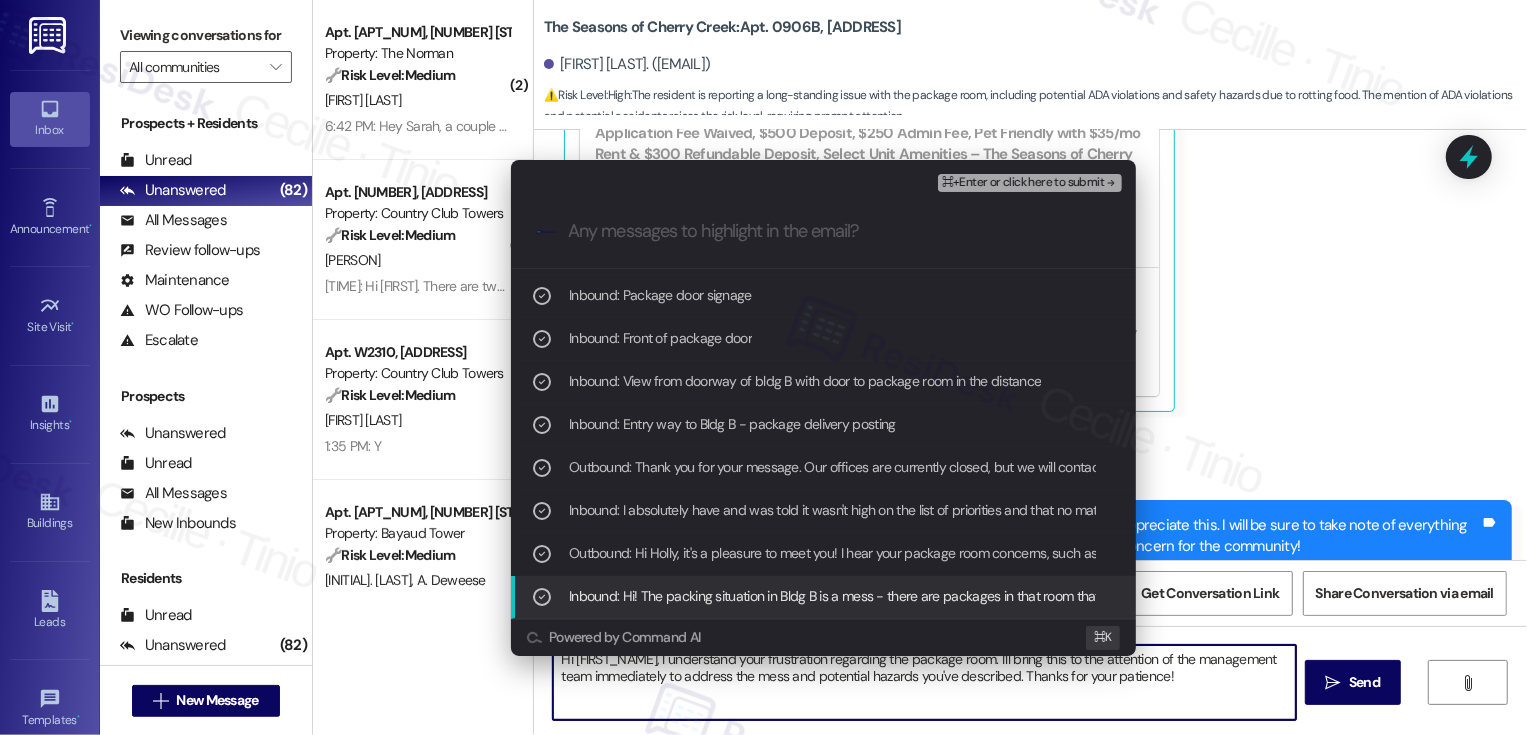 scroll, scrollTop: 165, scrollLeft: 0, axis: vertical 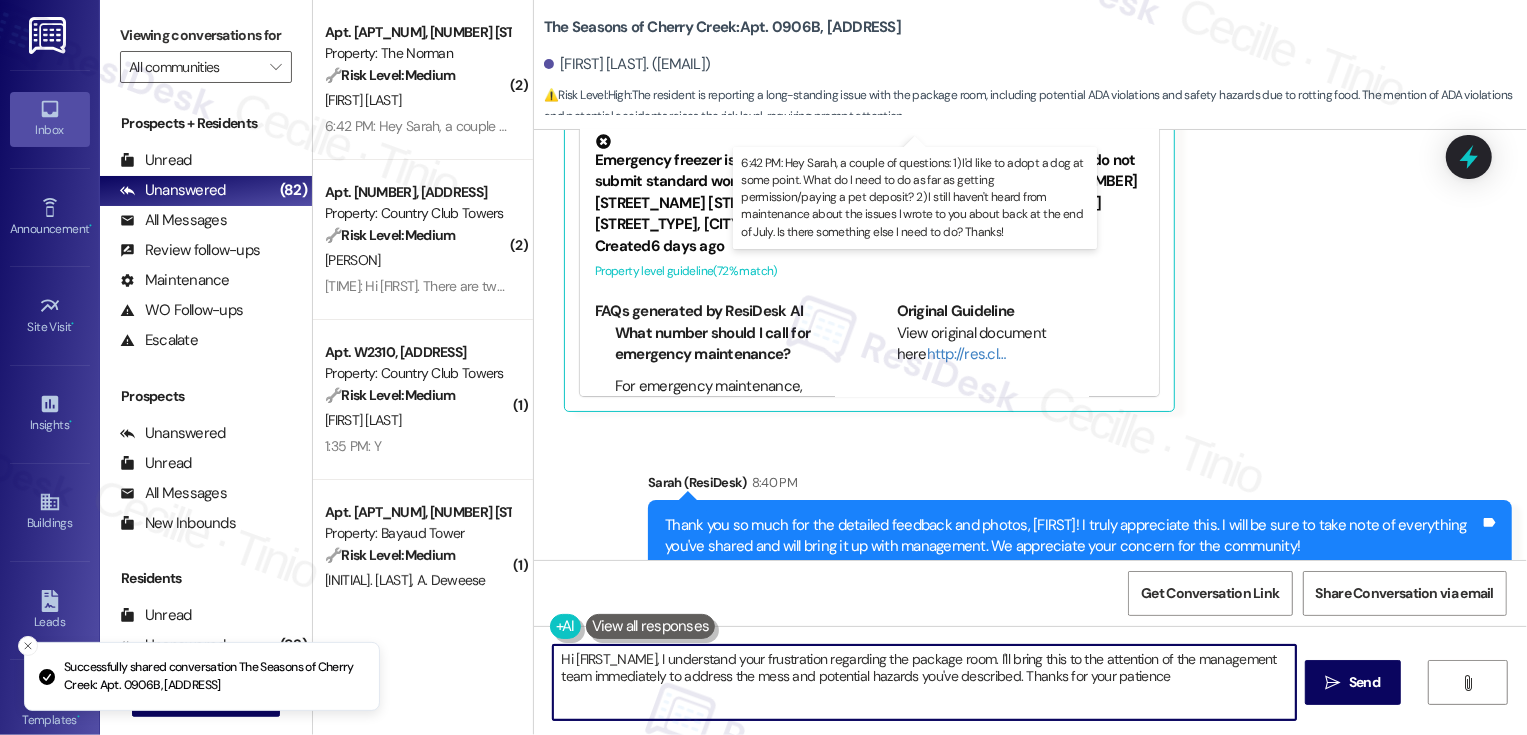 type on "Hi [FIRST_NAME], I understand your frustration regarding the package room. I'll bring this to the attention of the management team immediately to address the mess and potential hazards you've described. Thanks for your patience!" 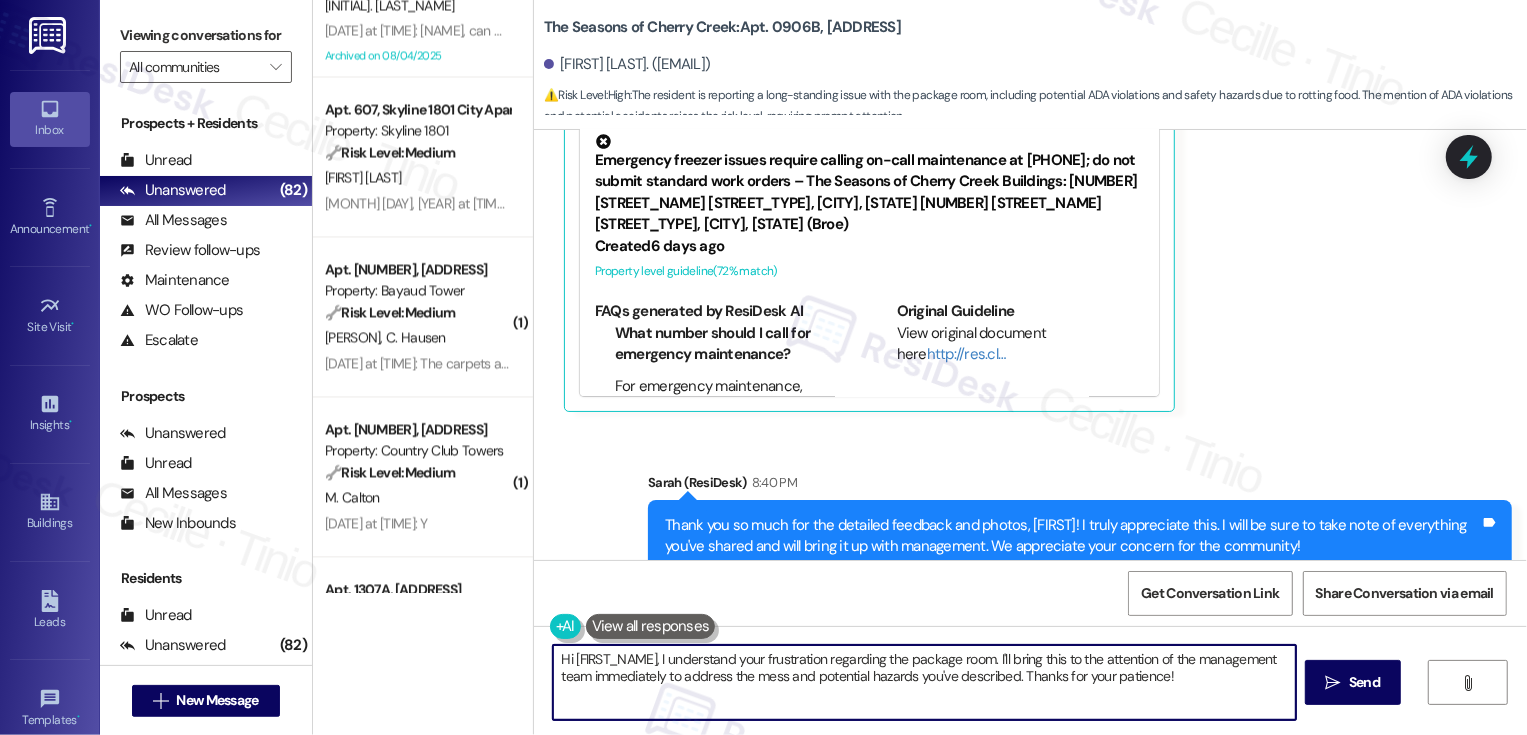 scroll, scrollTop: 3027, scrollLeft: 0, axis: vertical 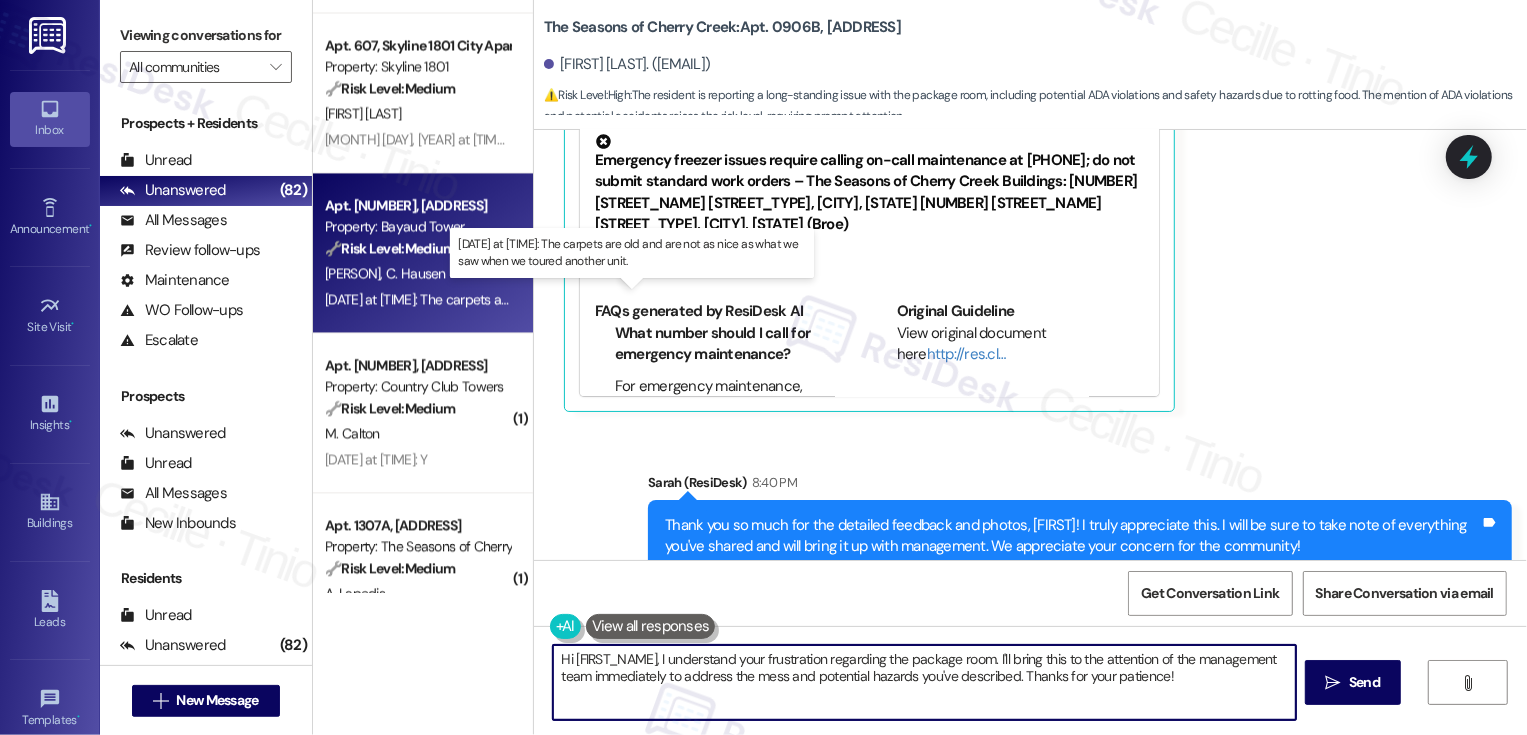 click on "Aug 04, 2025 at [TIME]: The carpets are old and are not as nice as what we saw when we toured another unit. Aug 04, 2025 at [TIME]: The carpets are old and are not as nice as what we saw when we toured another unit." at bounding box center (622, 299) 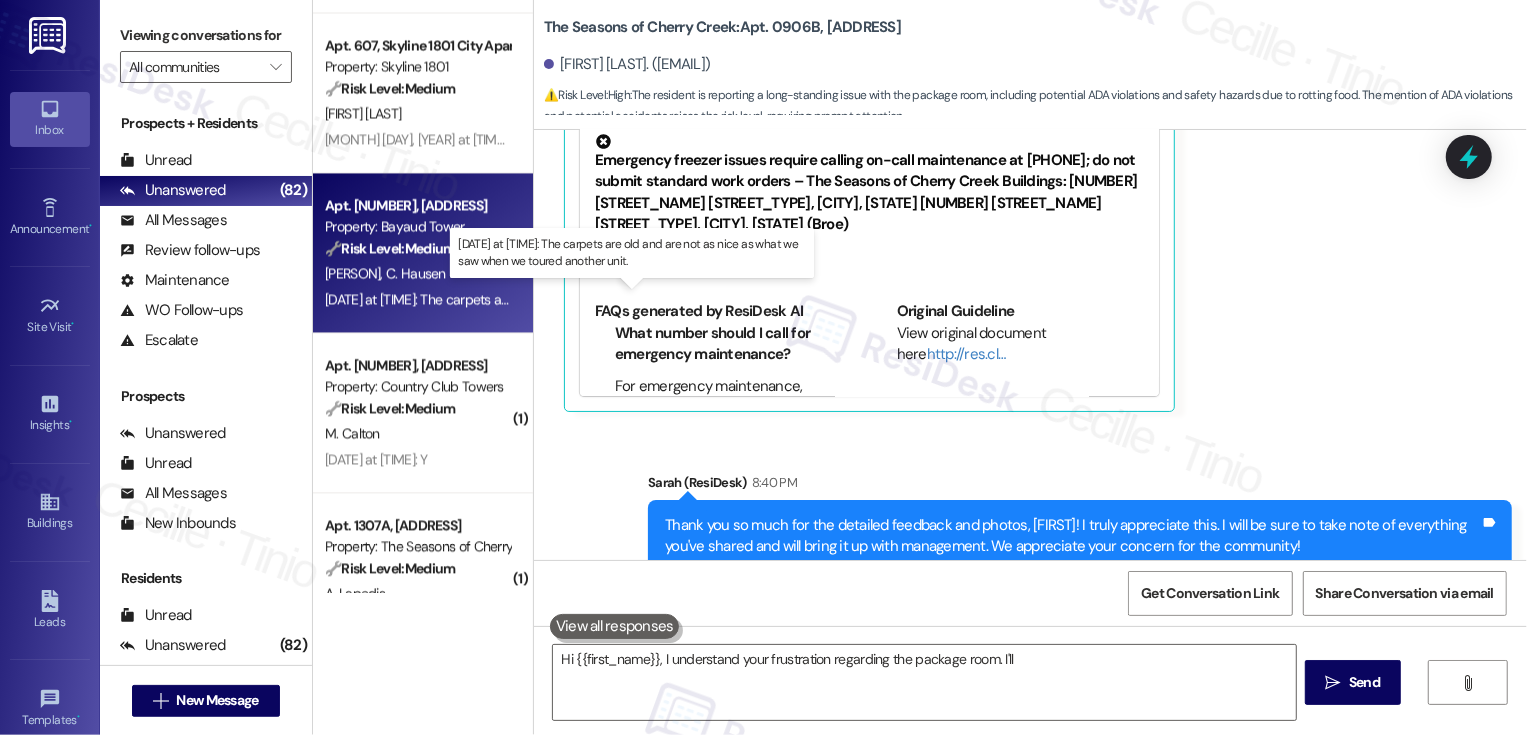 click on "Aug 04, 2025 at [TIME]: The carpets are old and are not as nice as what we saw when we toured another unit. Aug 04, 2025 at [TIME]: The carpets are old and are not as nice as what we saw when we toured another unit." at bounding box center [622, 299] 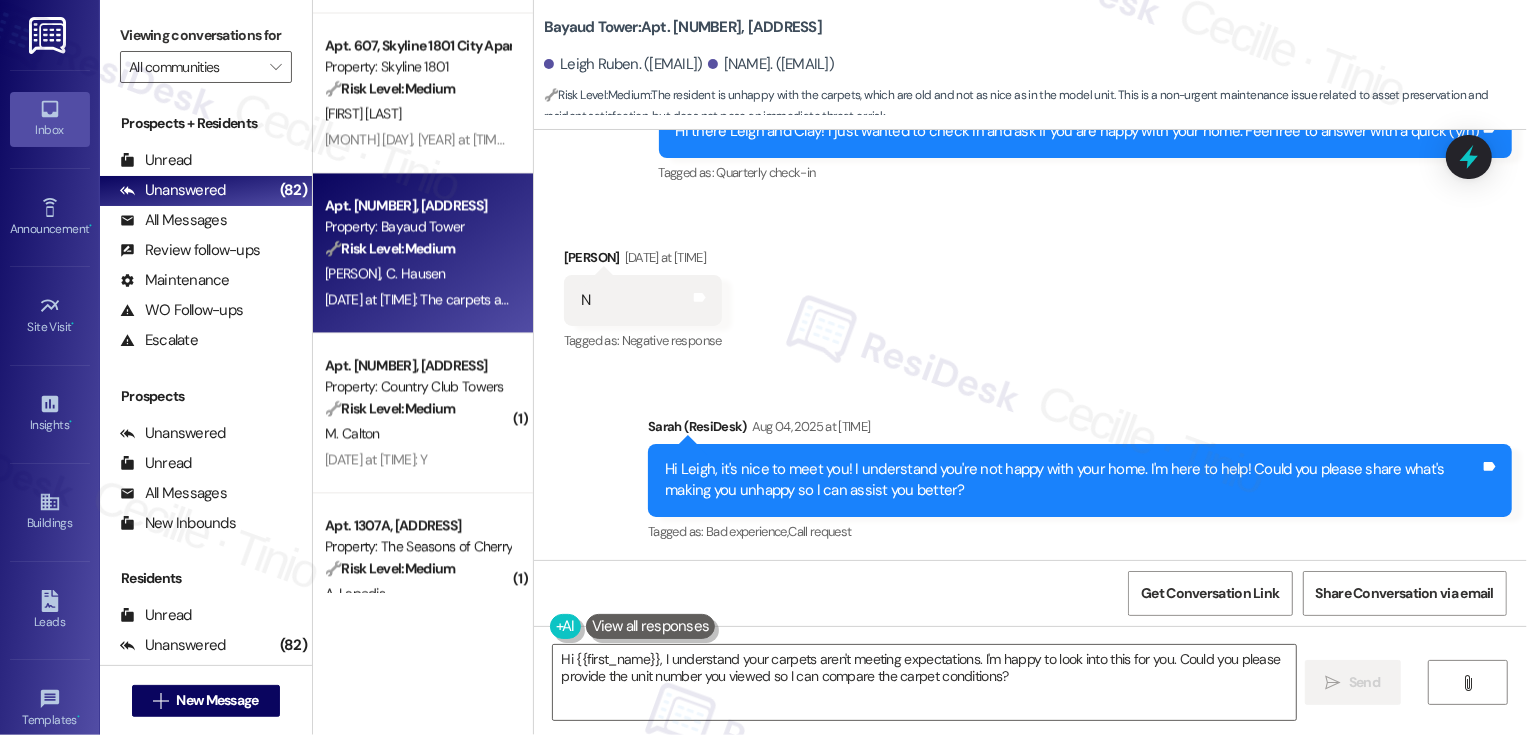 scroll, scrollTop: 817, scrollLeft: 0, axis: vertical 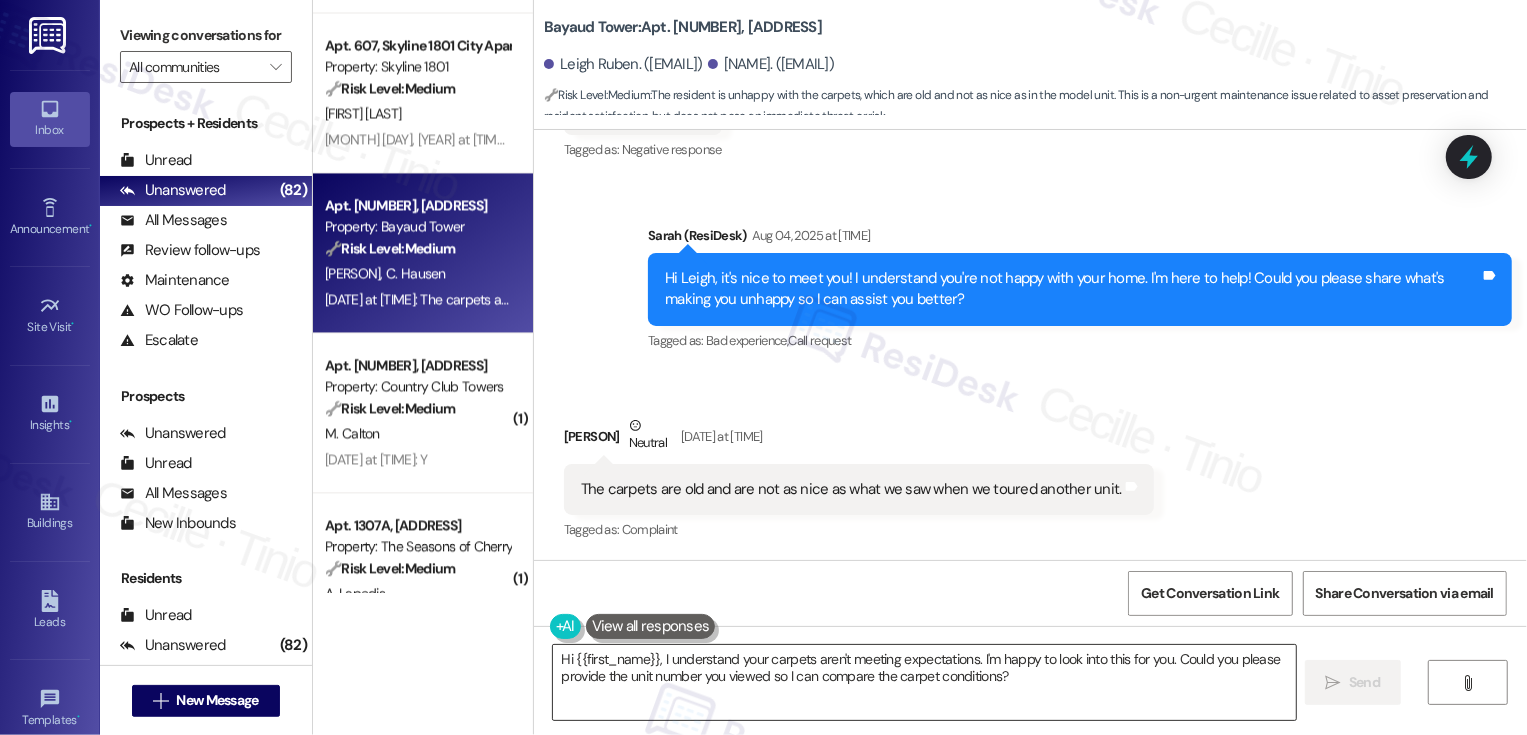 click on "Hi {{first_name}}, I understand your carpets aren't meeting expectations. I'm happy to look into this for you. Could you please provide the unit number you viewed so I can compare the carpet conditions?" at bounding box center (924, 682) 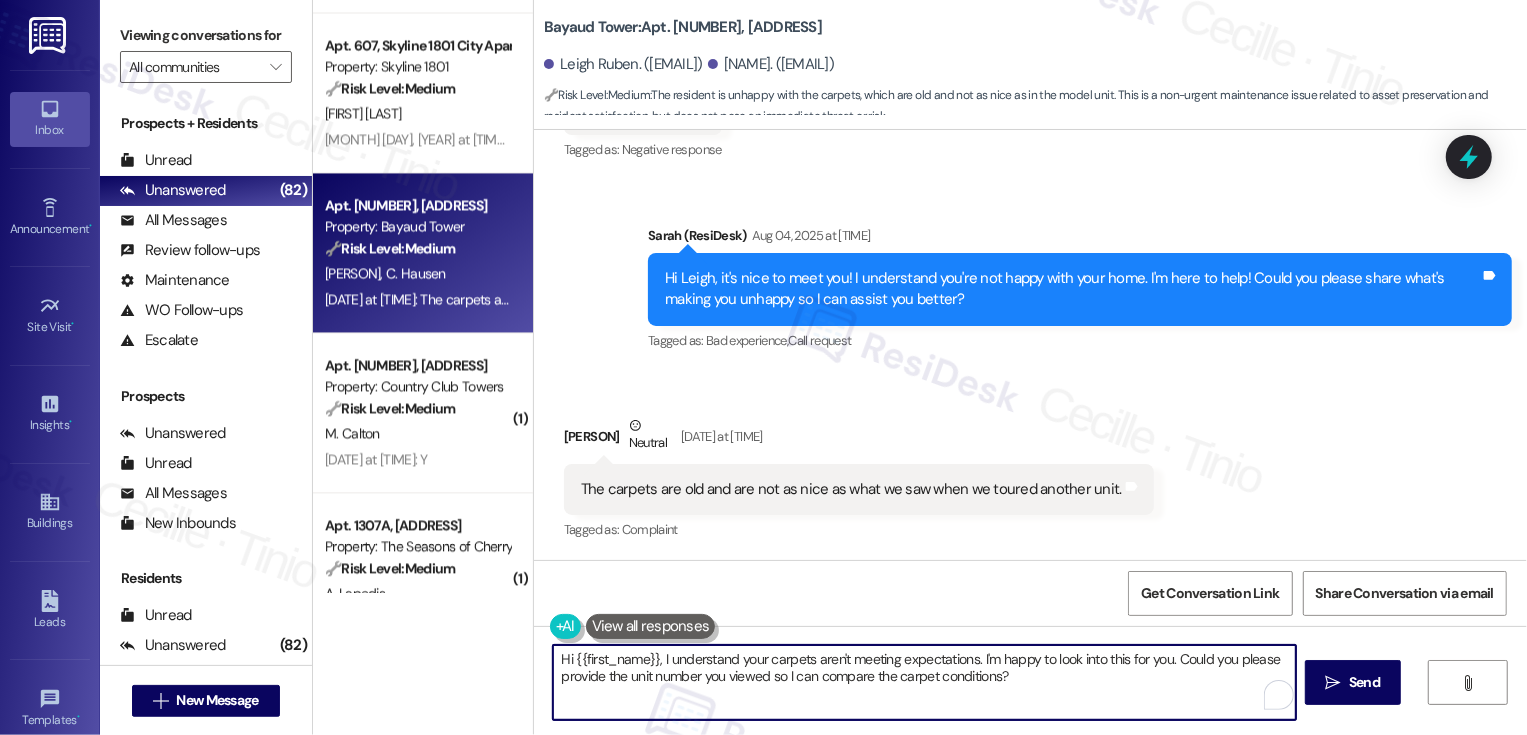 type on "T" 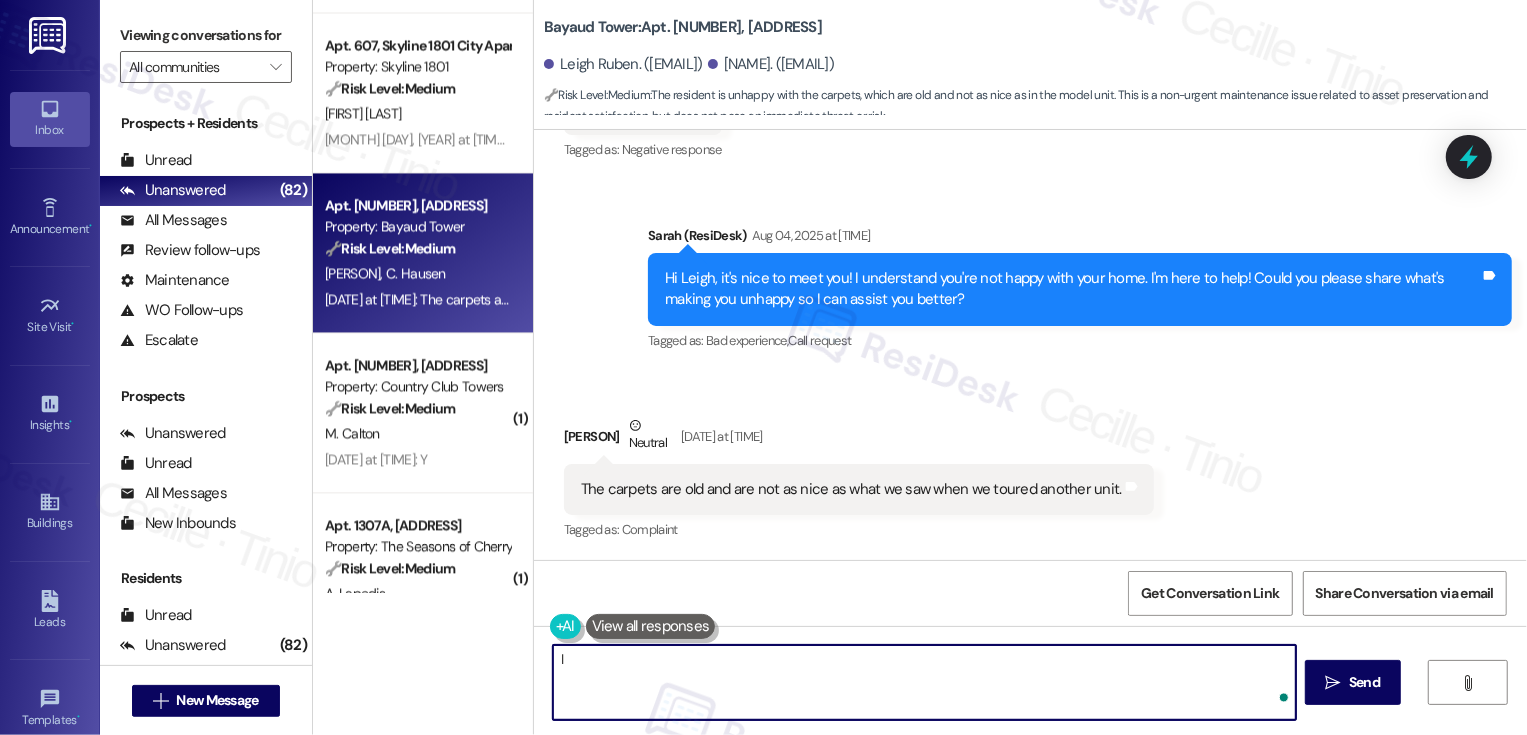type on "I" 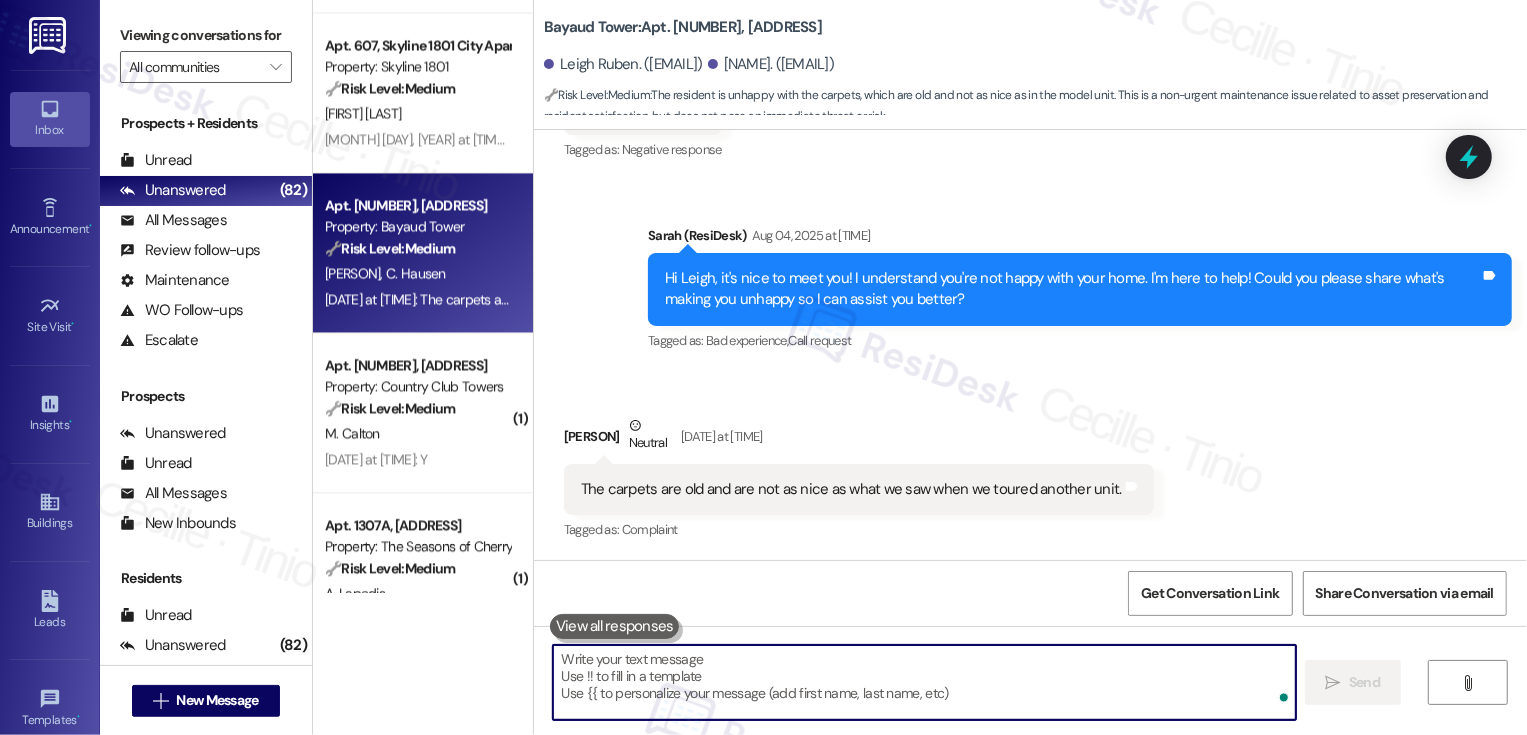 type on "T" 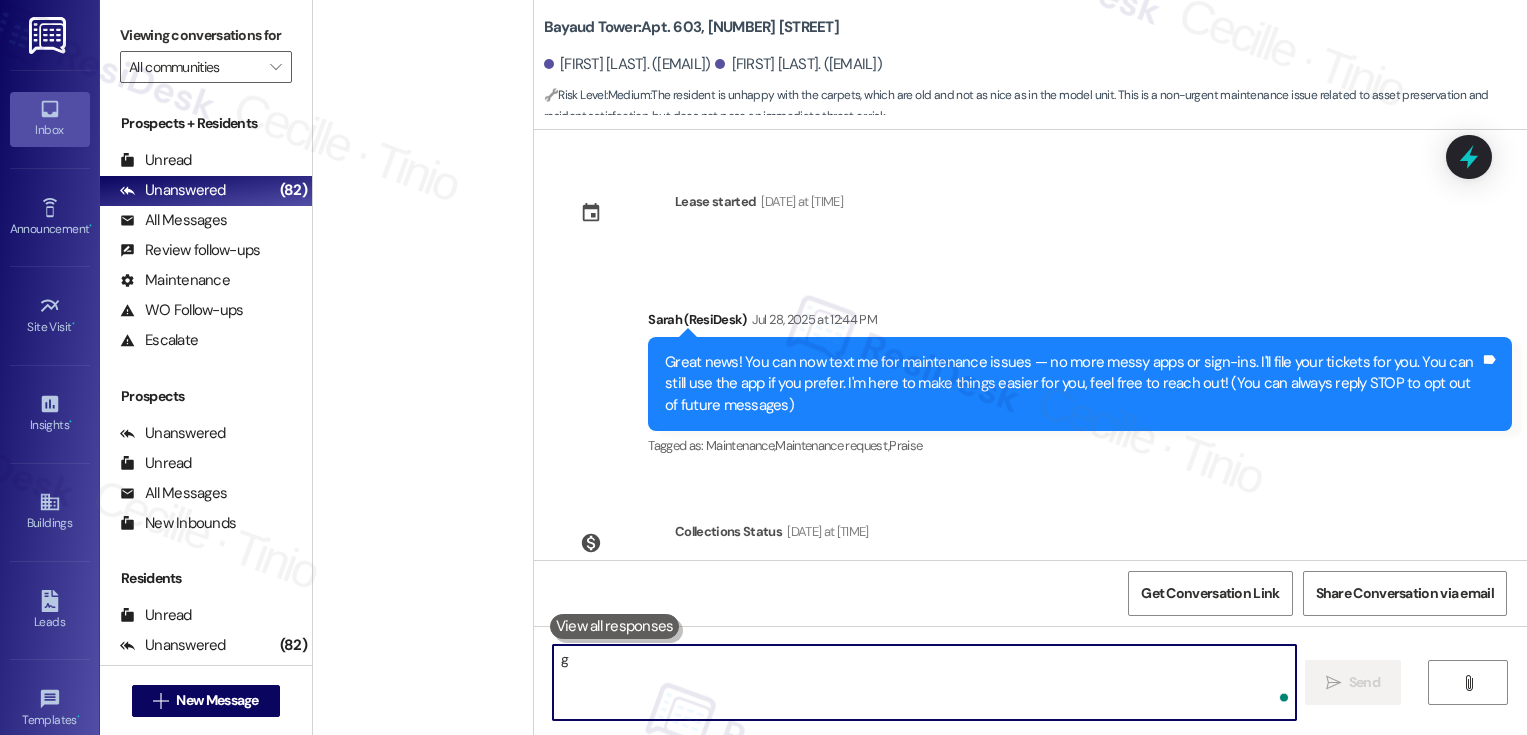 scroll, scrollTop: 0, scrollLeft: 0, axis: both 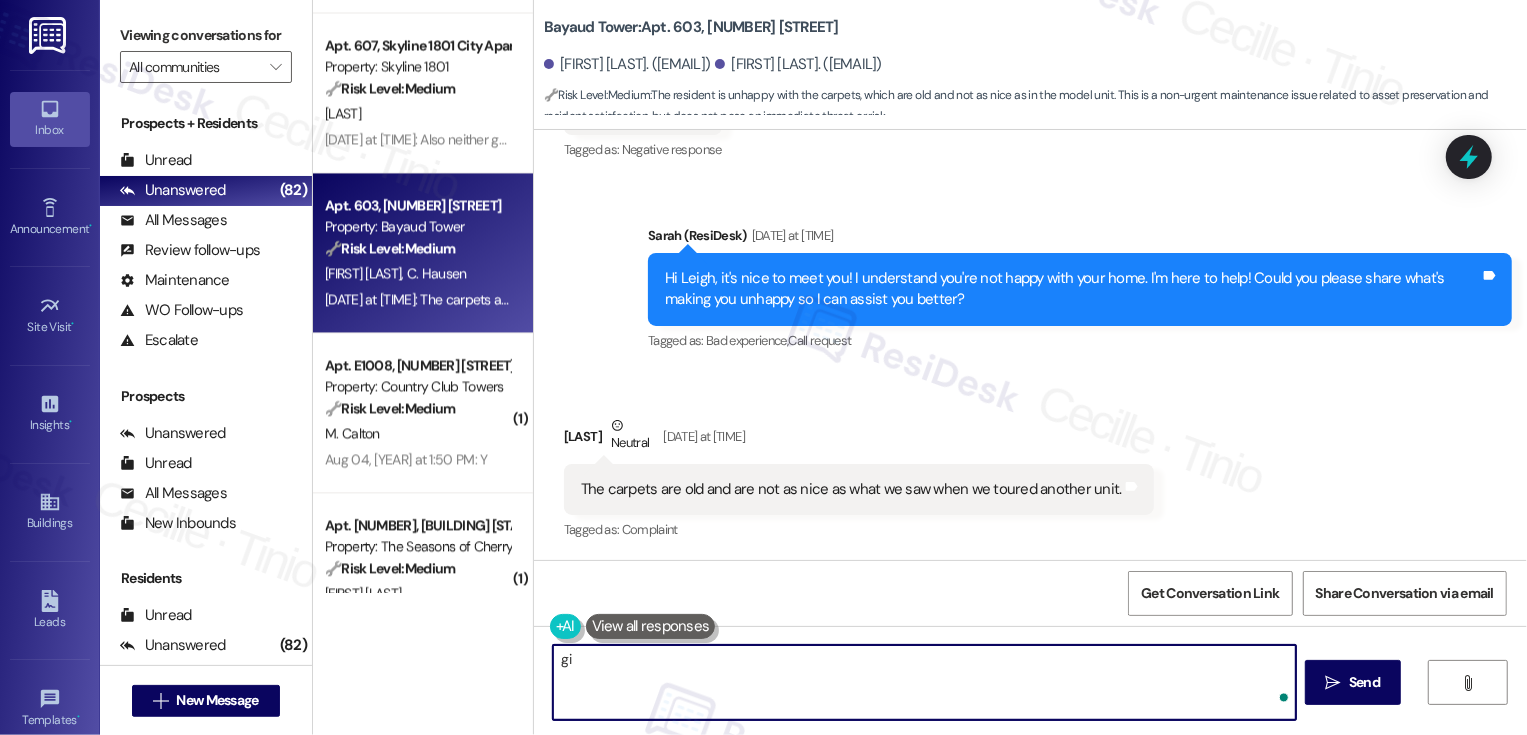 type on "g" 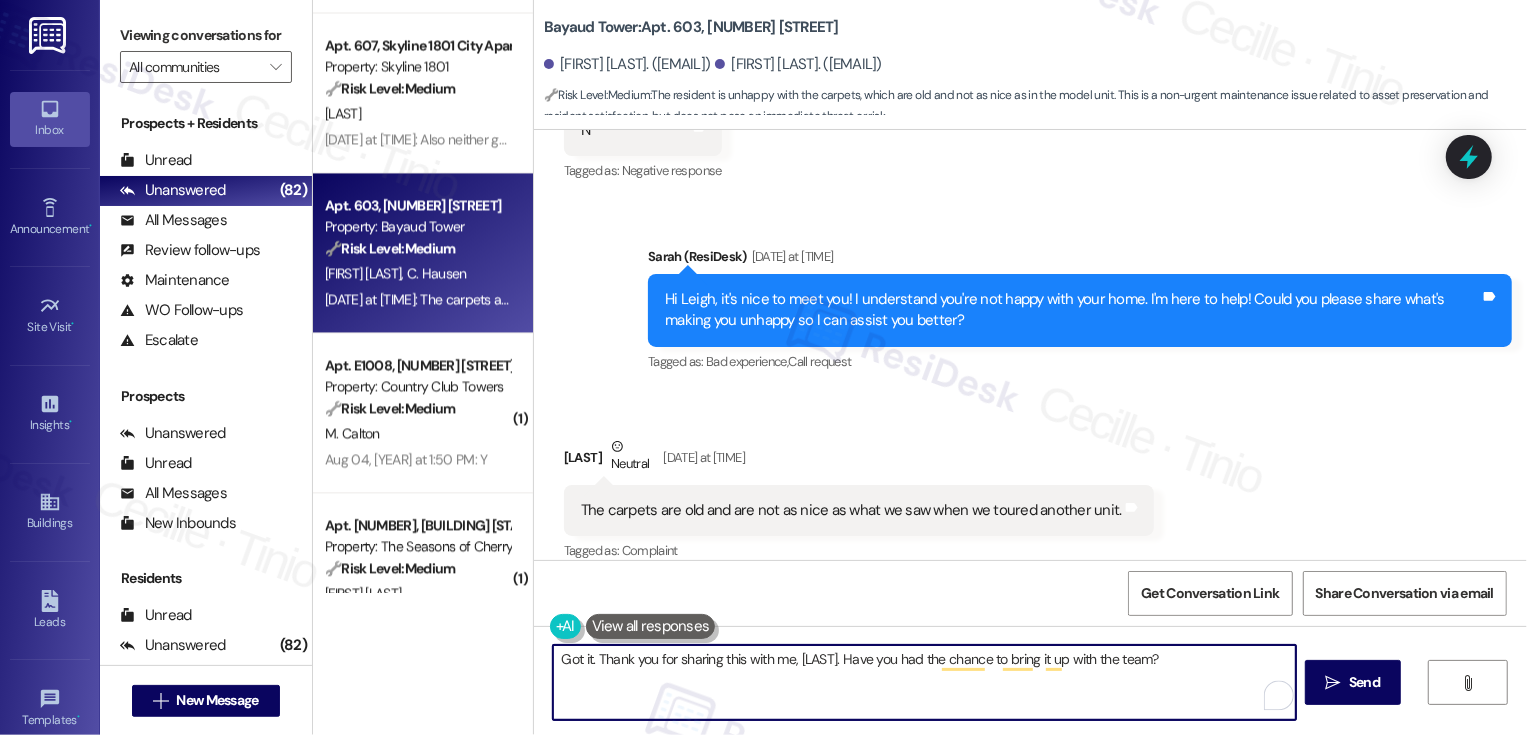scroll, scrollTop: 817, scrollLeft: 0, axis: vertical 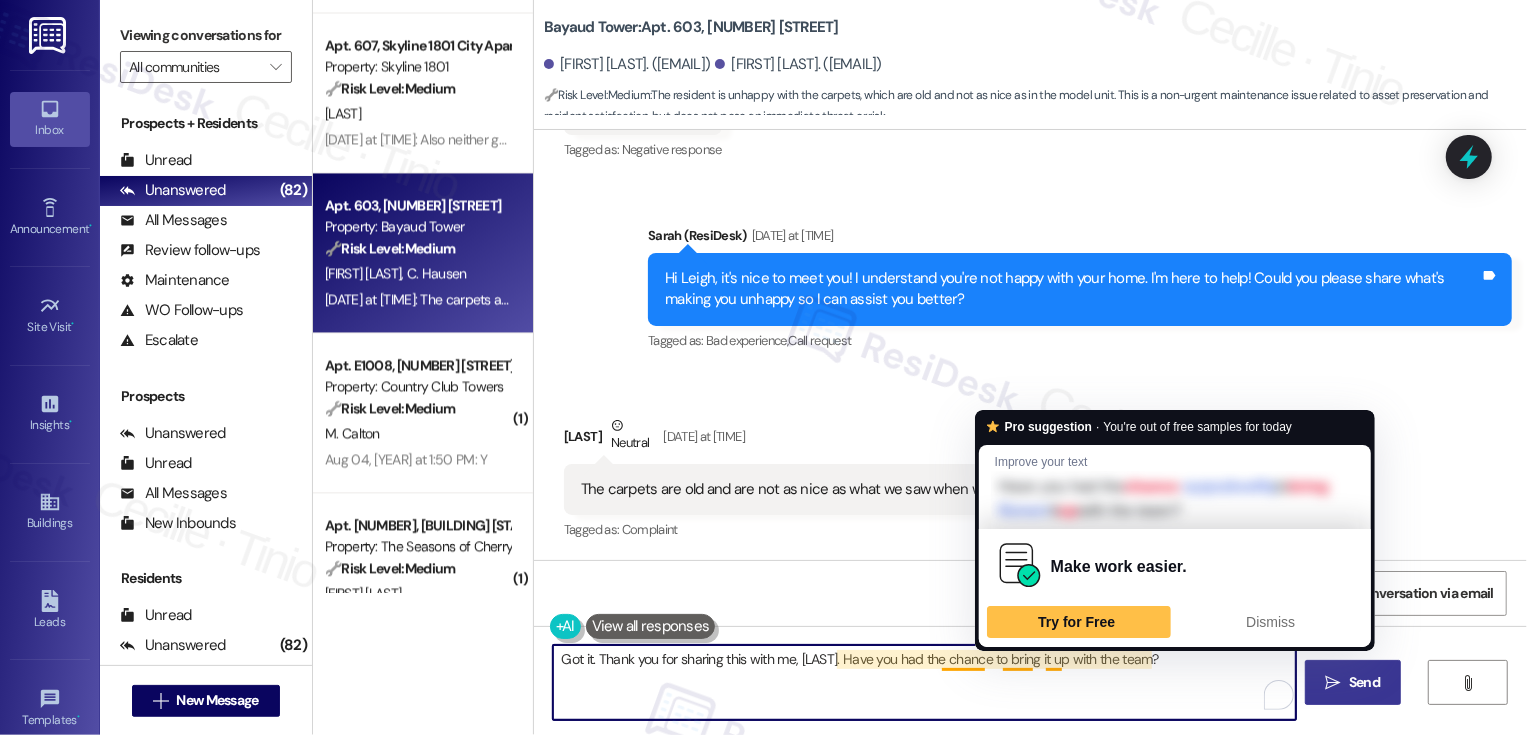 type on "Got it. Thank you for sharing this with me, [LAST]. Have you had the chance to bring it up with the team?" 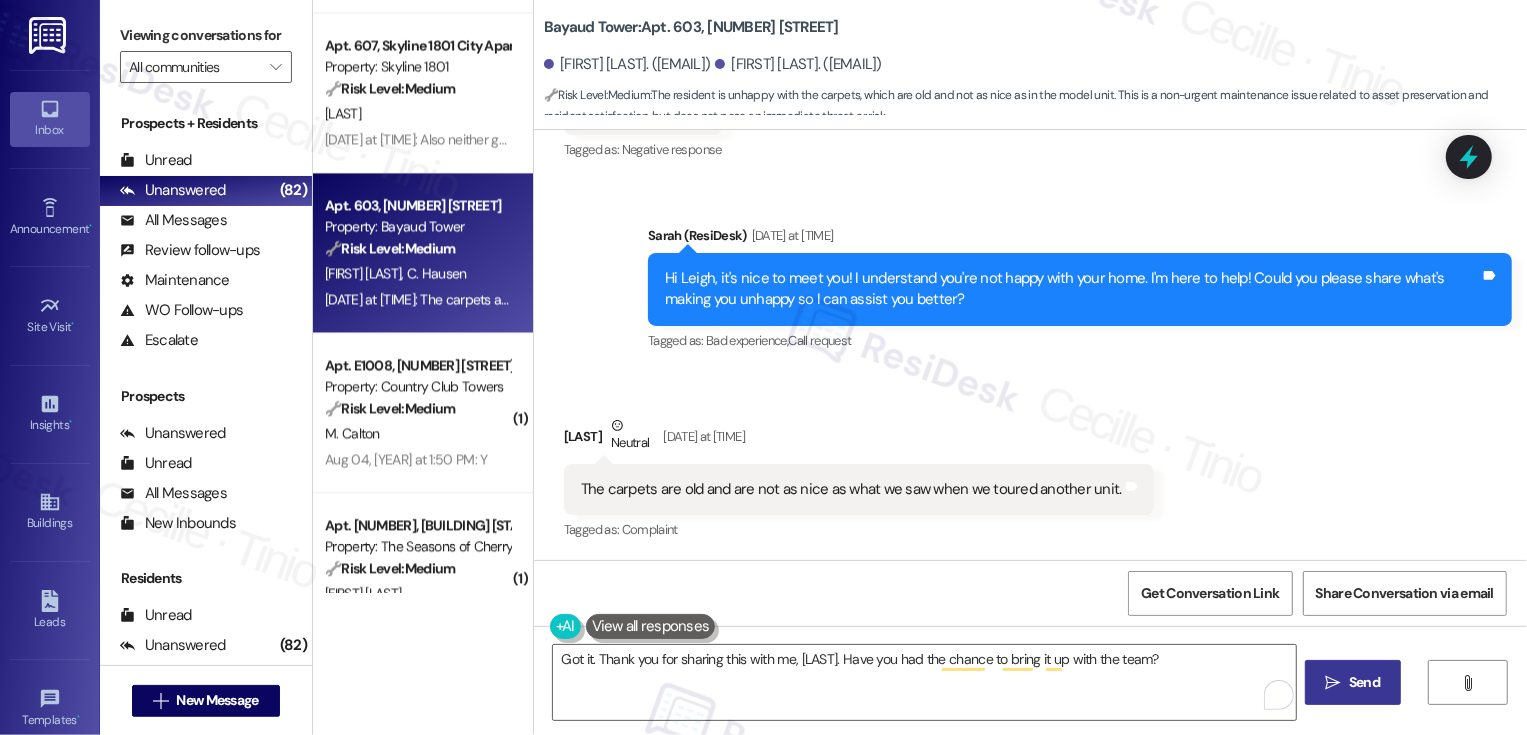 click on " Send" at bounding box center (1353, 682) 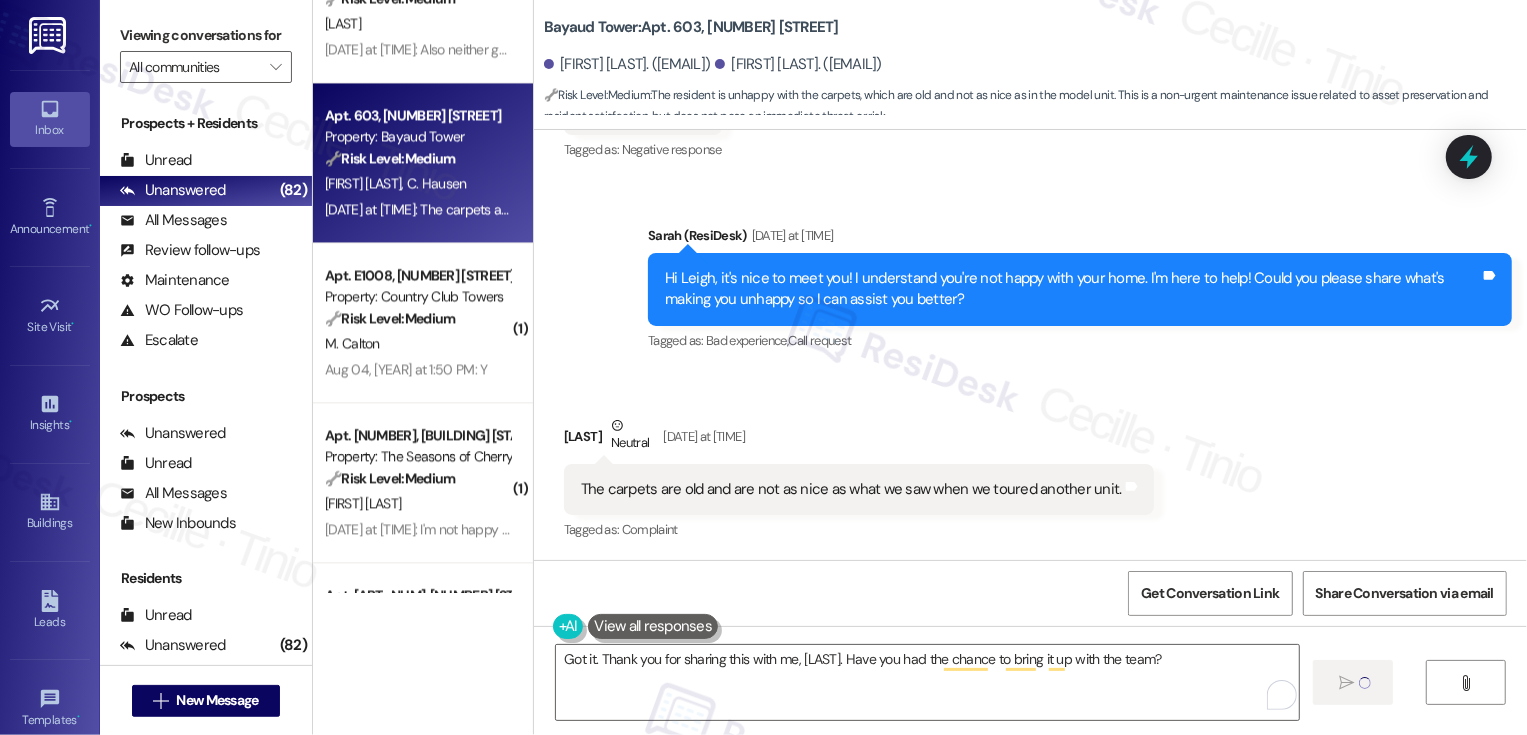 scroll, scrollTop: 3286, scrollLeft: 0, axis: vertical 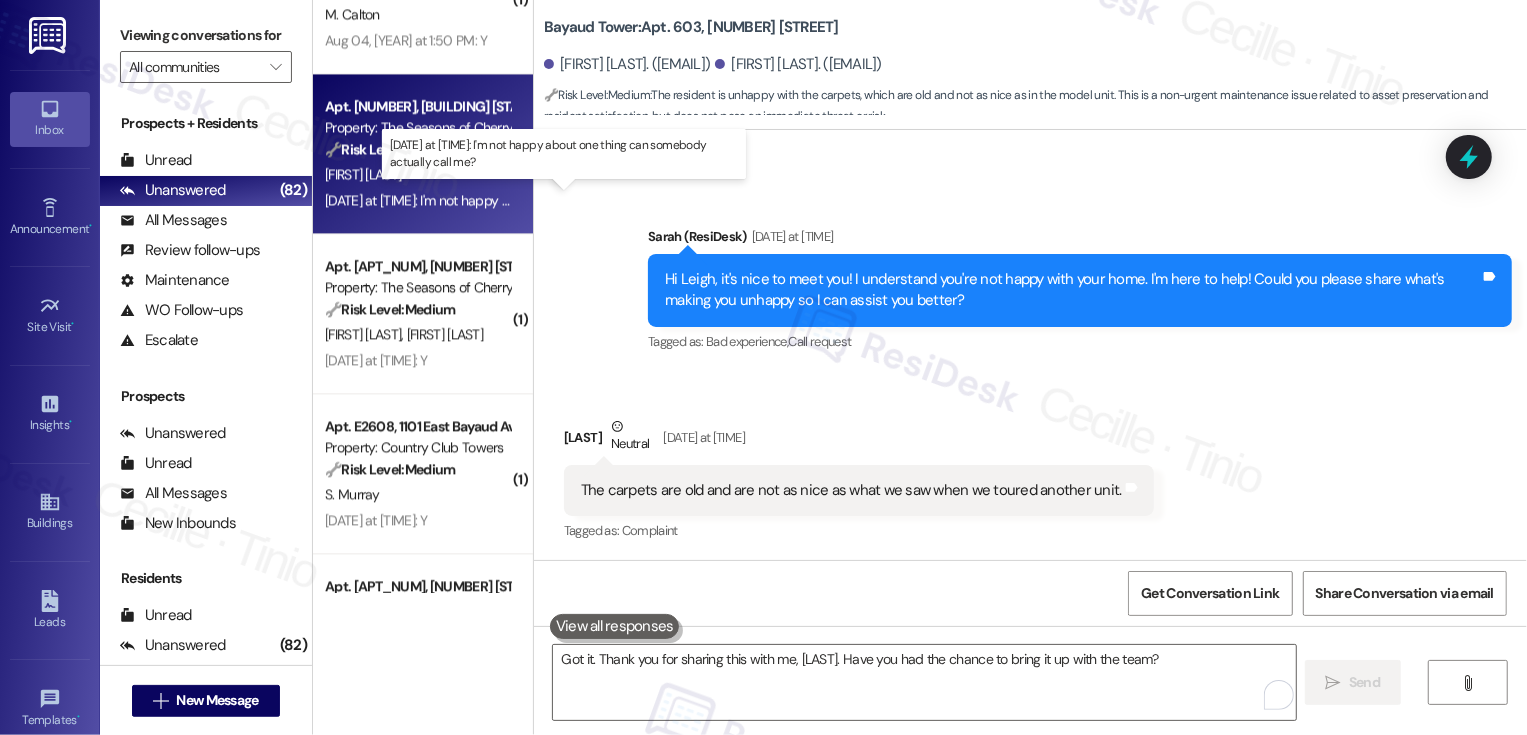 click on "Aug 04, 2025 at 1:14 PM: I'm not happy about one thing can somebody actually call me? Aug 04, 2025 at 1:14 PM: I'm not happy about one thing can somebody actually call me?" at bounding box center (554, 200) 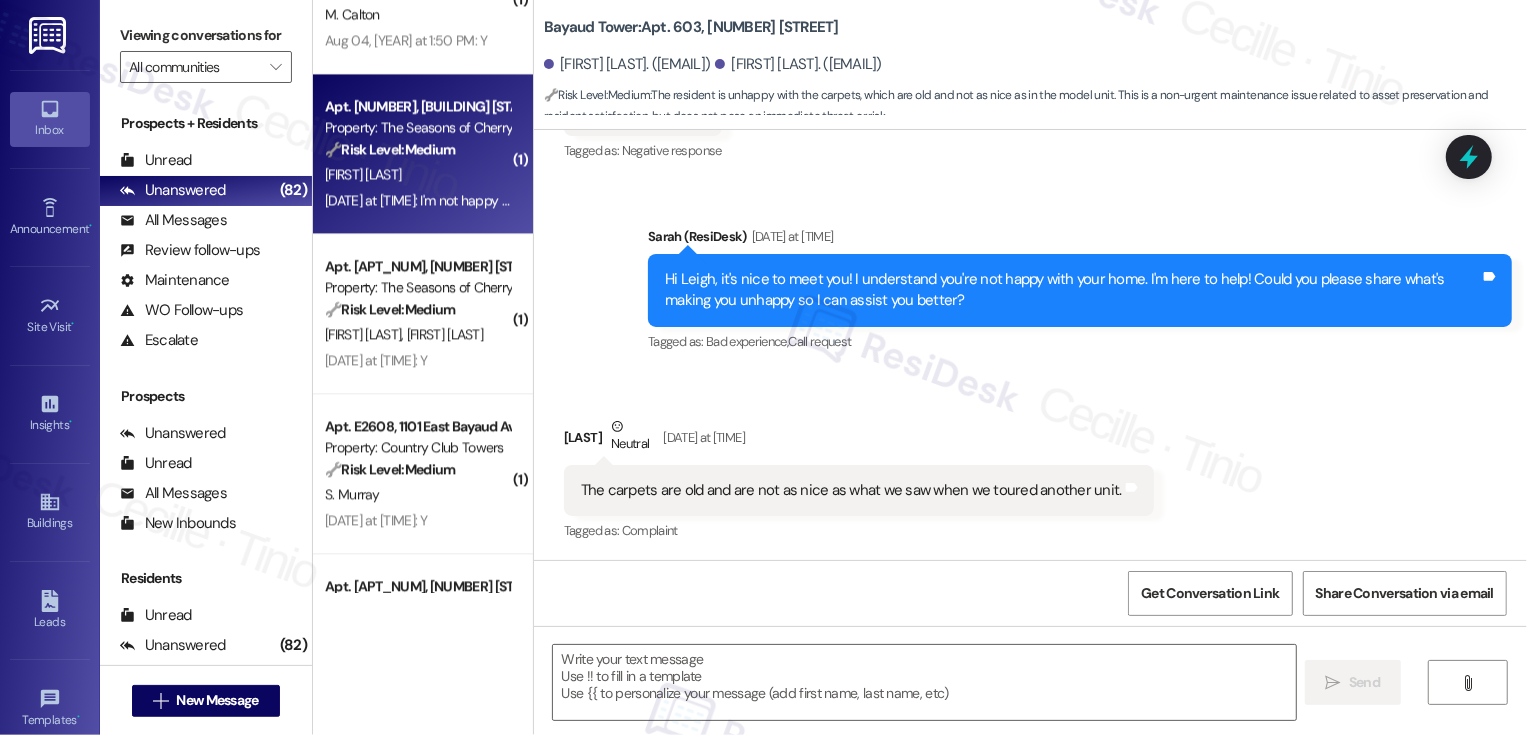 type on "Fetching suggested responses. Please feel free to read through the conversation in the meantime." 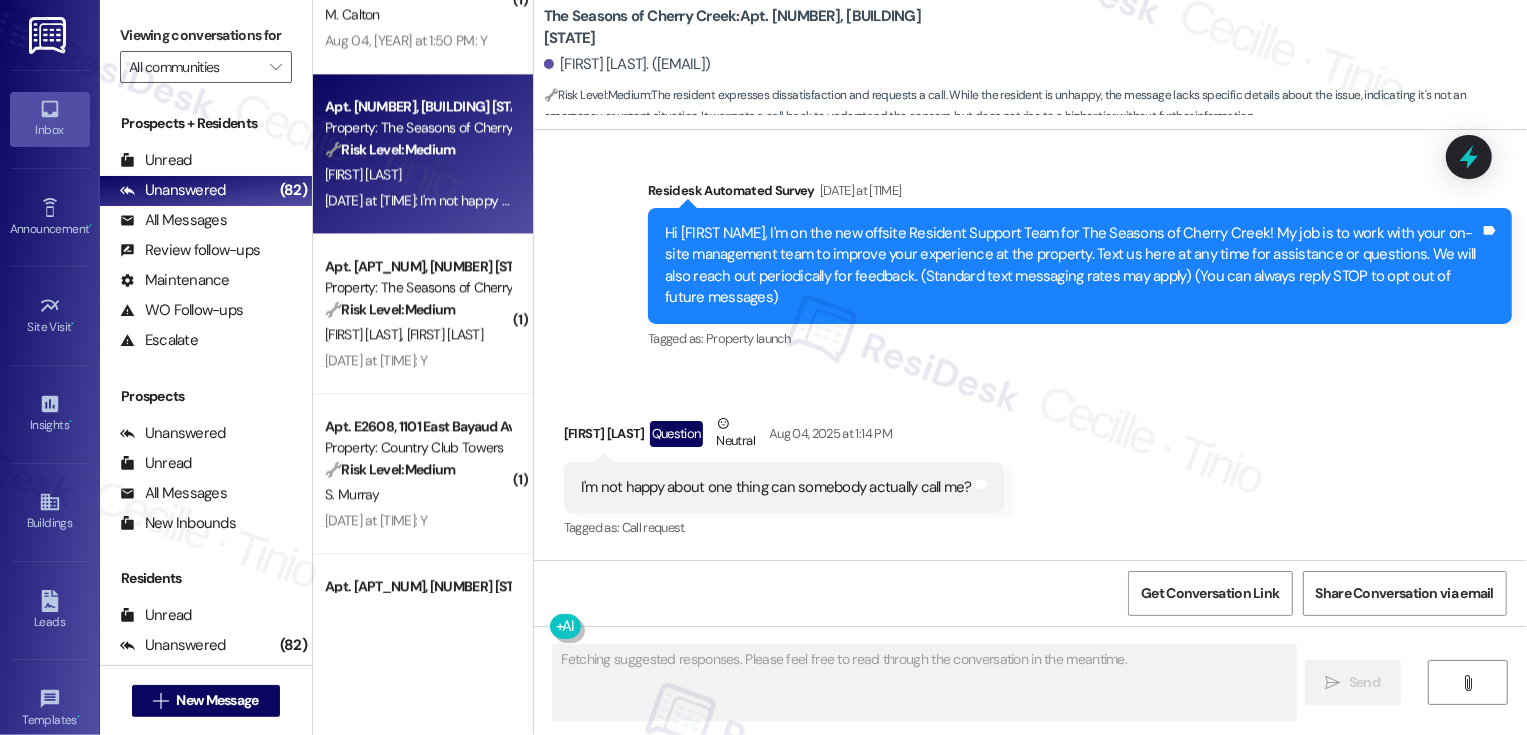 scroll, scrollTop: 310, scrollLeft: 0, axis: vertical 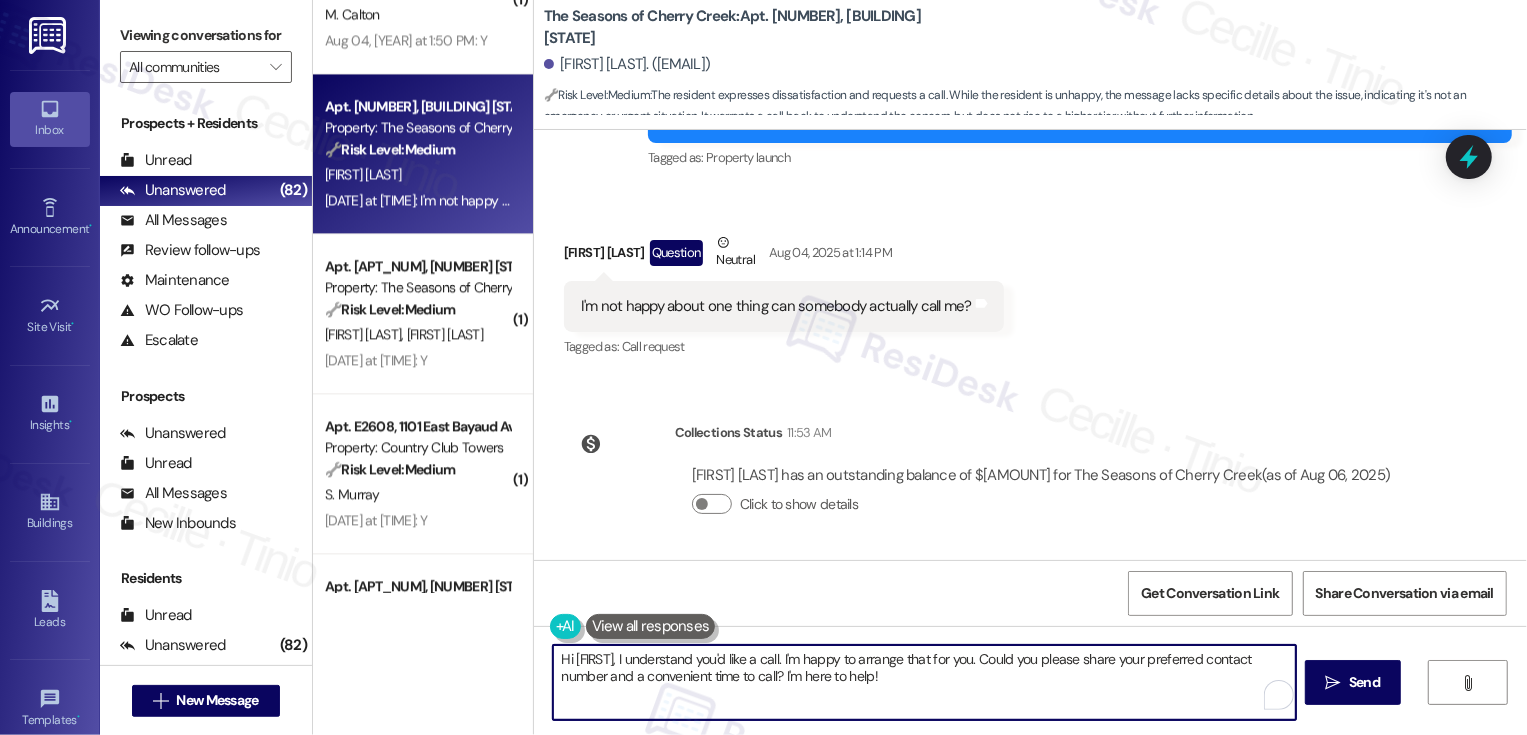 drag, startPoint x: 601, startPoint y: 656, endPoint x: 863, endPoint y: 685, distance: 263.60007 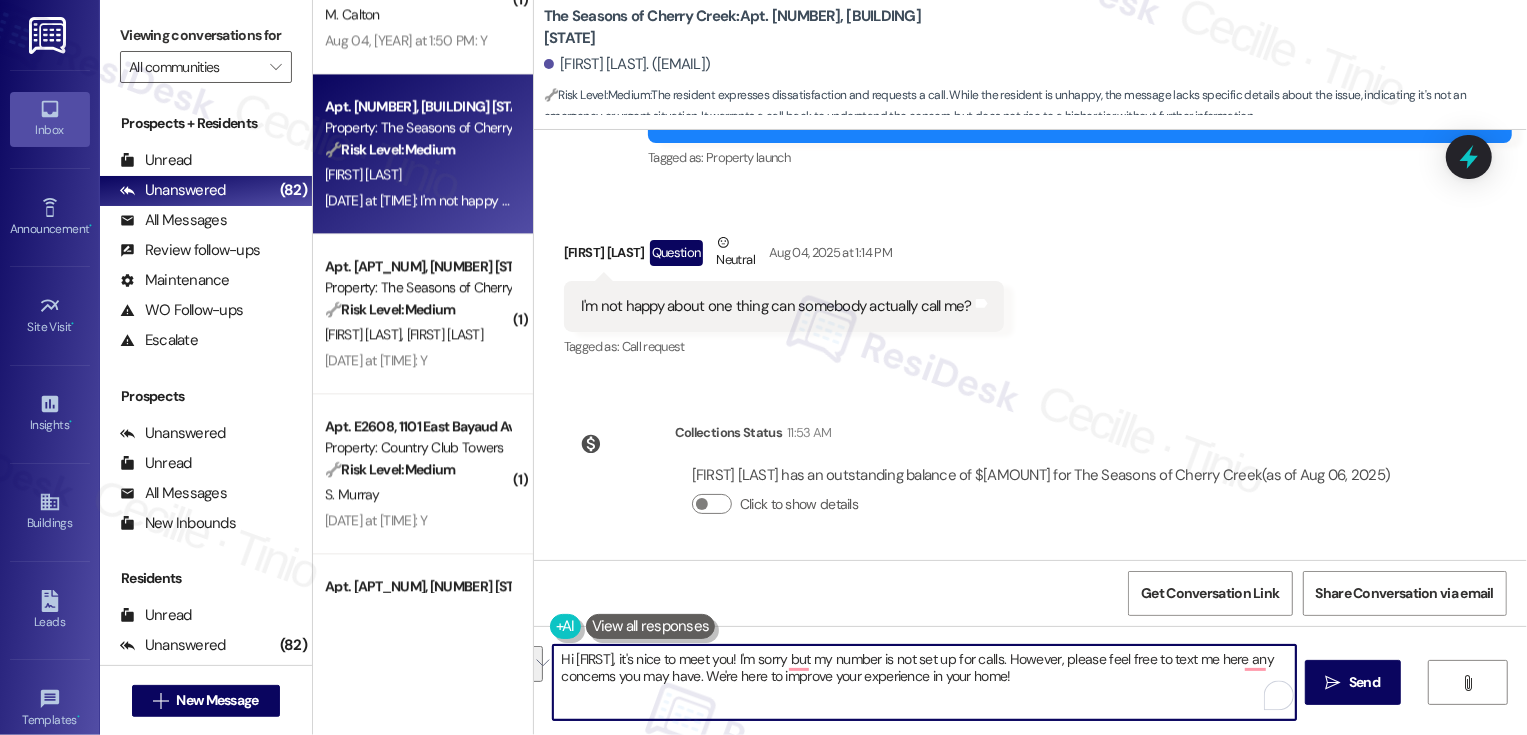 type on "Hi Aaron, it's nice to meet you! I'm sorry but my number is not set up for calls. However, please feel free to text me here any concerns you may have. We're here to improve your experience in your home!" 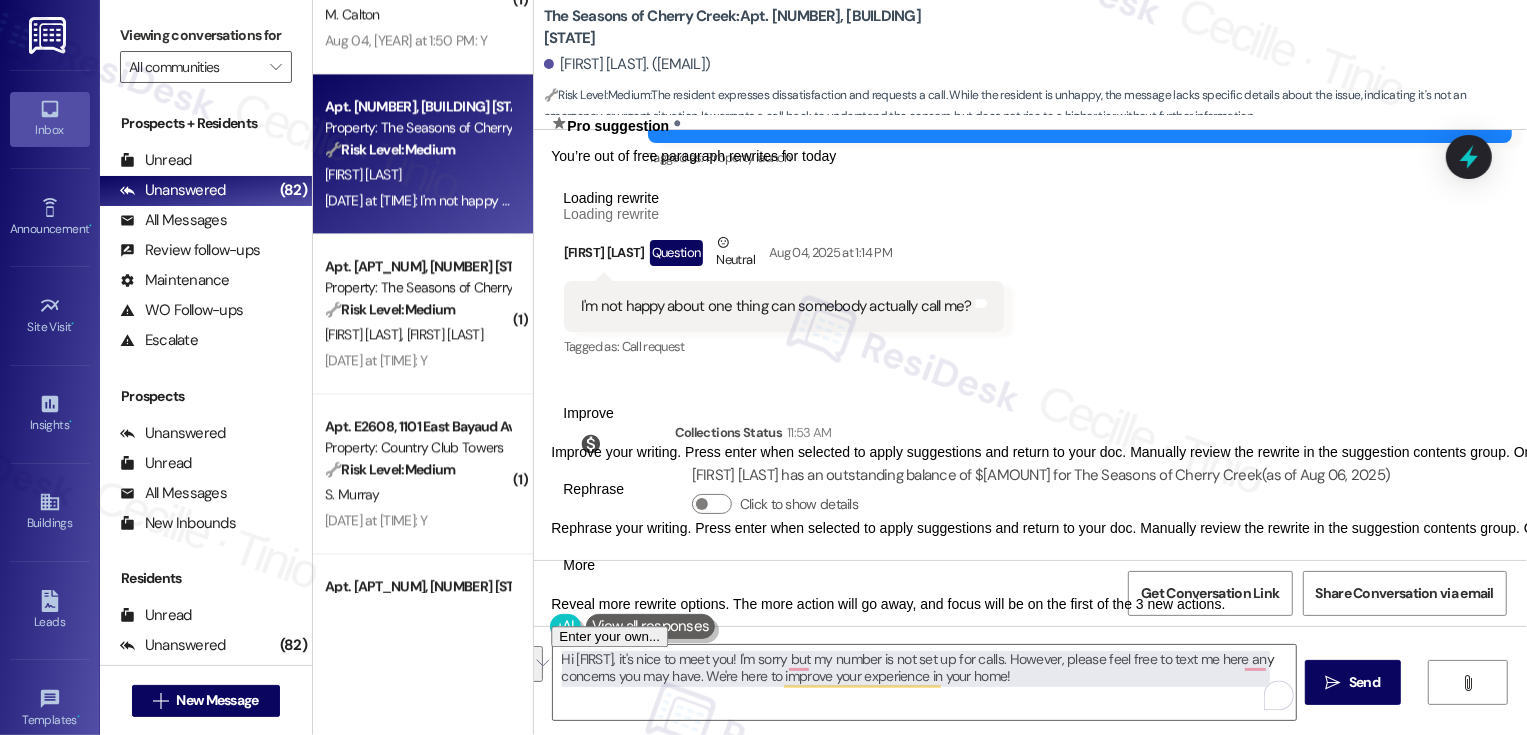 type 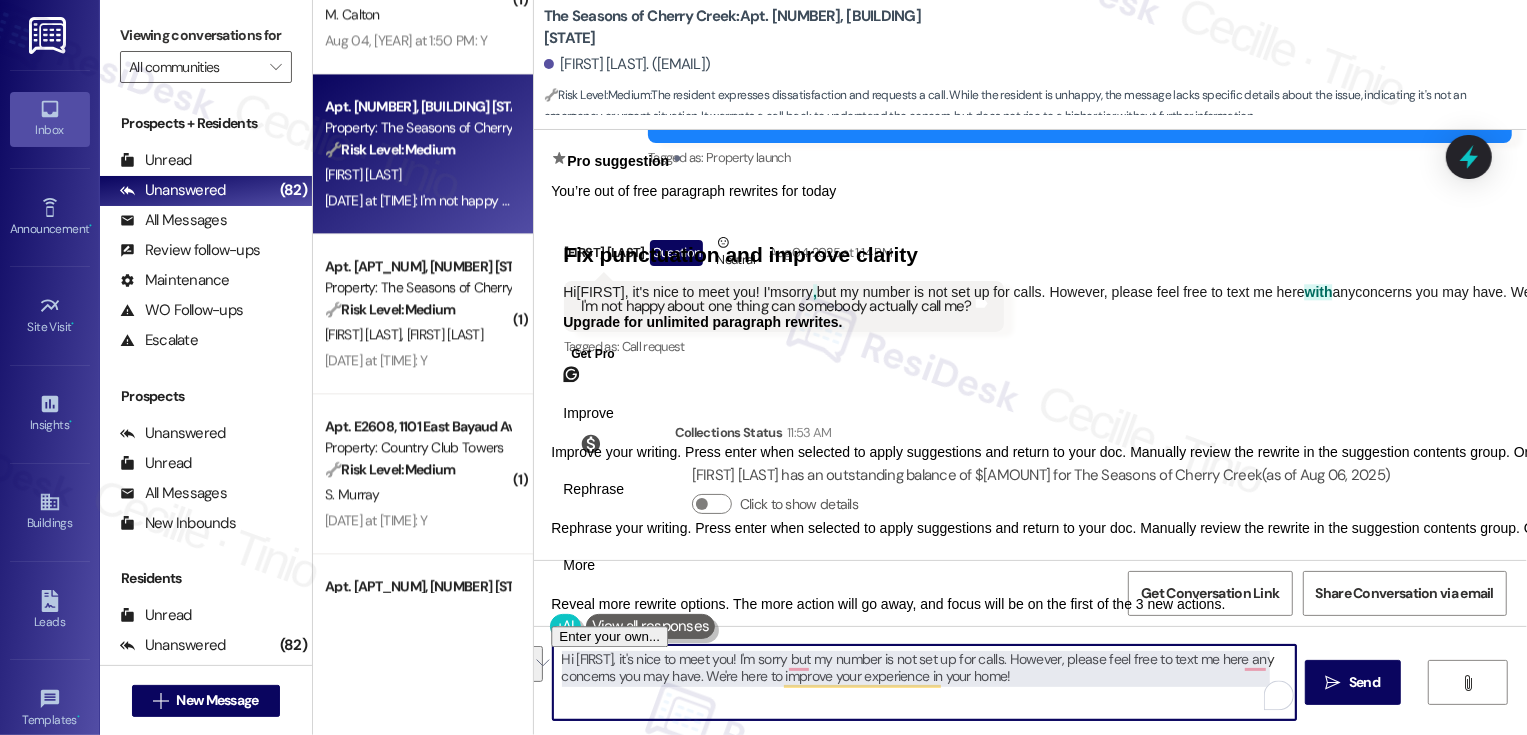 click on "Hi Aaron, it's nice to meet you! I'm sorry but my number is not set up for calls. However, please feel free to text me here any concerns you may have. We're here to improve your experience in your home!" at bounding box center [924, 682] 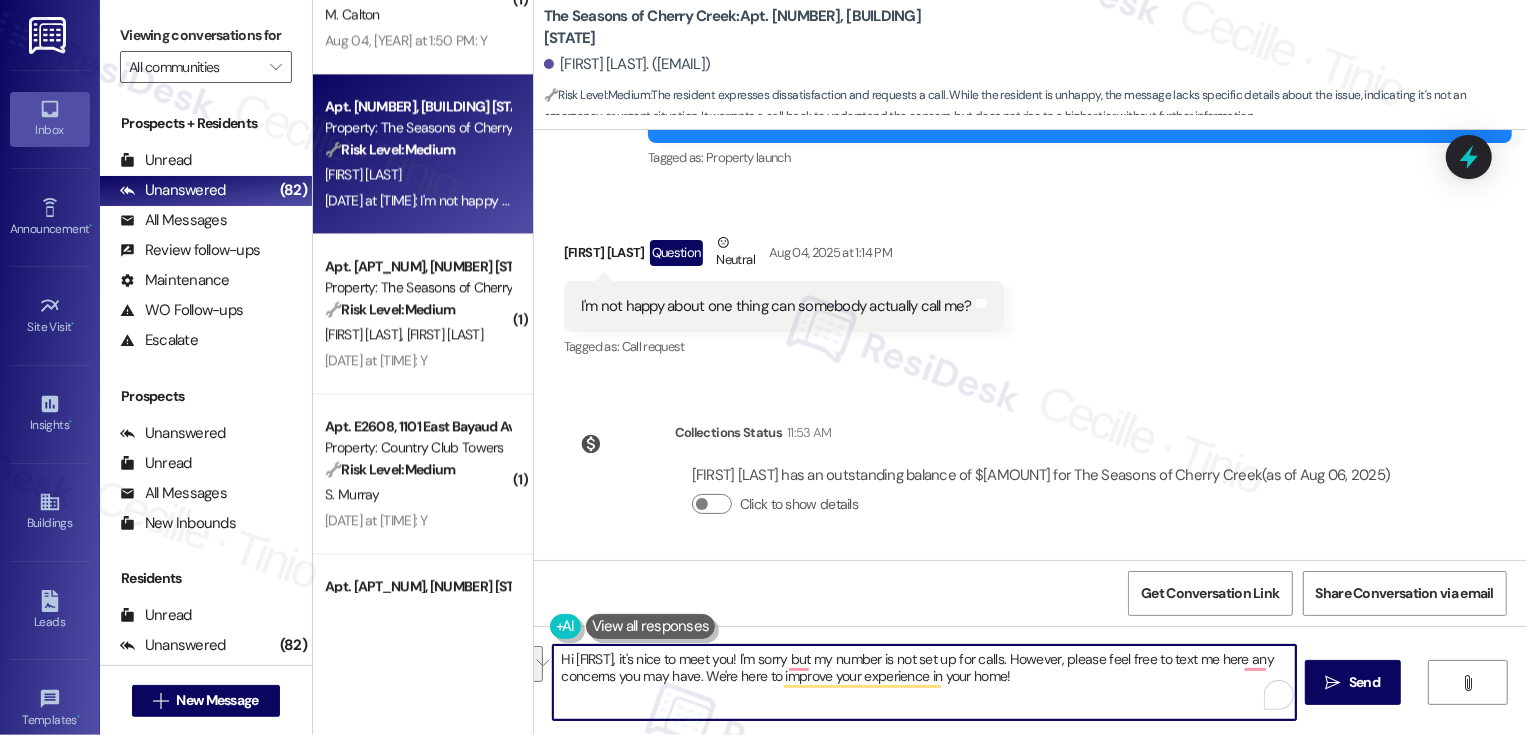 paste on "’s great to meet you! Just a quick heads-up — my number isn’t set up for calls, but feel free to text me here anytime with any questions or concerns. I’m here to help and want to make sure your experience at home is a great one!
Ask ChatGPT" 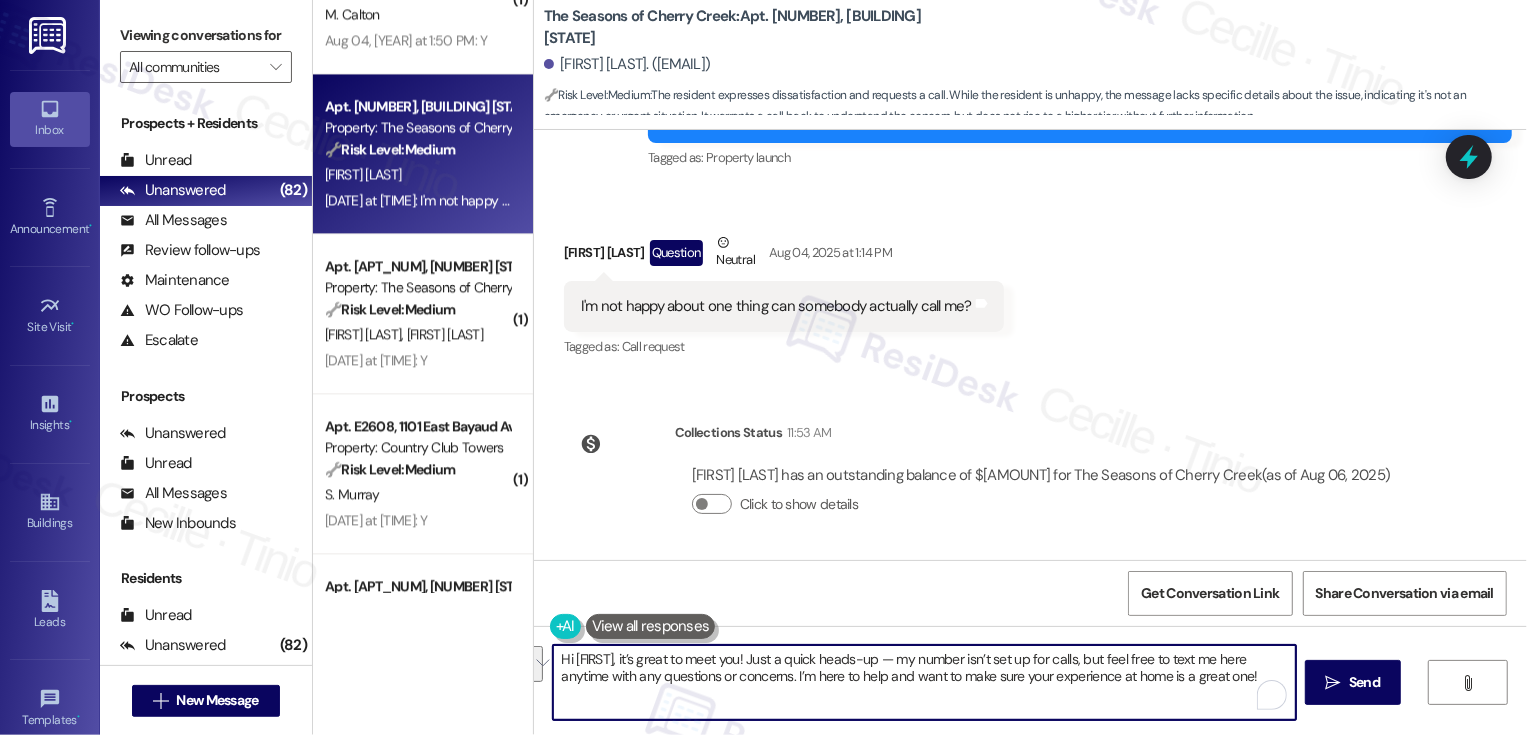scroll, scrollTop: 119, scrollLeft: 0, axis: vertical 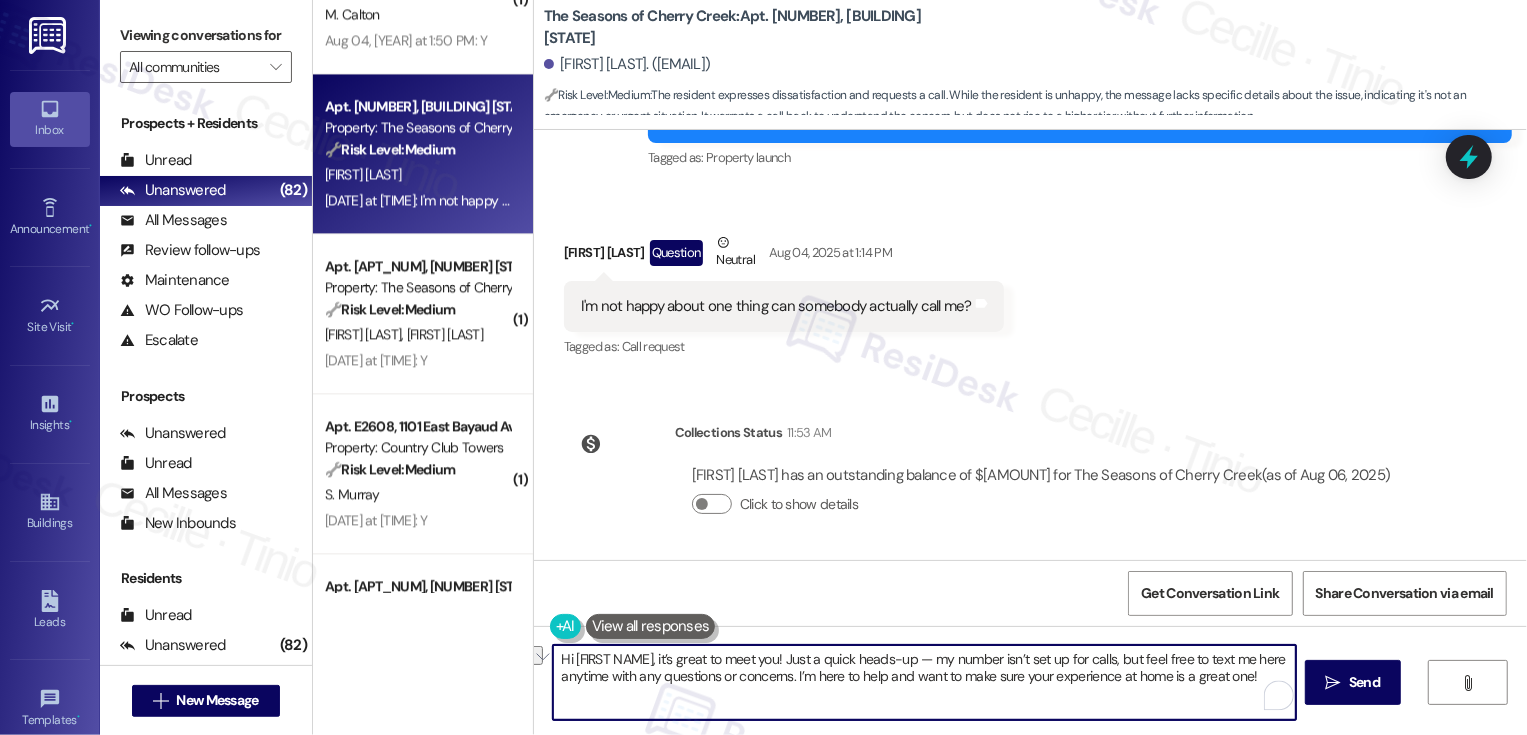 drag, startPoint x: 875, startPoint y: 660, endPoint x: 736, endPoint y: 661, distance: 139.0036 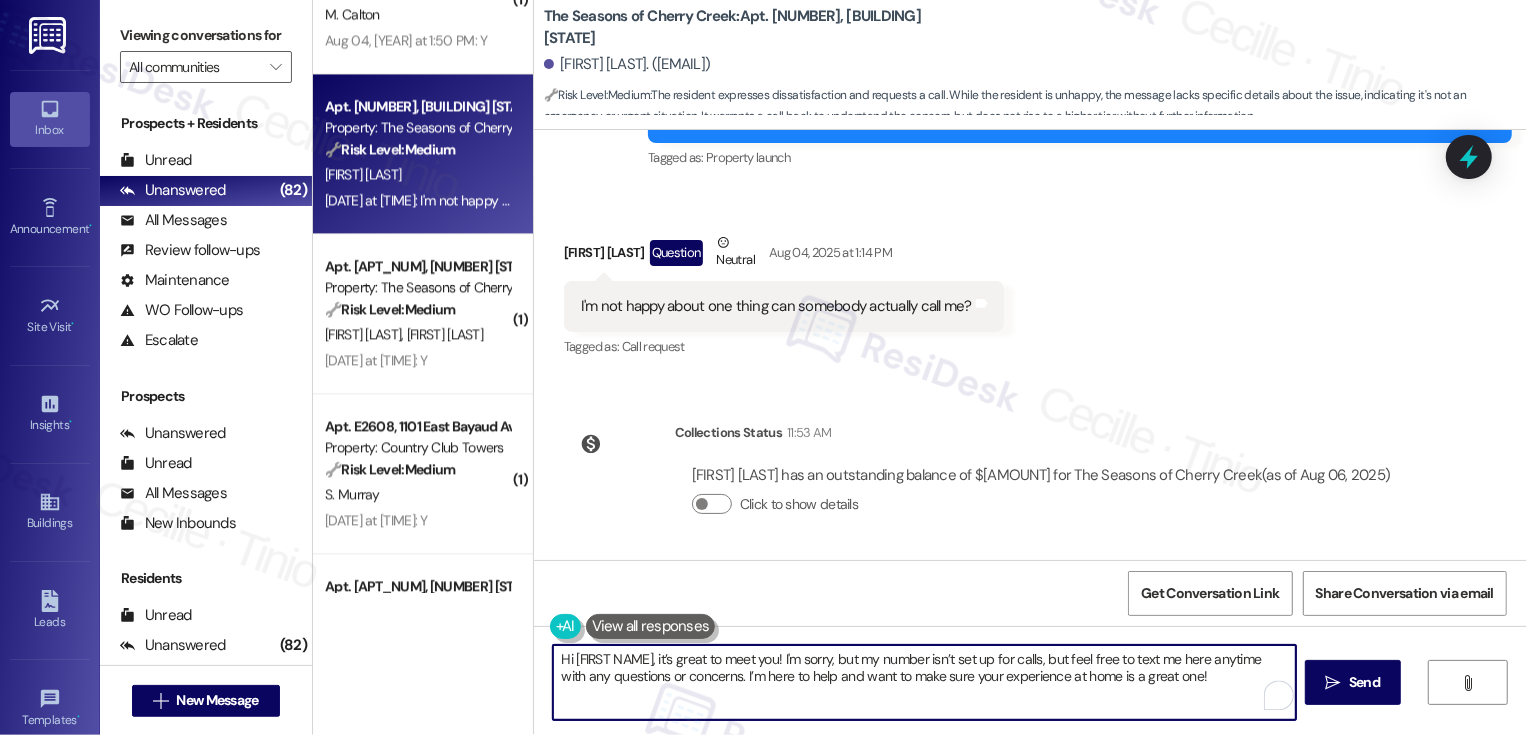 click on "Hi Aaron, it’s great to meet you! I'm sorry, but my number isn’t set up for calls, but feel free to text me here anytime with any questions or concerns. I’m here to help and want to make sure your experience at home is a great one!" at bounding box center (924, 682) 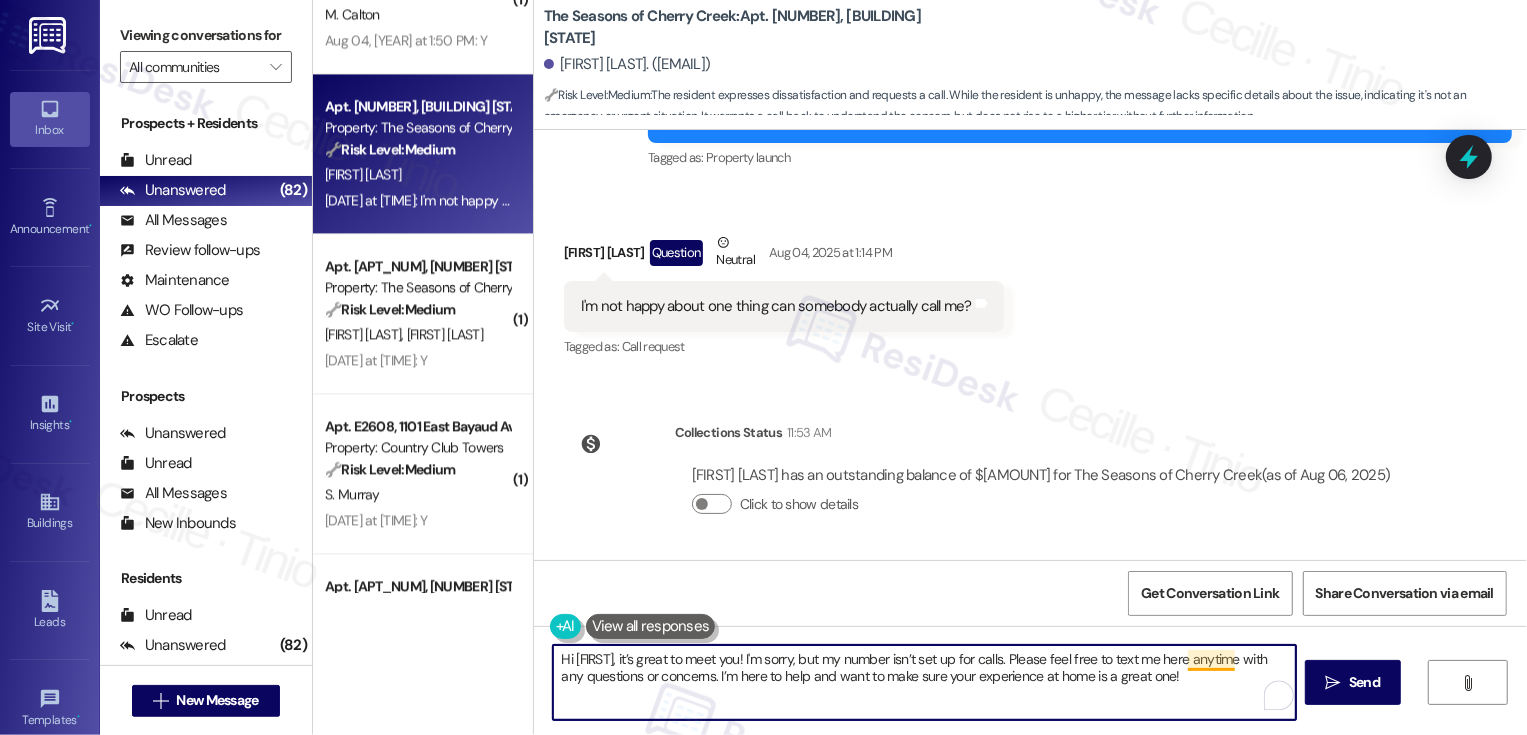 click on "Hi Aaron, it’s great to meet you! I'm sorry, but my number isn’t set up for calls. Please feel free to text me here anytime with any questions or concerns. I’m here to help and want to make sure your experience at home is a great one!" at bounding box center [924, 682] 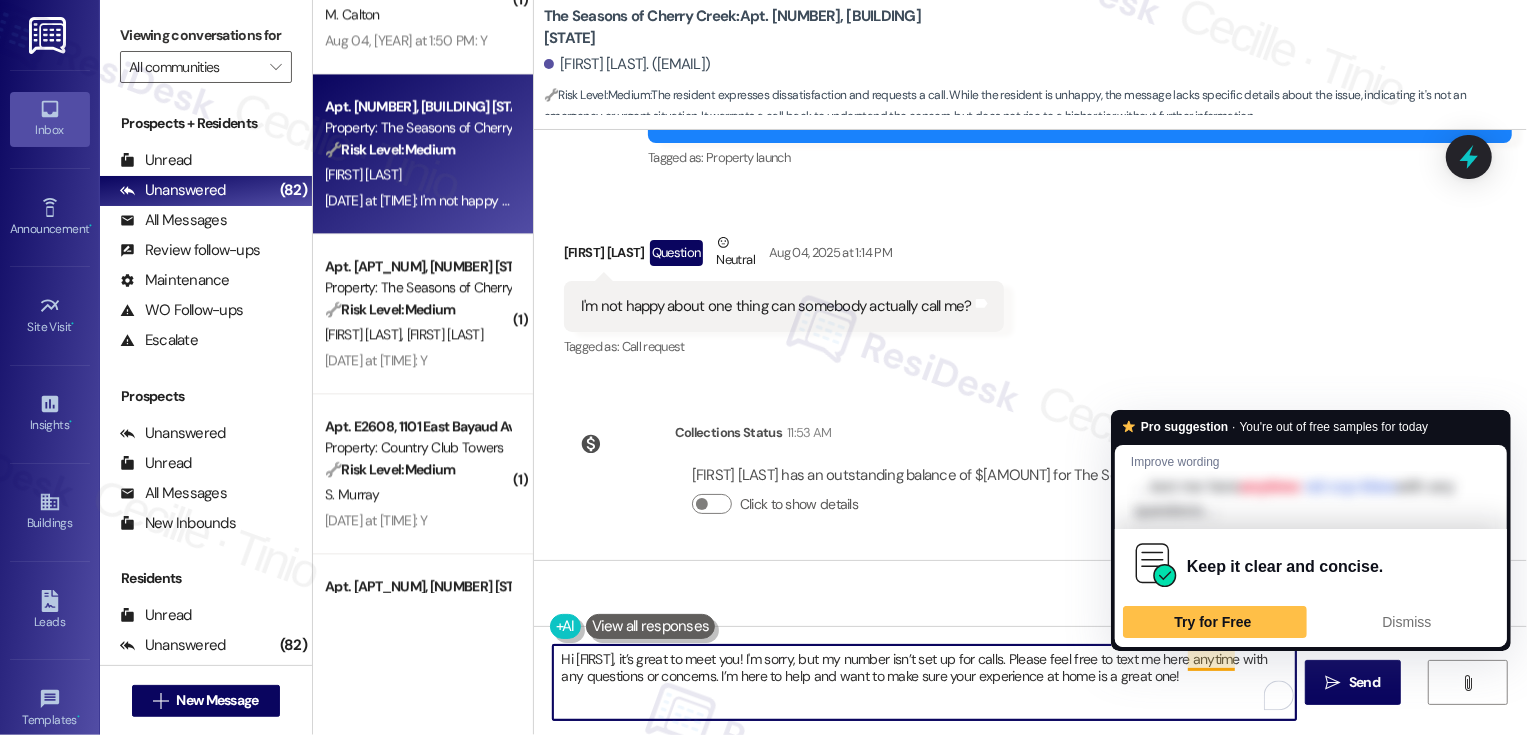 click on "Hi Aaron, it’s great to meet you! I'm sorry, but my number isn’t set up for calls. Please feel free to text me here anytime with any questions or concerns. I’m here to help and want to make sure your experience at home is a great one!" at bounding box center [924, 682] 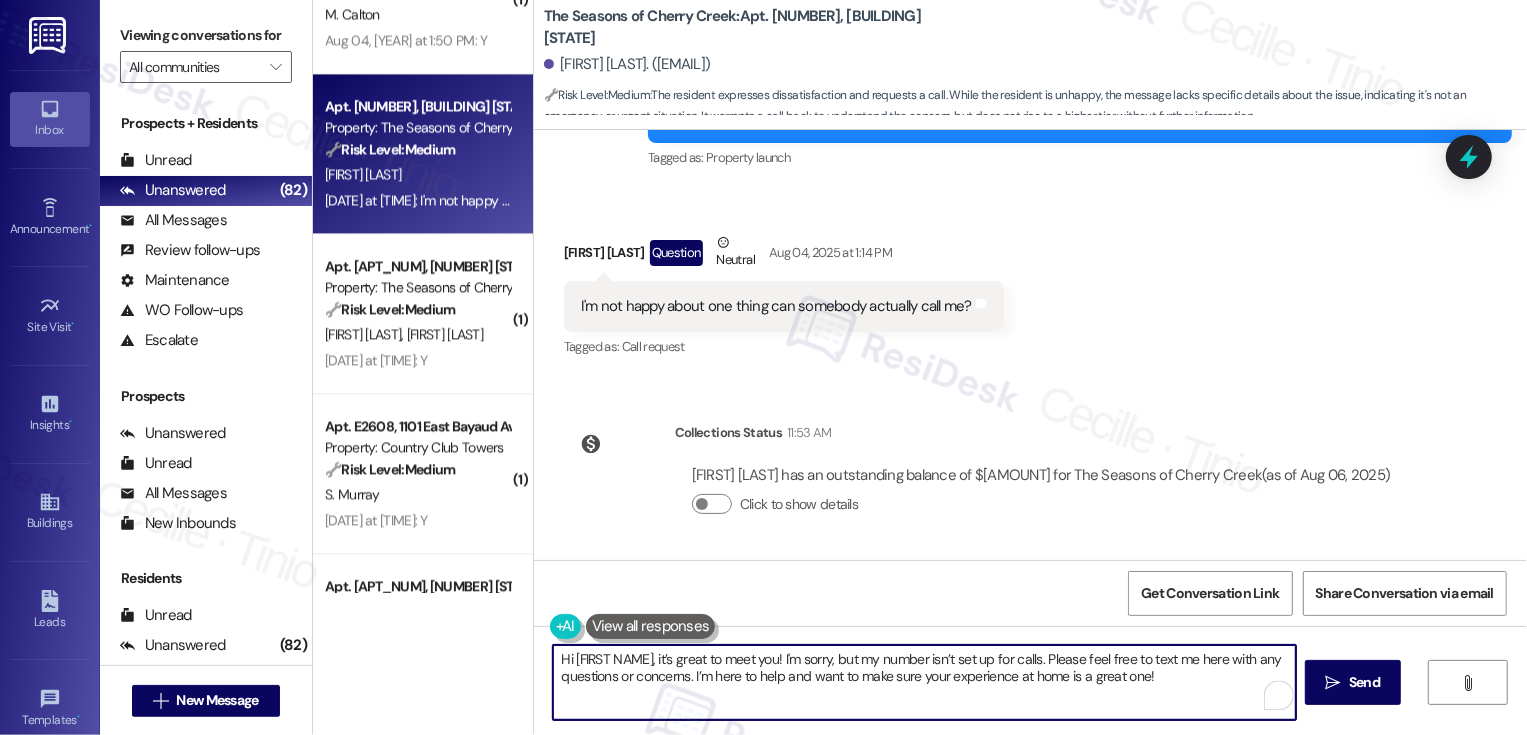 click on "Hi Aaron, it’s great to meet you! I'm sorry, but my number isn’t set up for calls. Please feel free to text me here with any questions or concerns. I’m here to help and want to make sure your experience at home is a great one!" at bounding box center (924, 682) 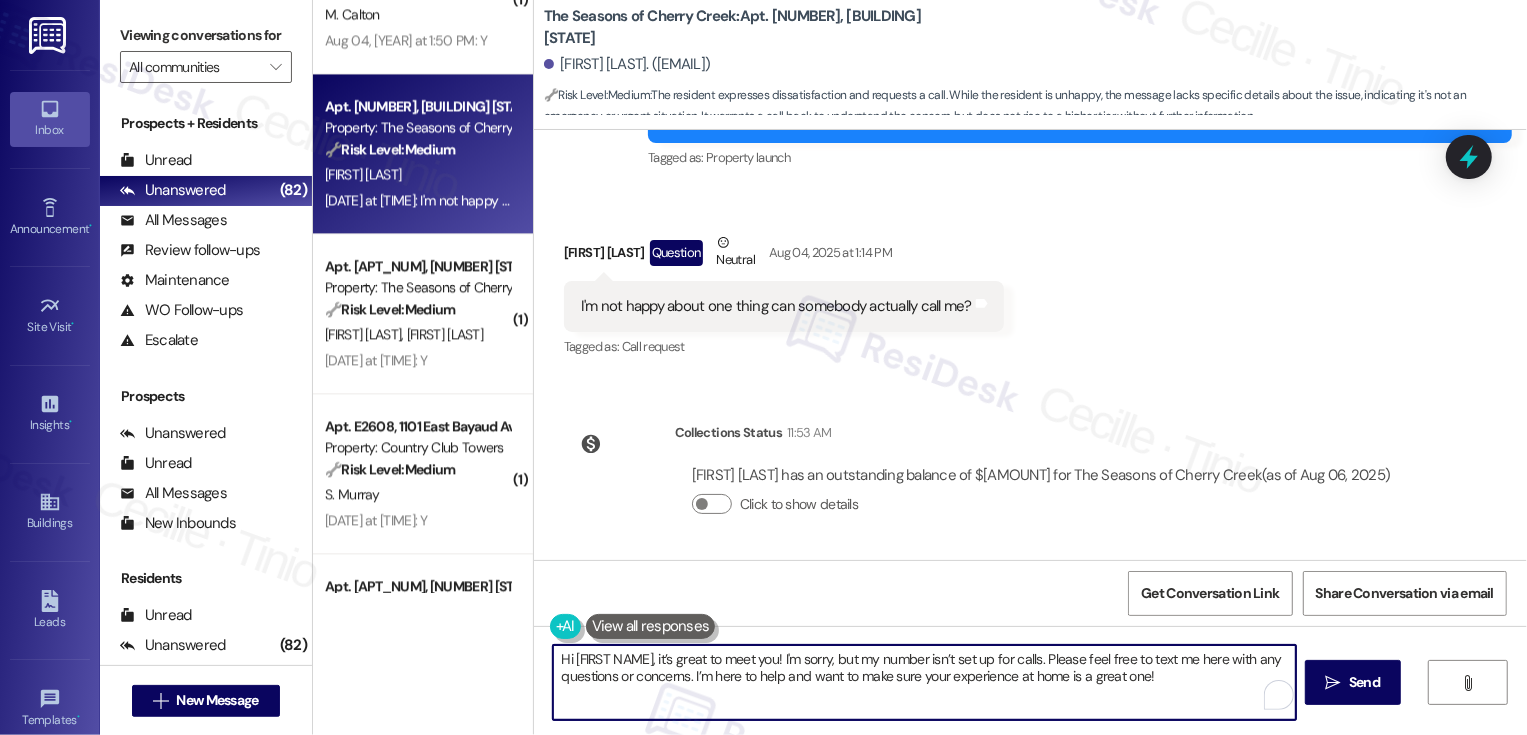 click on "Hi Aaron, it’s great to meet you! I'm sorry, but my number isn’t set up for calls. Please feel free to text me here with any questions or concerns. I’m here to help and want to make sure your experience at home is a great one!" at bounding box center [924, 682] 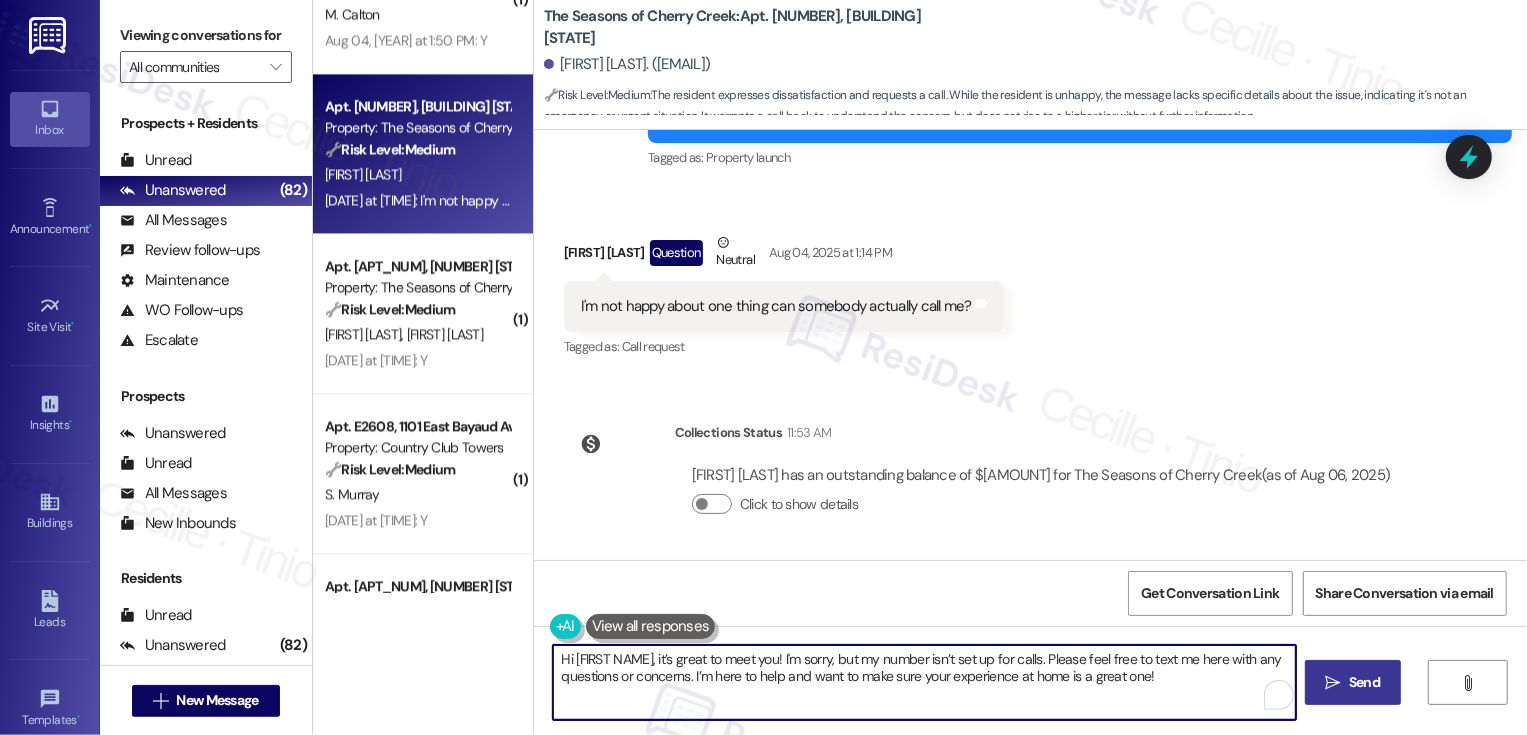 type on "Hi Aaron, it’s great to meet you! I'm sorry, but my number isn’t set up for calls. Please feel free to text me here with any questions or concerns. I’m here to help and want to make sure your experience at home is a great one!" 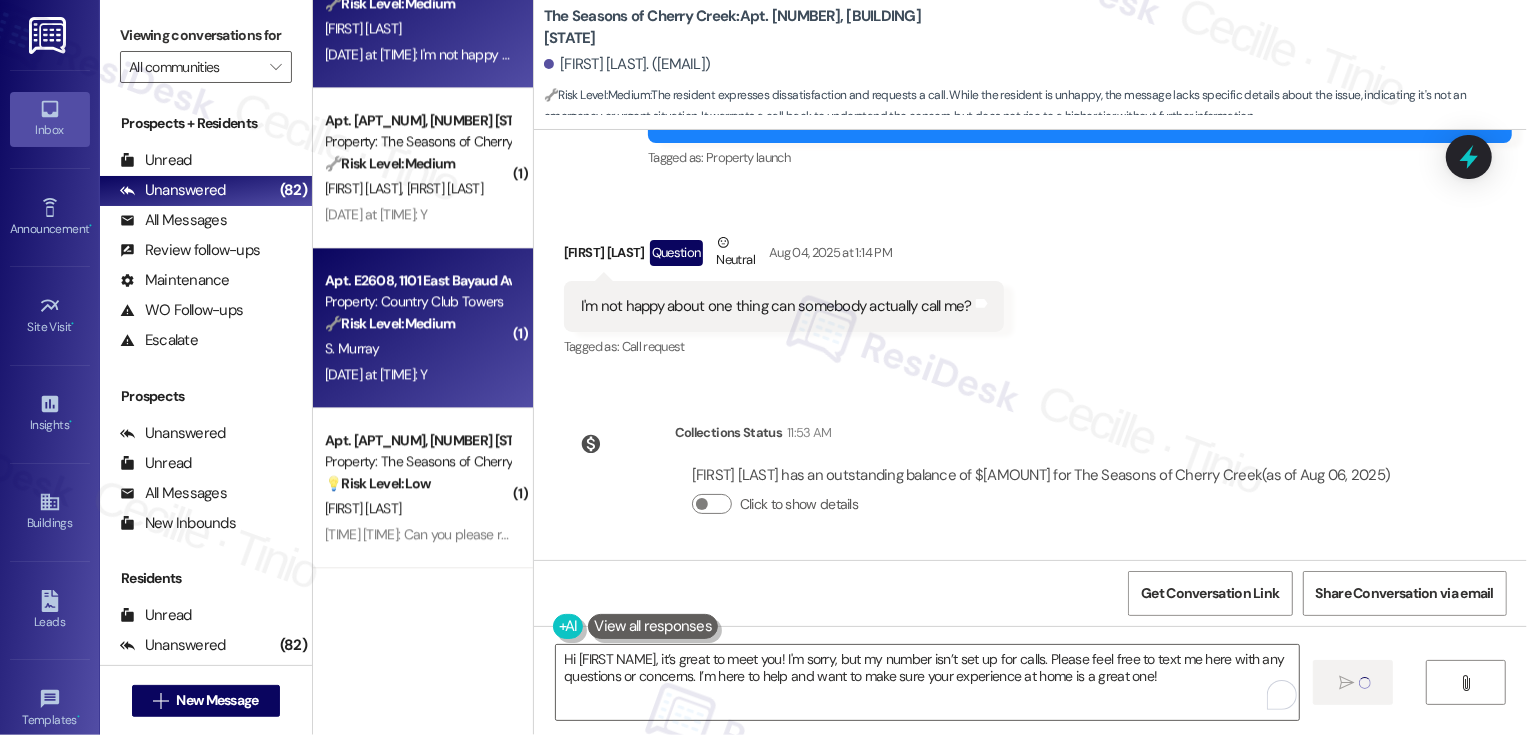 scroll, scrollTop: 3521, scrollLeft: 0, axis: vertical 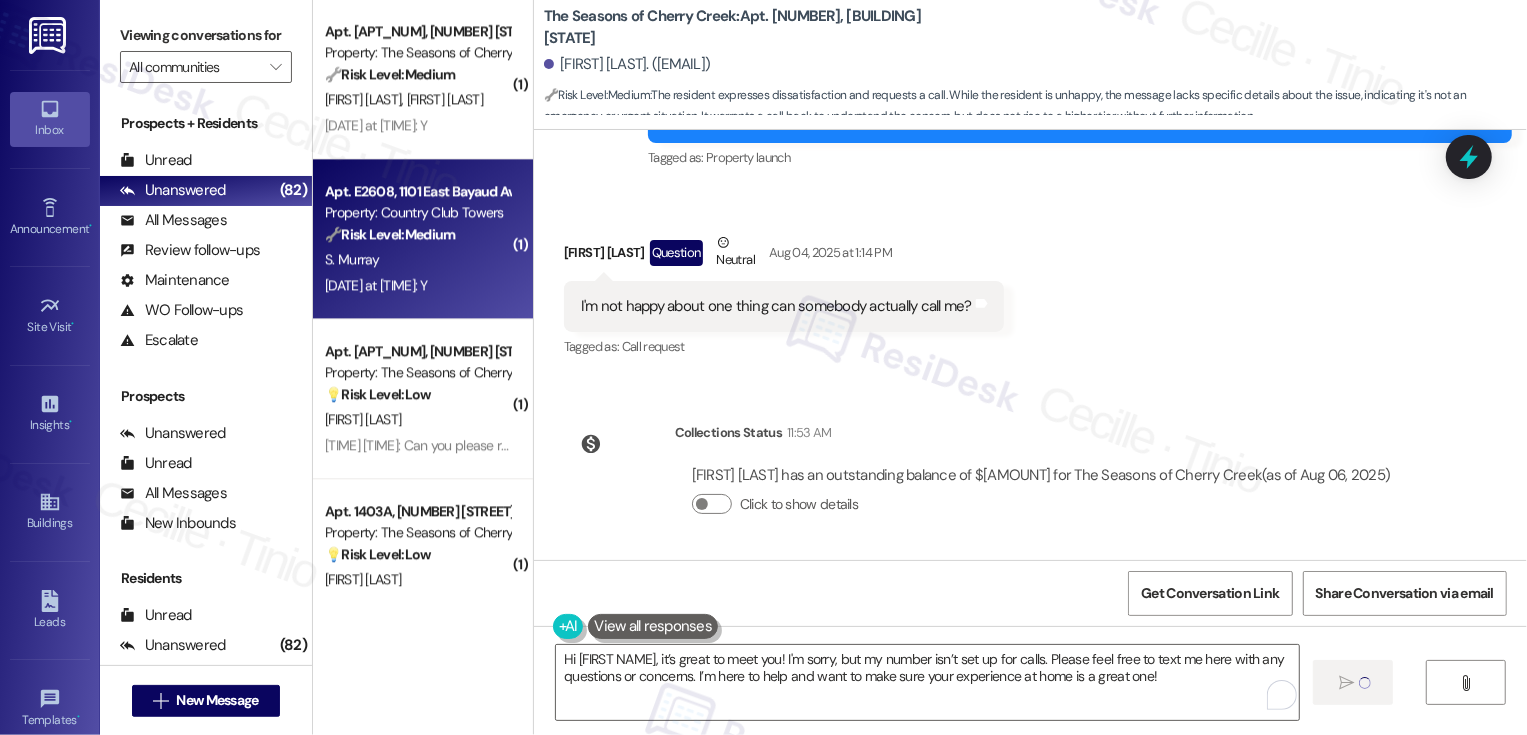 type 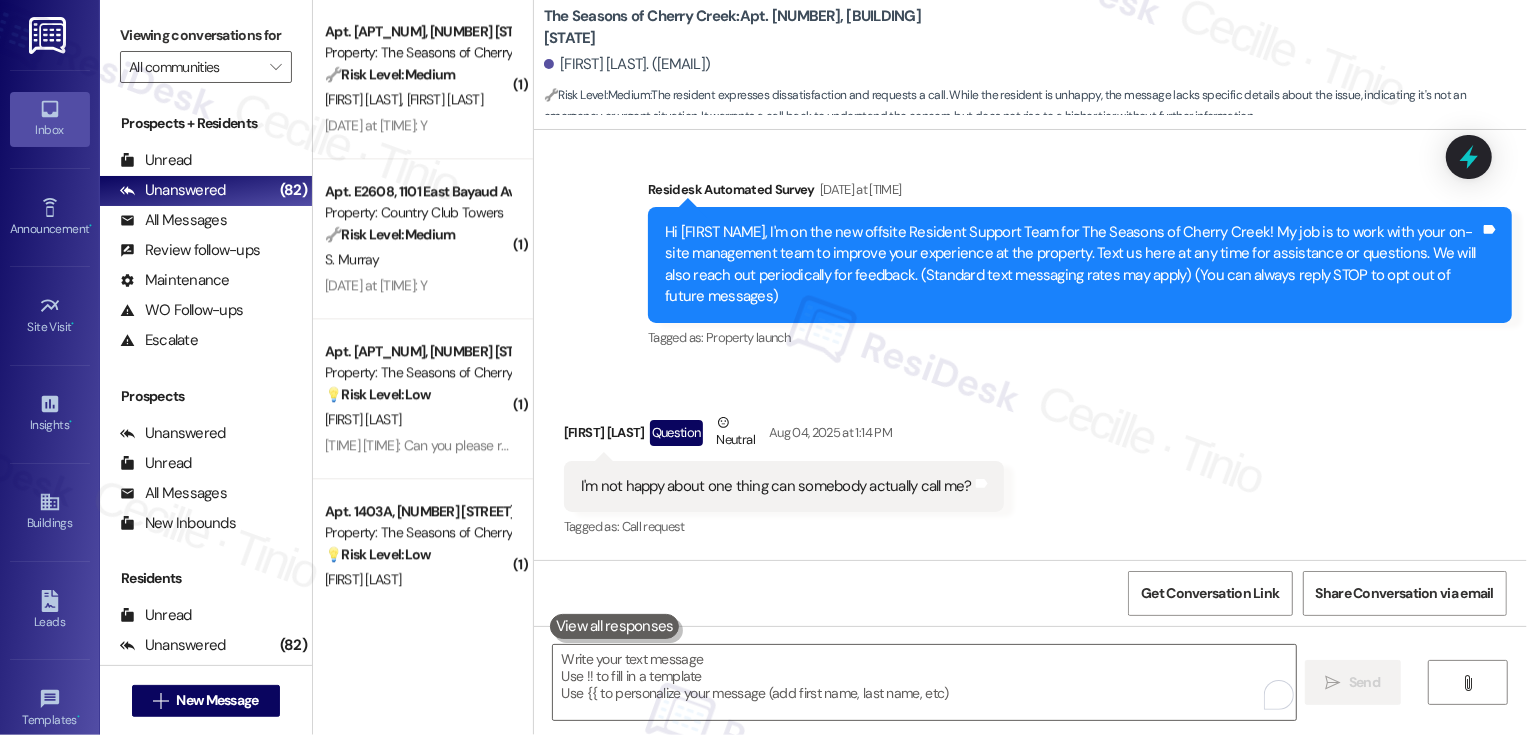 scroll, scrollTop: 126, scrollLeft: 0, axis: vertical 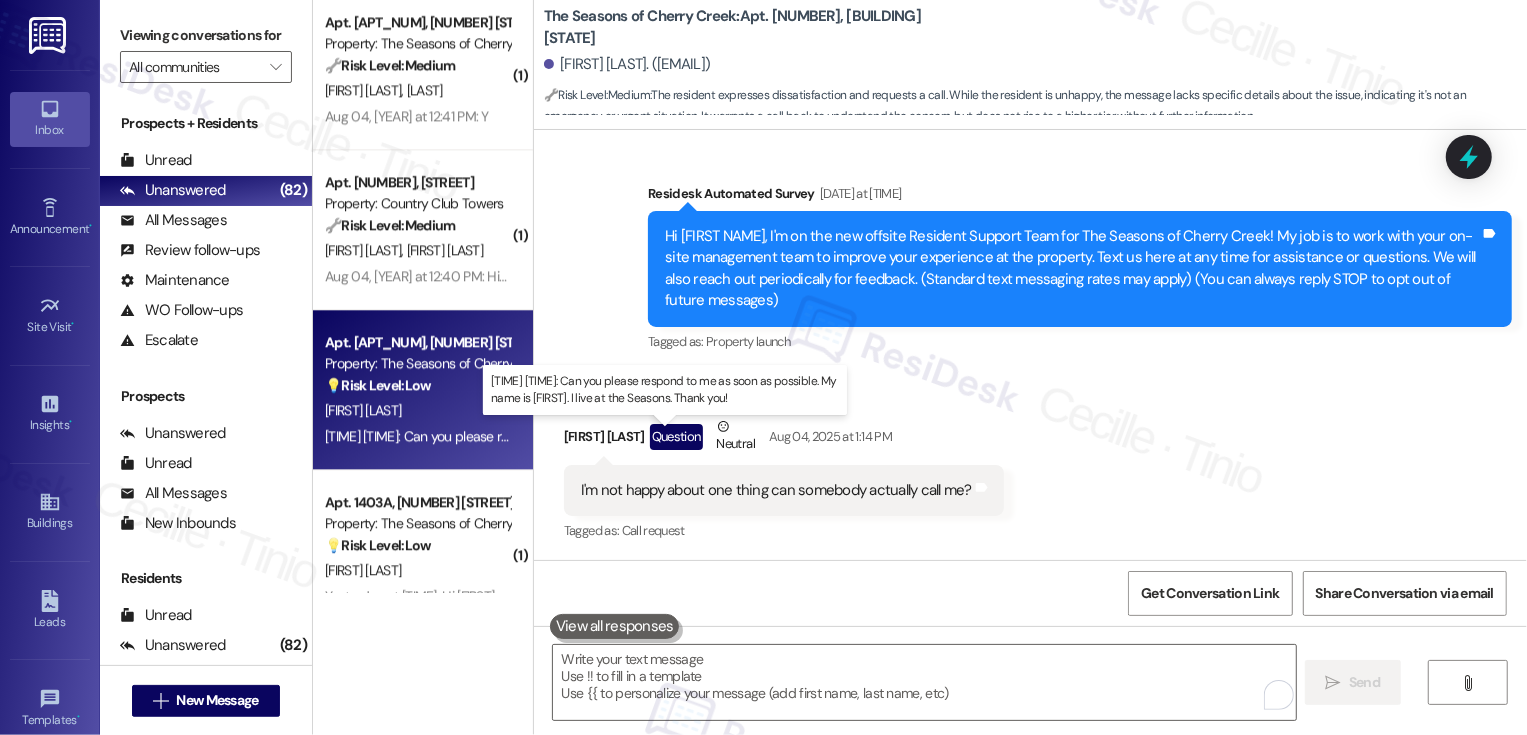 click on "Yesterday at 6:51 PM: Can you please respond to me as soon as possible. My name is Matt. I live at the Seasons. Thank you! Yesterday at 6:51 PM: Can you please respond to me as soon as possible. My name is Matt. I live at the Seasons. Thank you!" at bounding box center [662, 436] 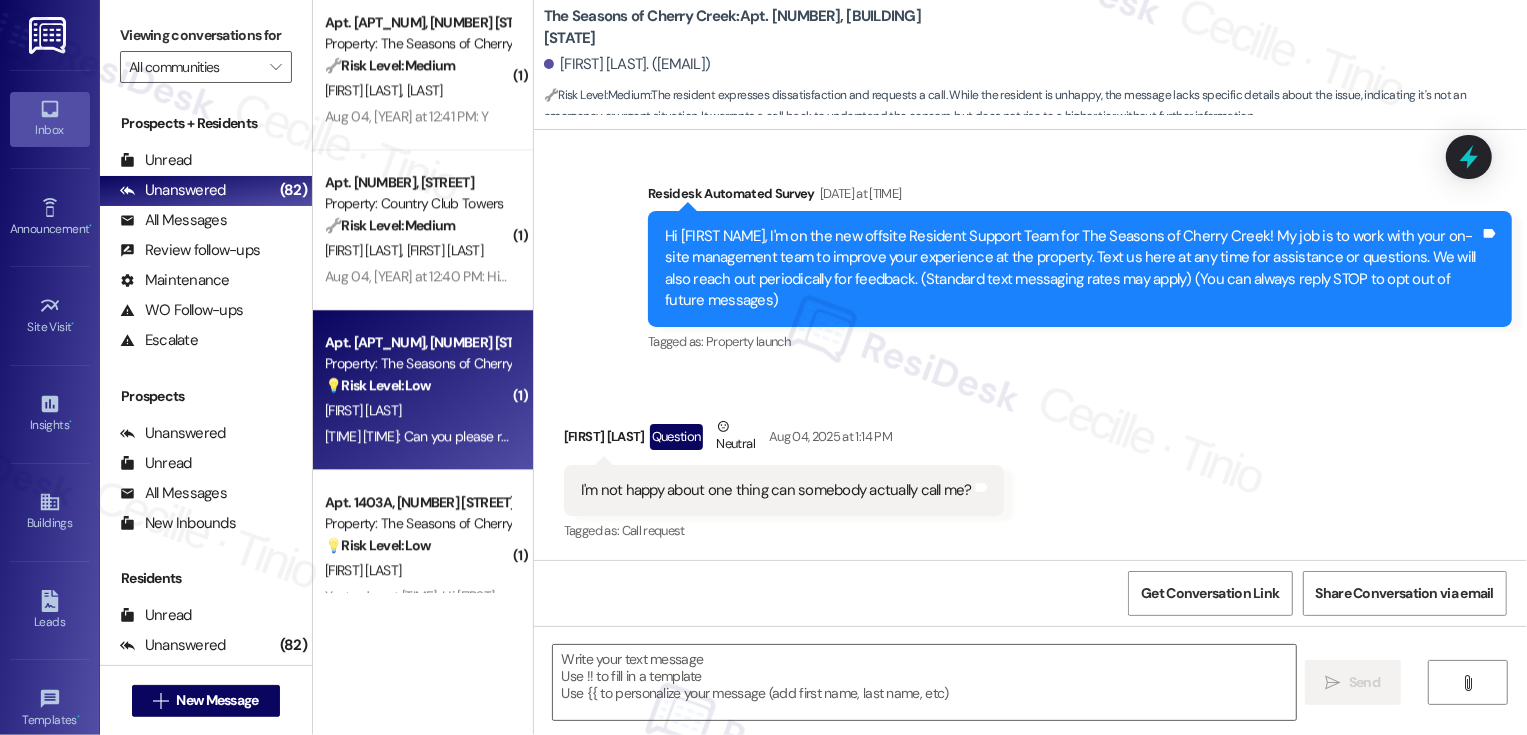 type on "Fetching suggested responses. Please feel free to read through the conversation in the meantime." 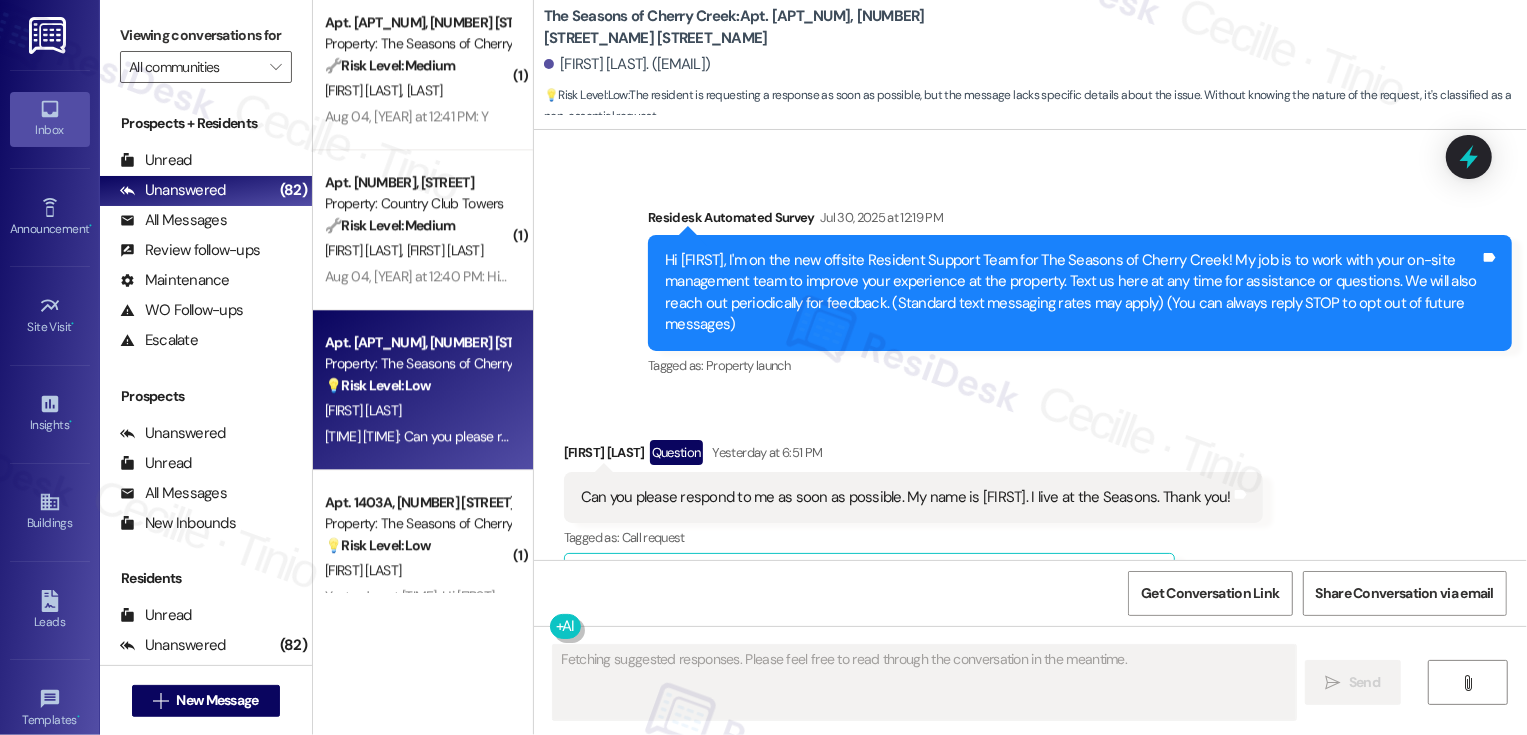 scroll, scrollTop: 0, scrollLeft: 0, axis: both 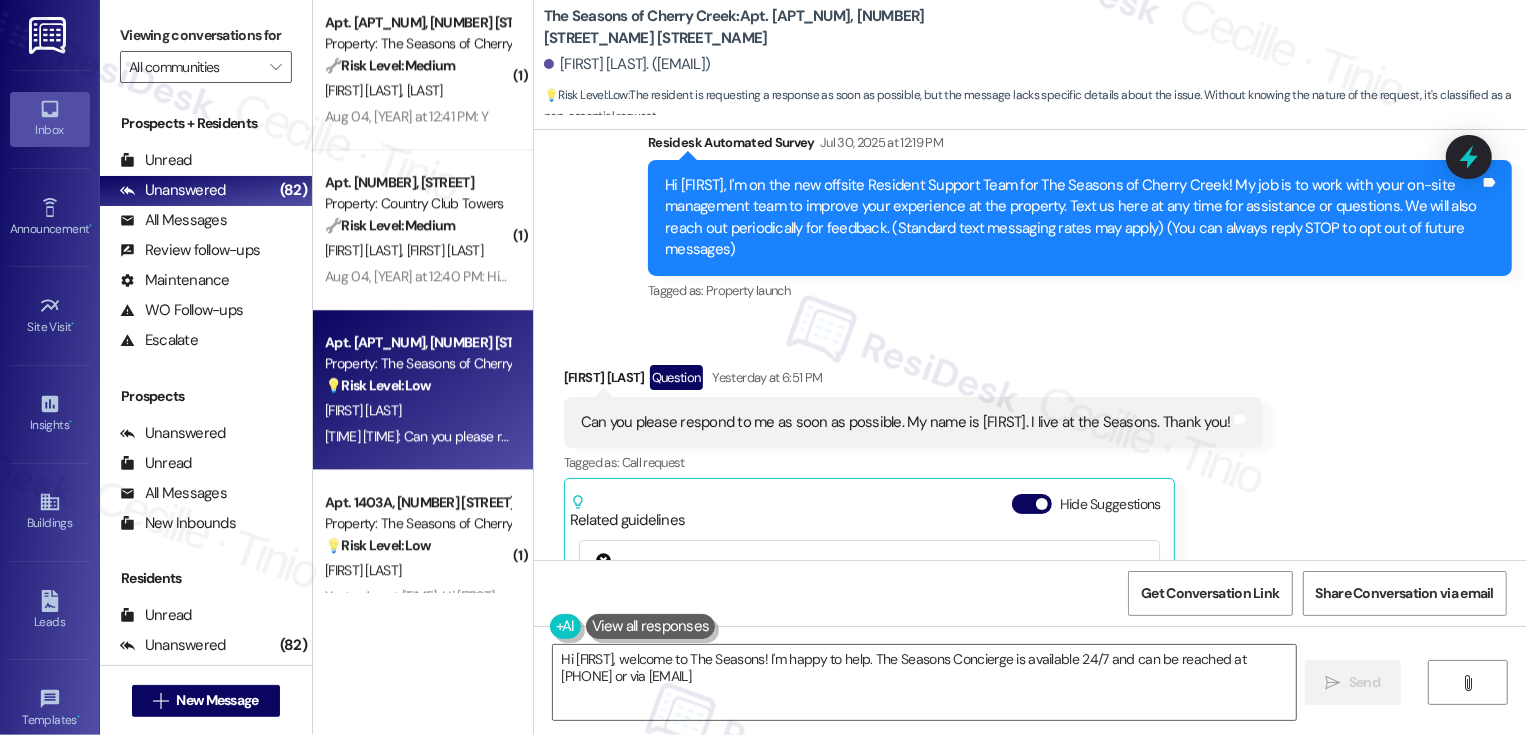 type on "Hi Matt, welcome to The Seasons! I'm happy to help. The Seasons Concierge is available 24/7 and can be reached at (720) 643-1211 or via seasonsconcierge@broerealestate.com." 